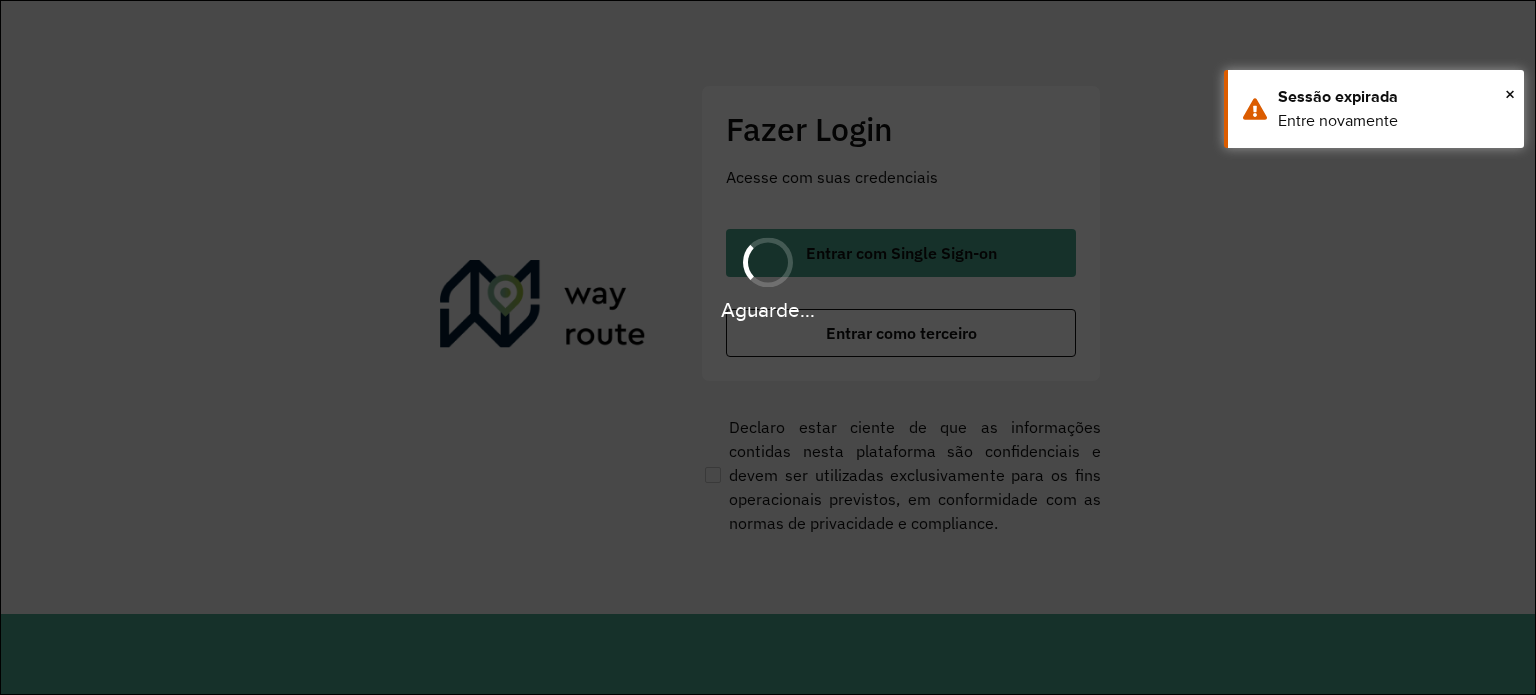 scroll, scrollTop: 0, scrollLeft: 0, axis: both 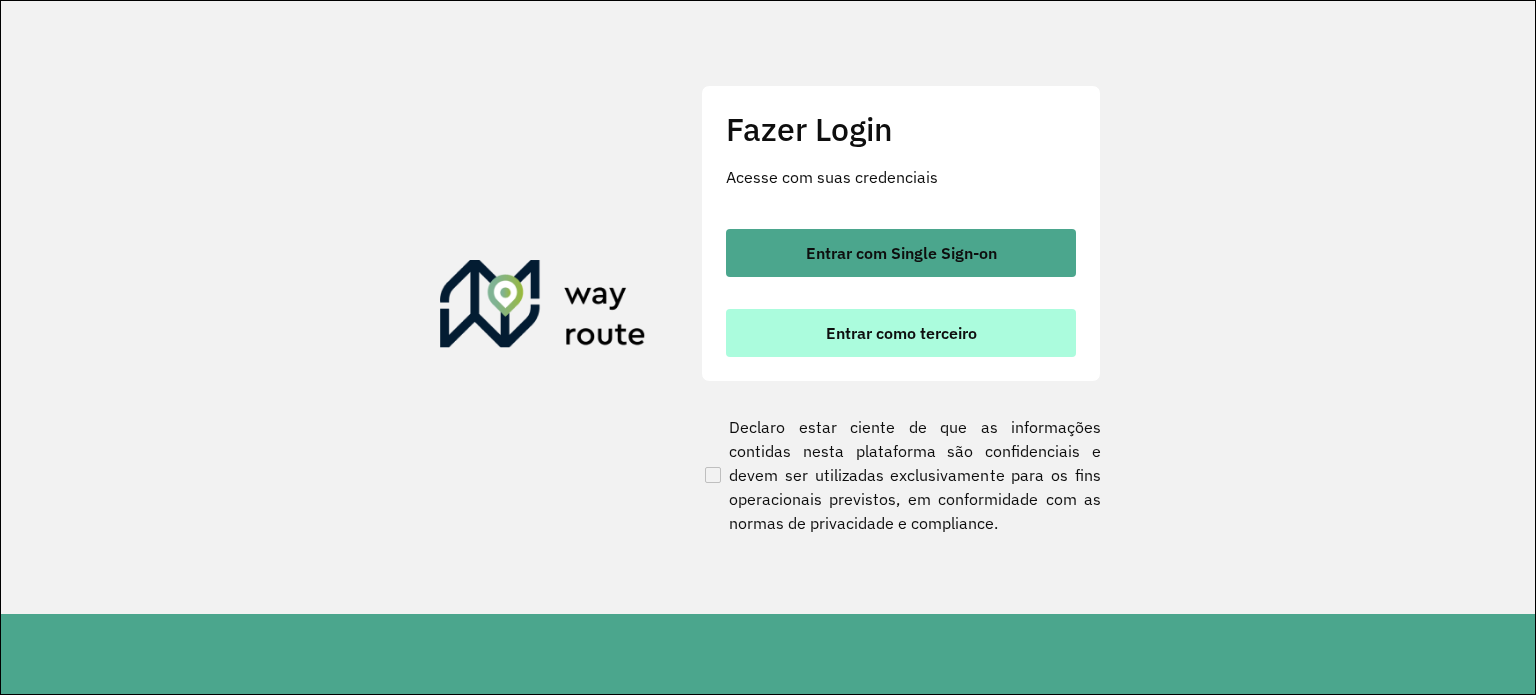 click on "Entrar como terceiro" at bounding box center (901, 333) 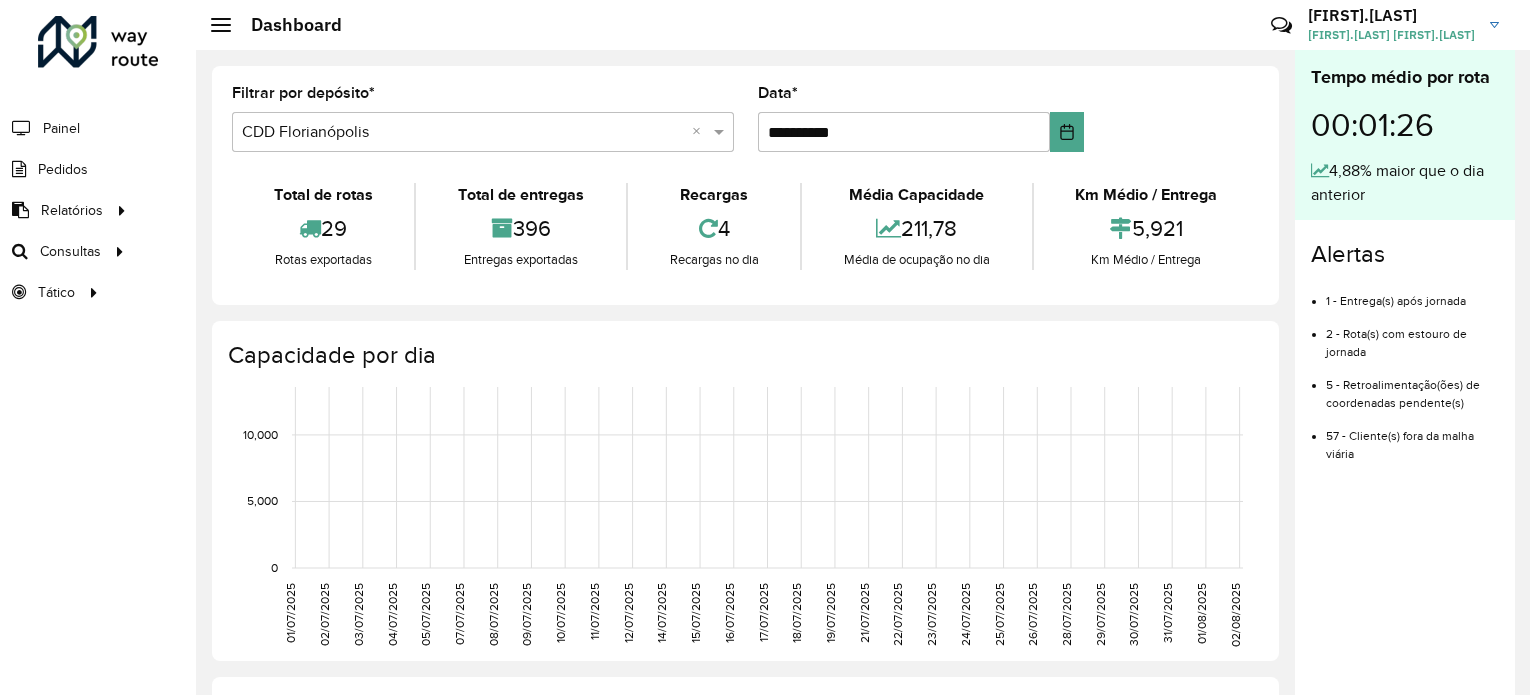 scroll, scrollTop: 0, scrollLeft: 0, axis: both 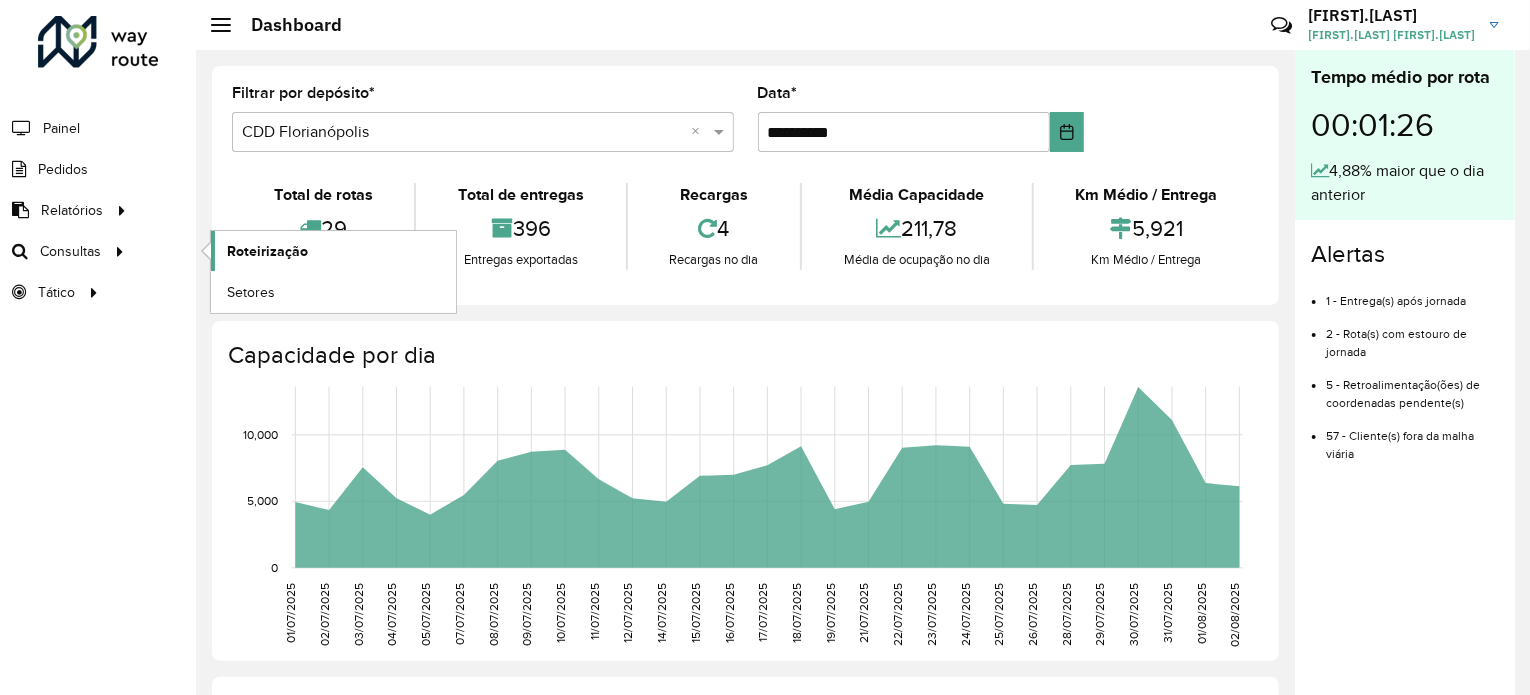 click on "Roteirização" 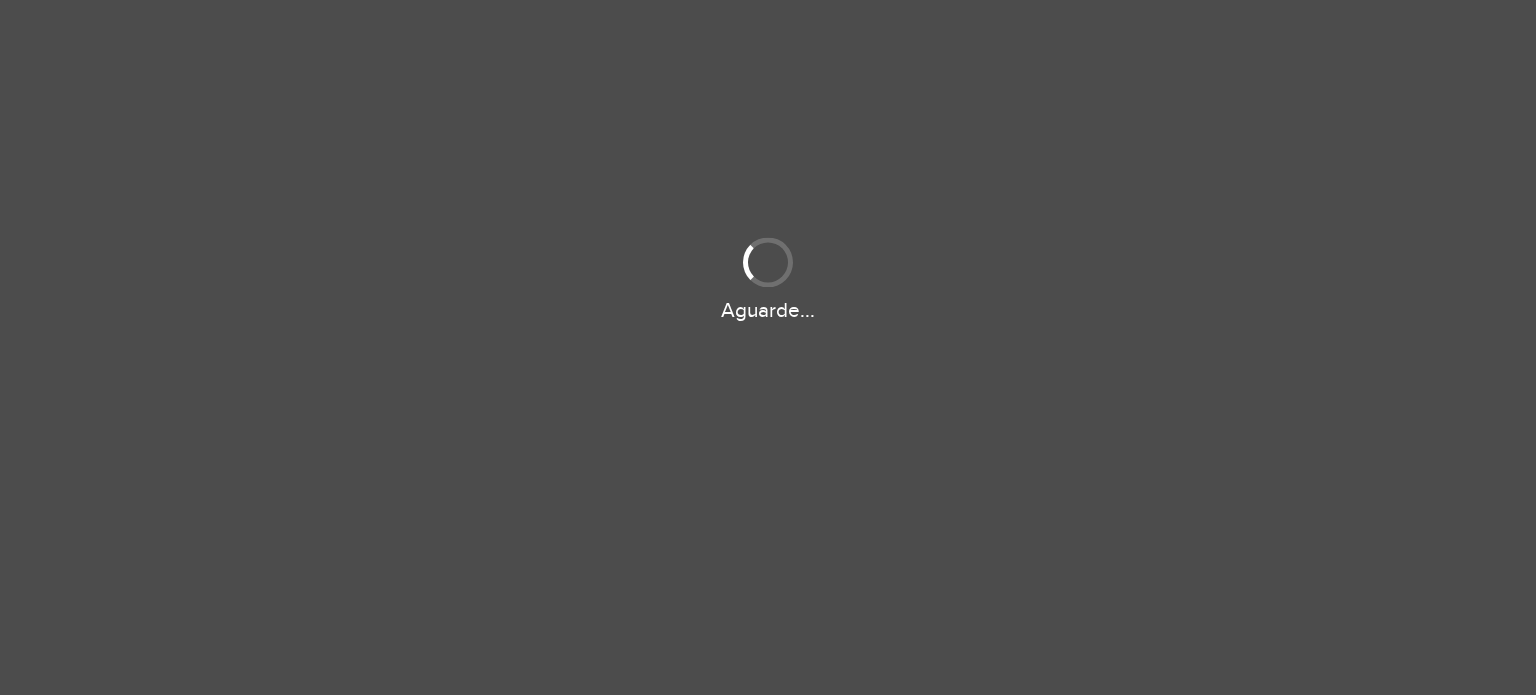 scroll, scrollTop: 0, scrollLeft: 0, axis: both 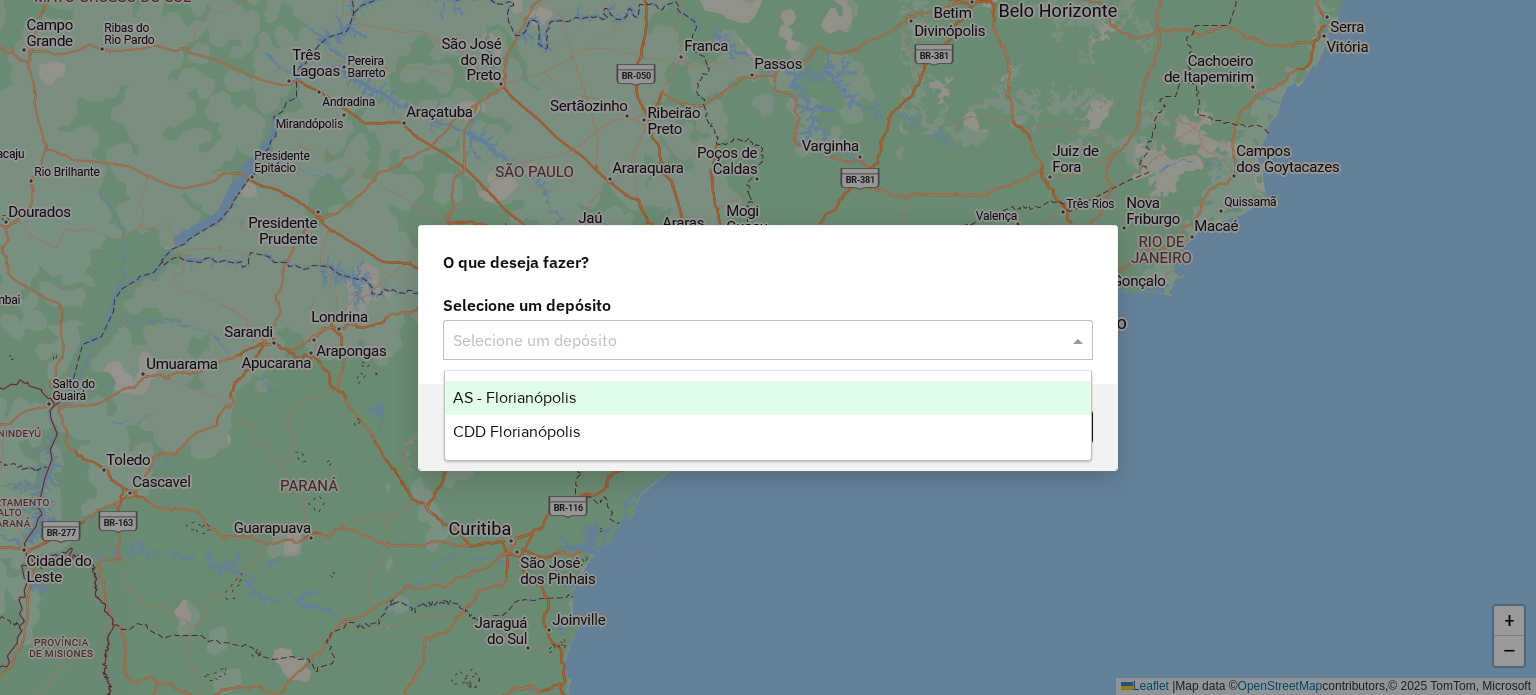 click on "Selecione um depósito" 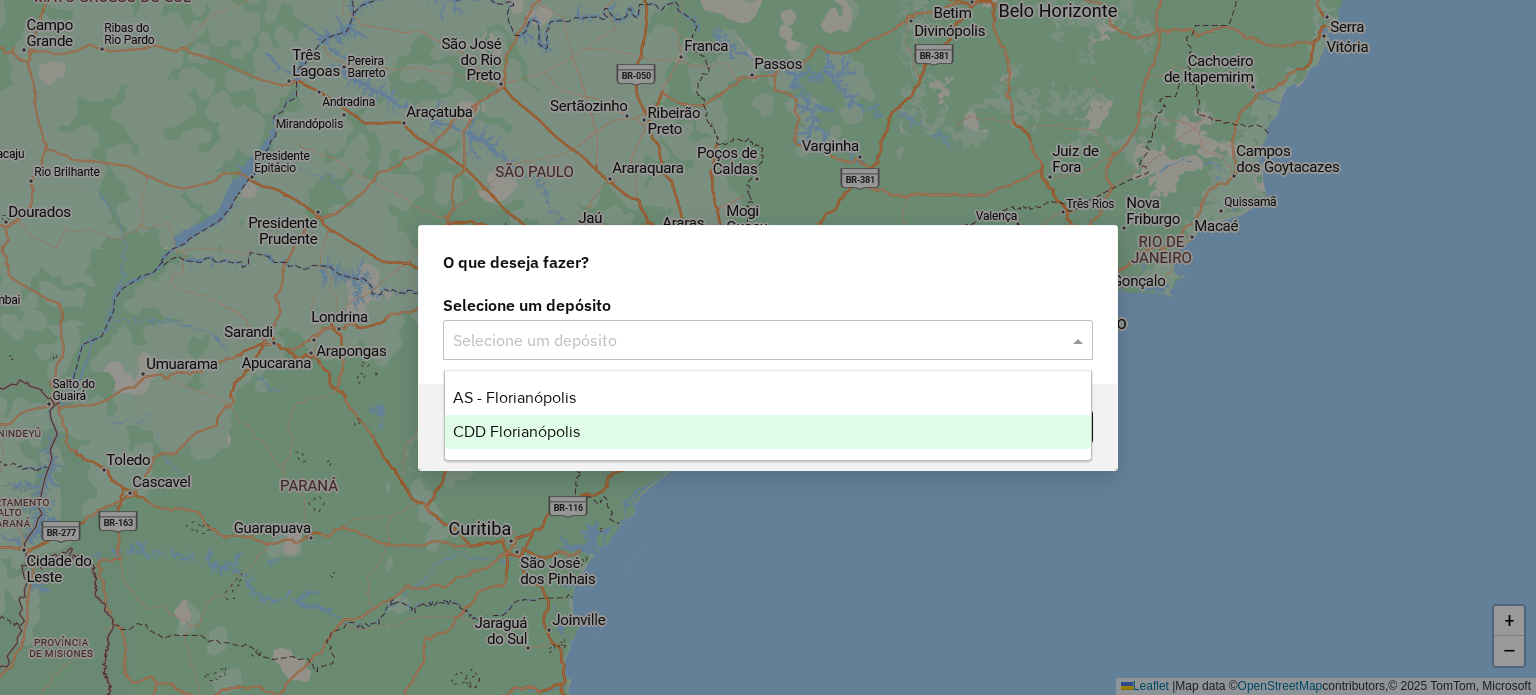 click on "CDD Florianópolis" at bounding box center (516, 431) 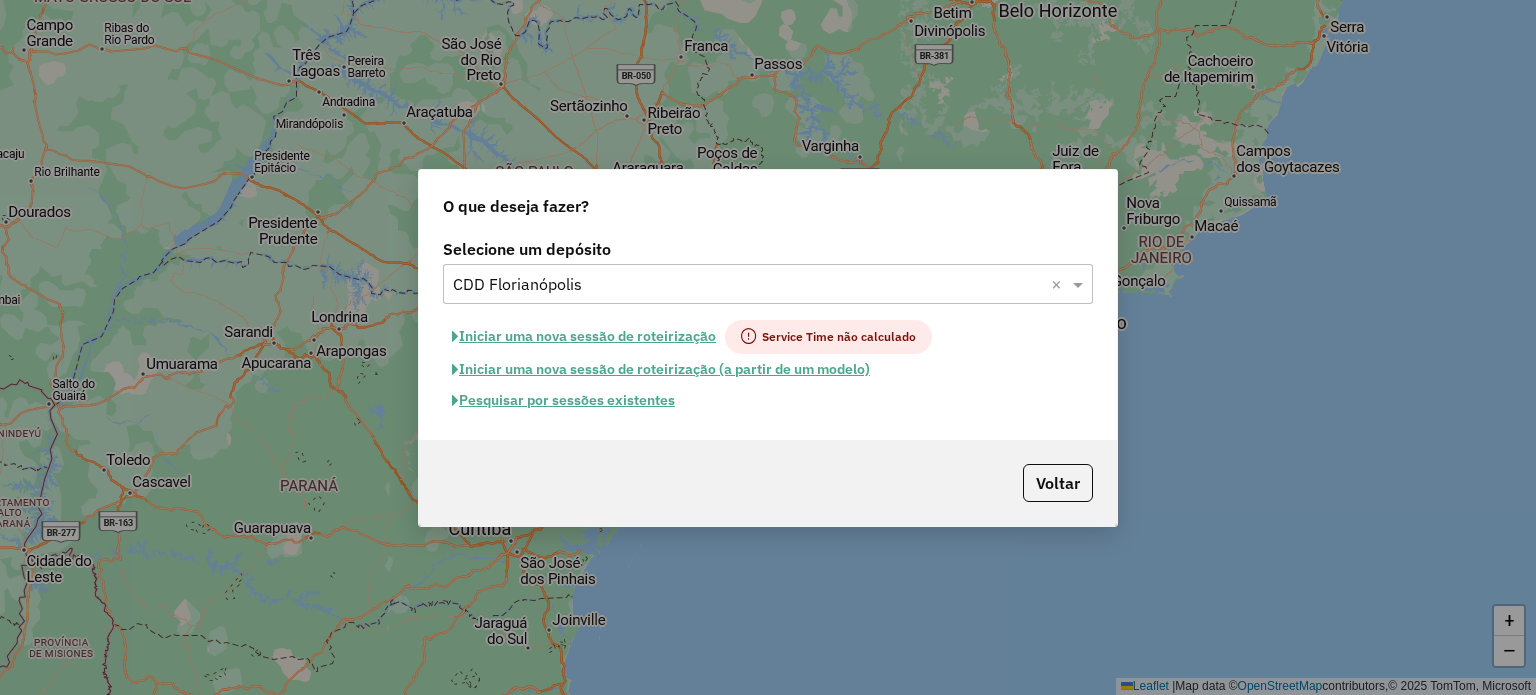 click on "Pesquisar por sessões existentes" 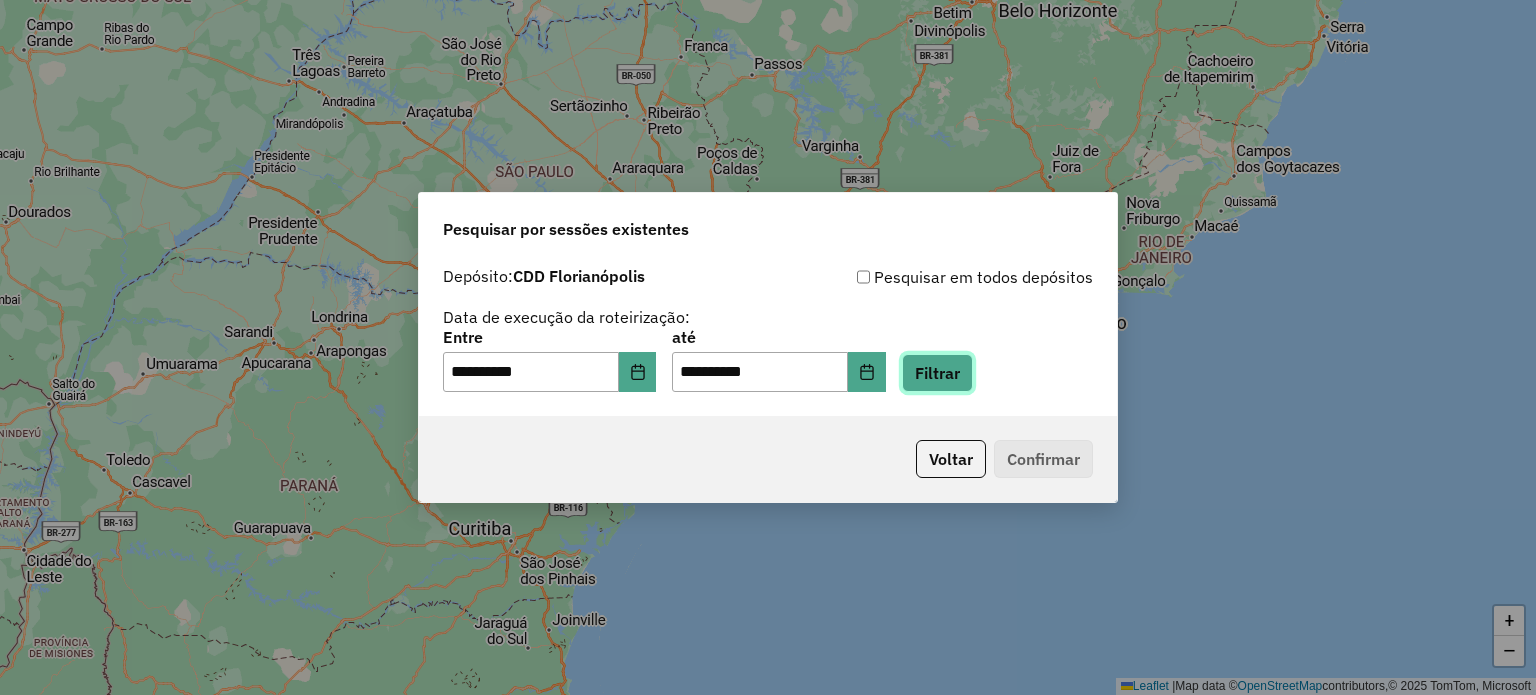 click on "Filtrar" 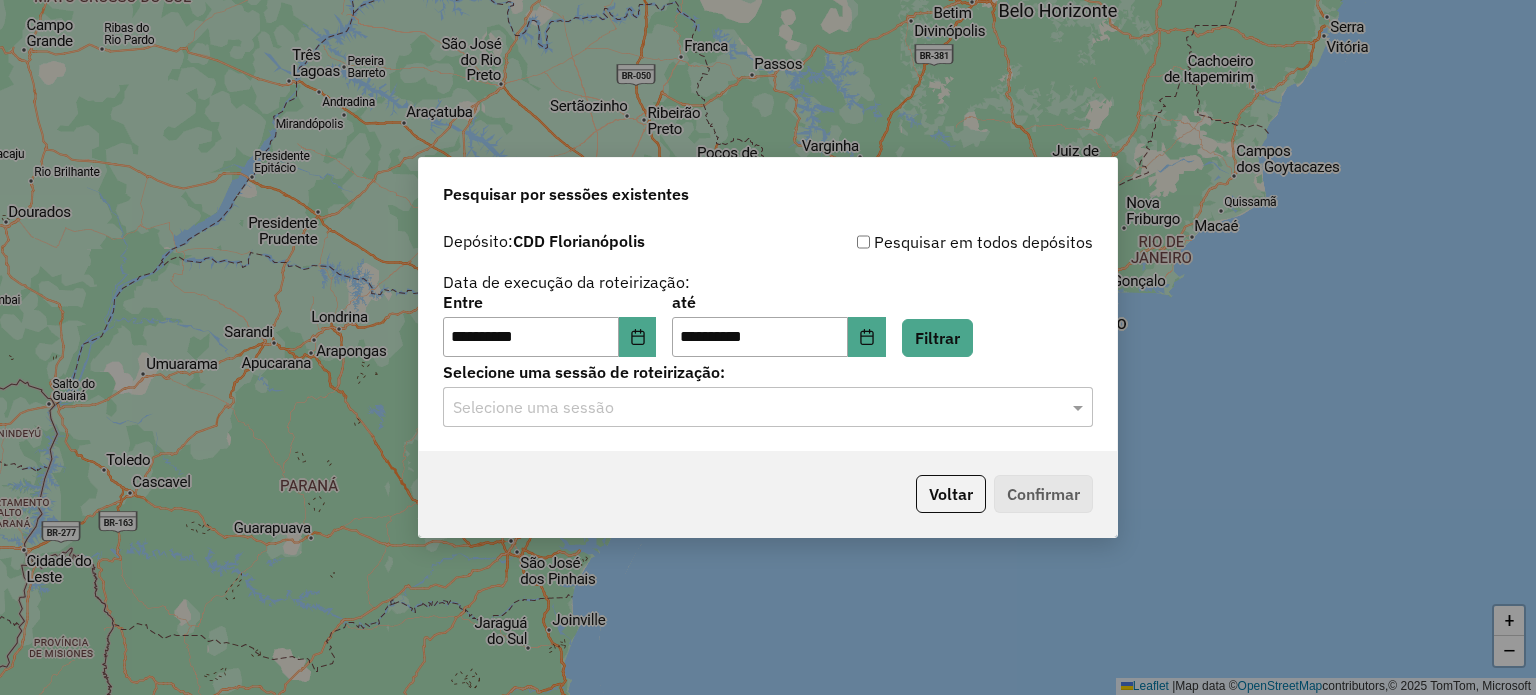 click 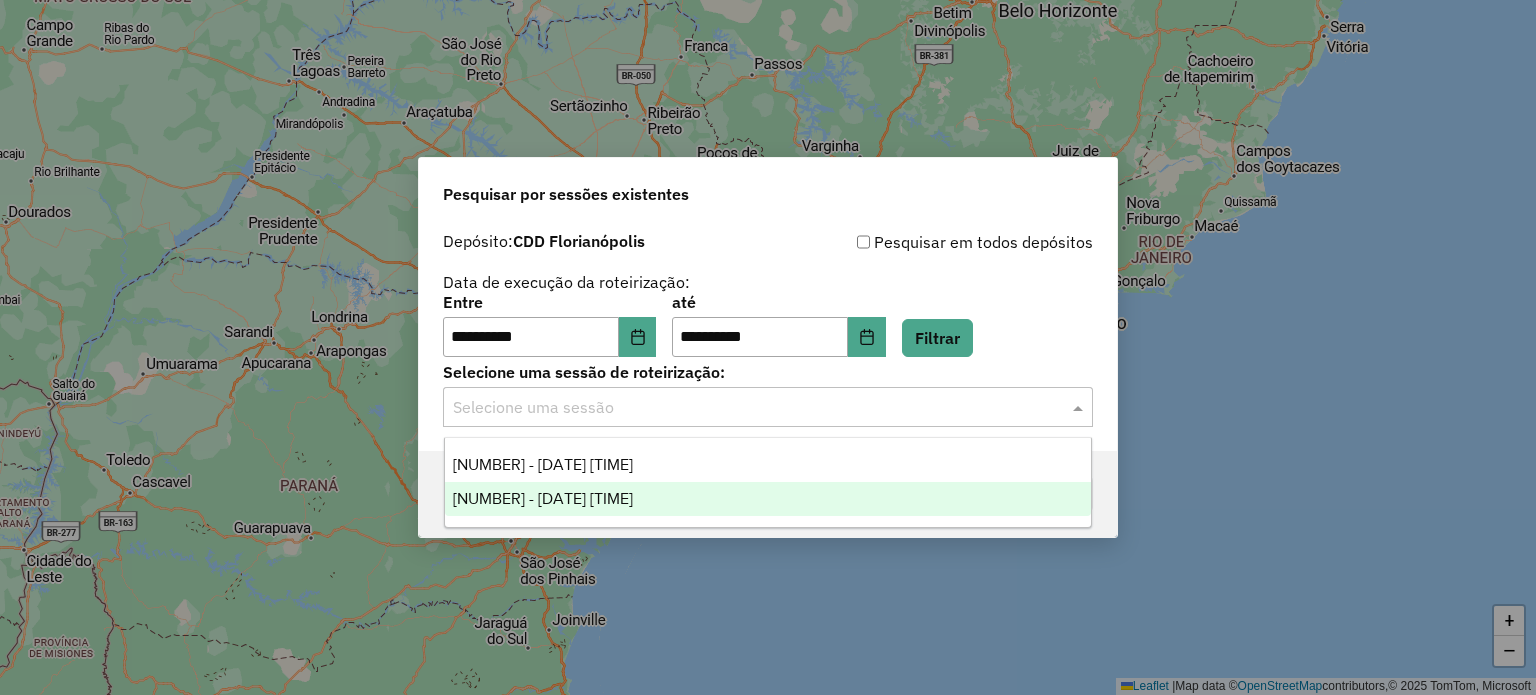 click on "1222380 - 02/08/2025 18:40" at bounding box center (768, 499) 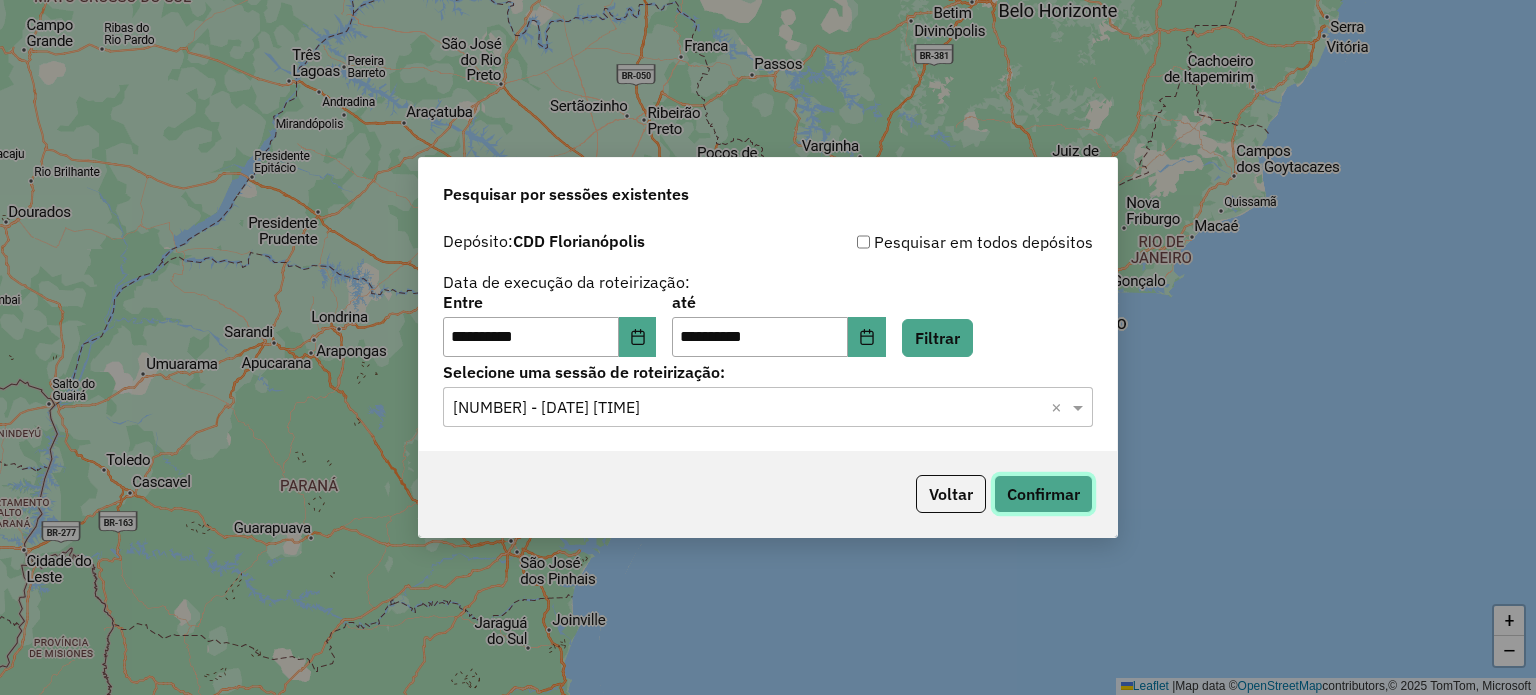 click on "Confirmar" 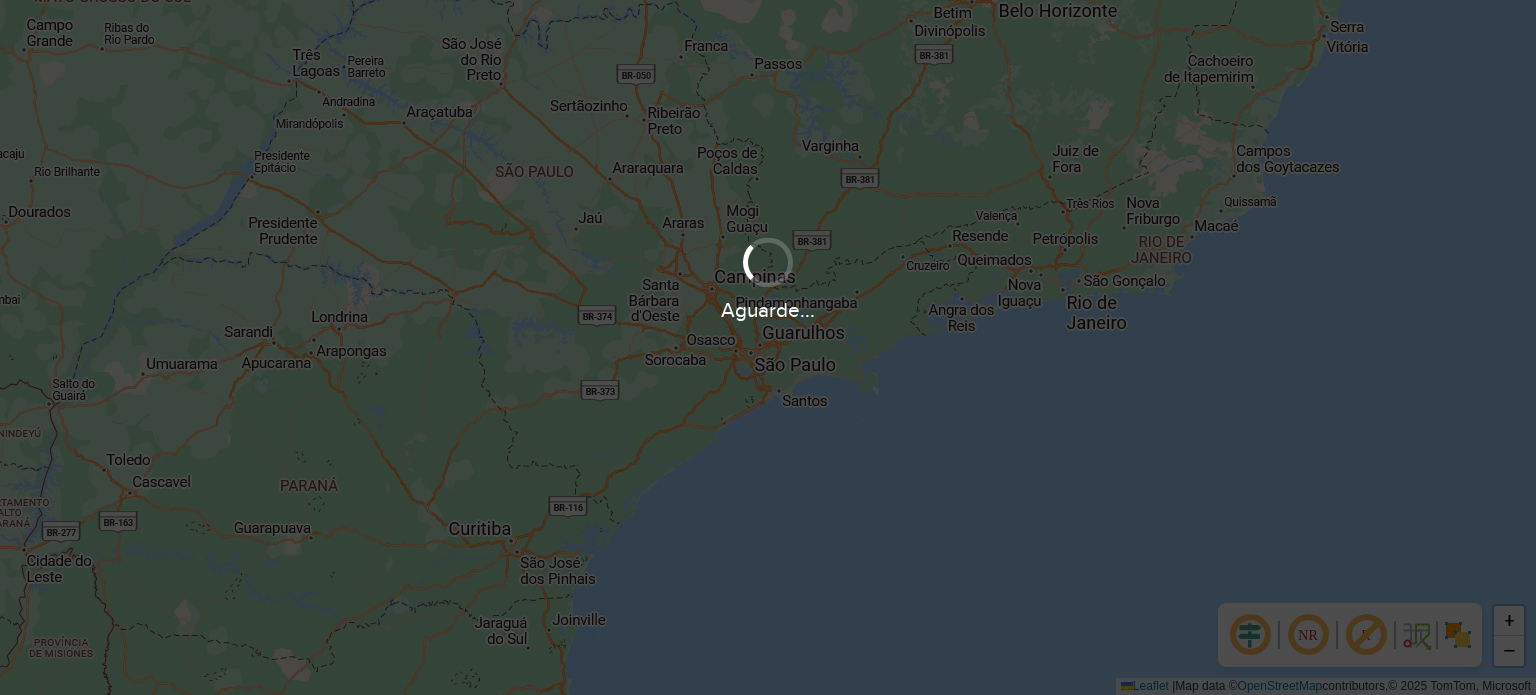 scroll, scrollTop: 0, scrollLeft: 0, axis: both 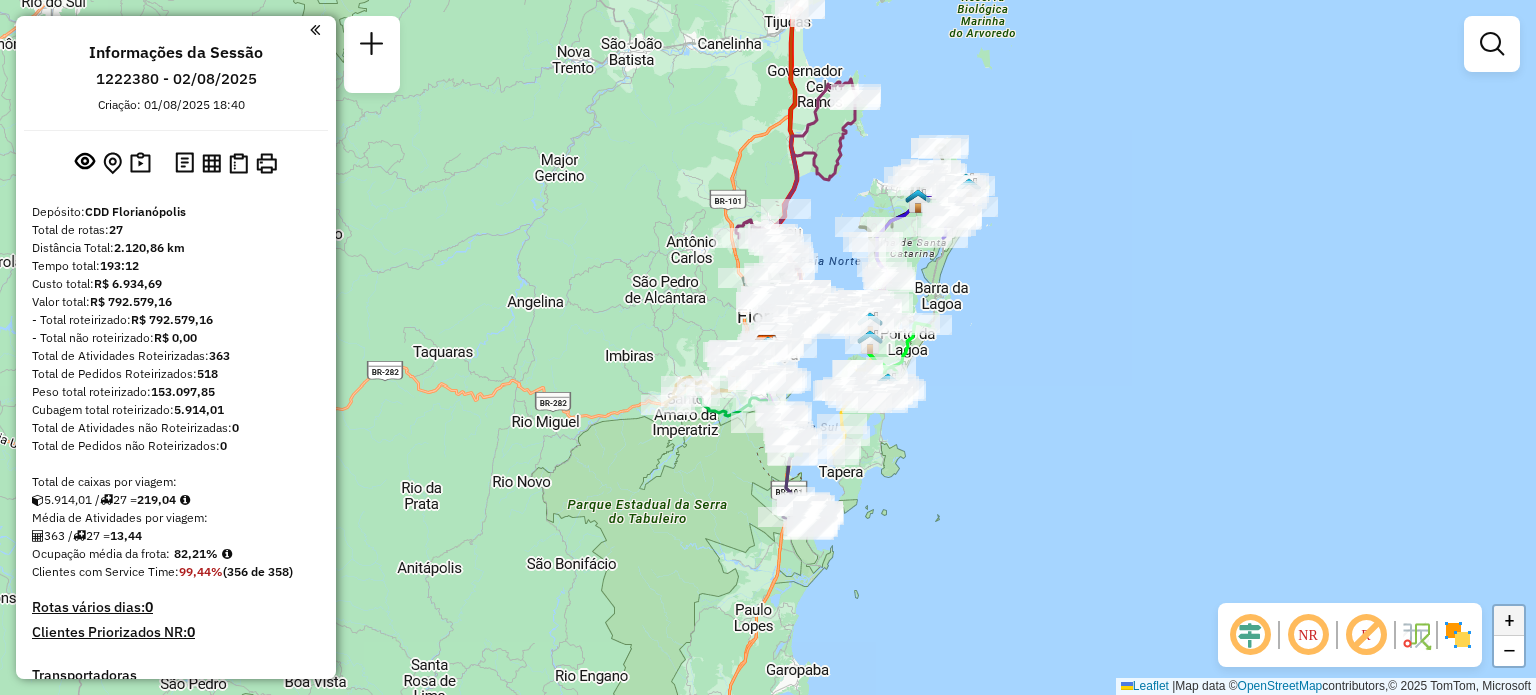 click on "+" 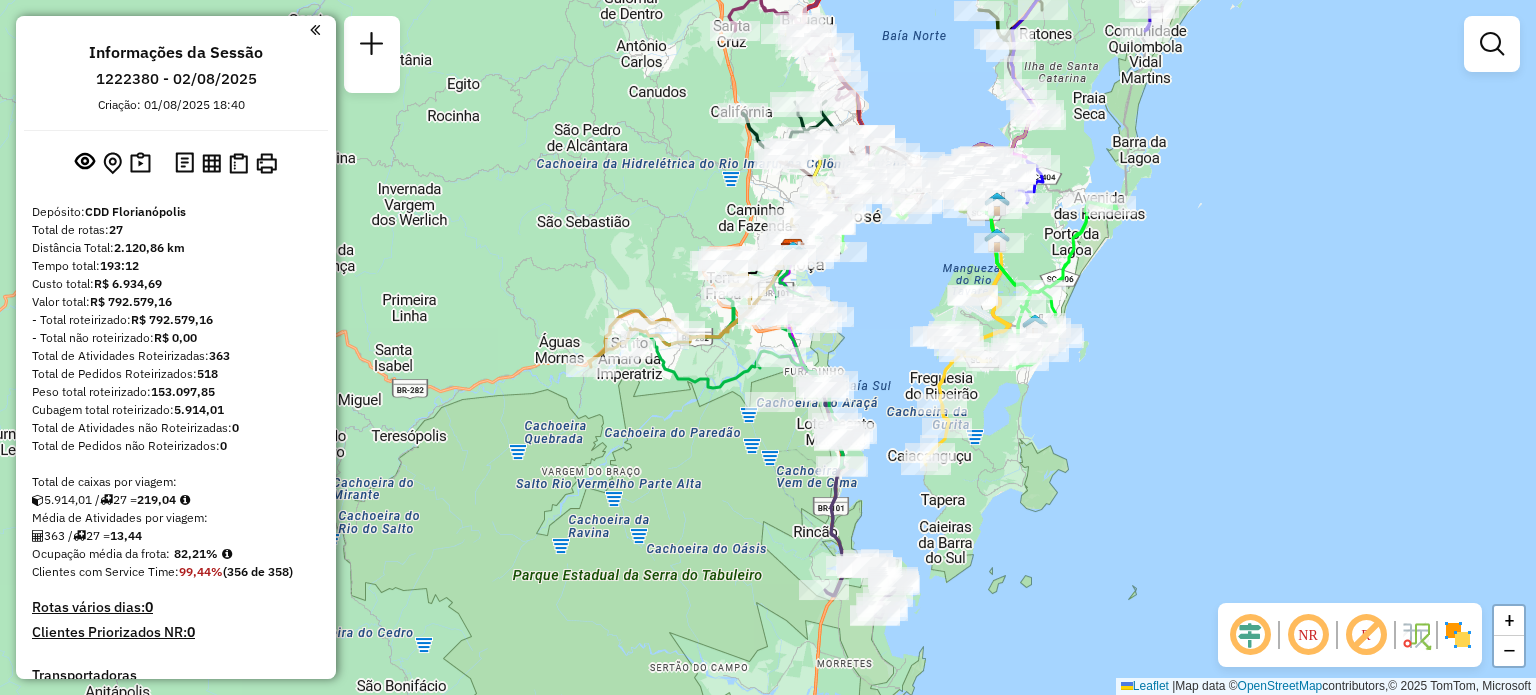 drag, startPoint x: 618, startPoint y: 296, endPoint x: 644, endPoint y: 199, distance: 100.4241 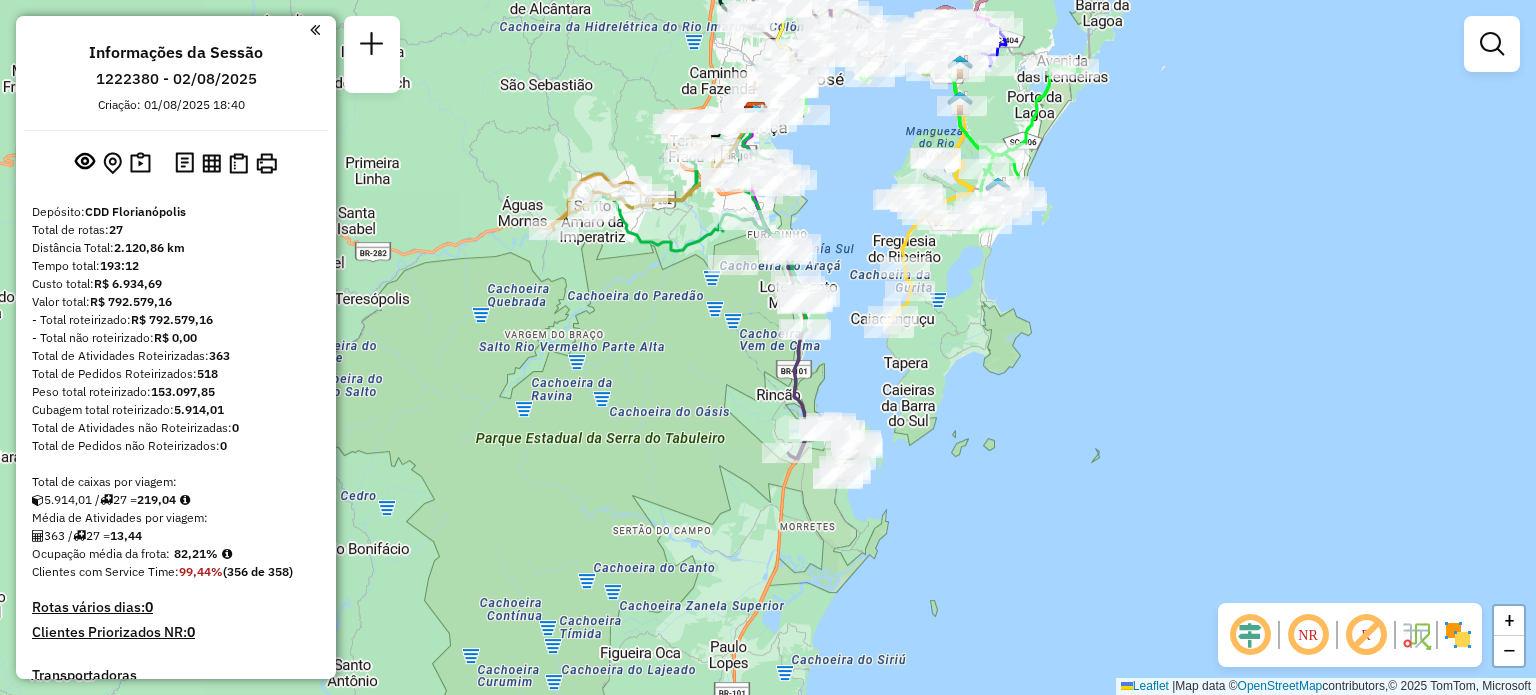 drag, startPoint x: 921, startPoint y: 626, endPoint x: 880, endPoint y: 474, distance: 157.43253 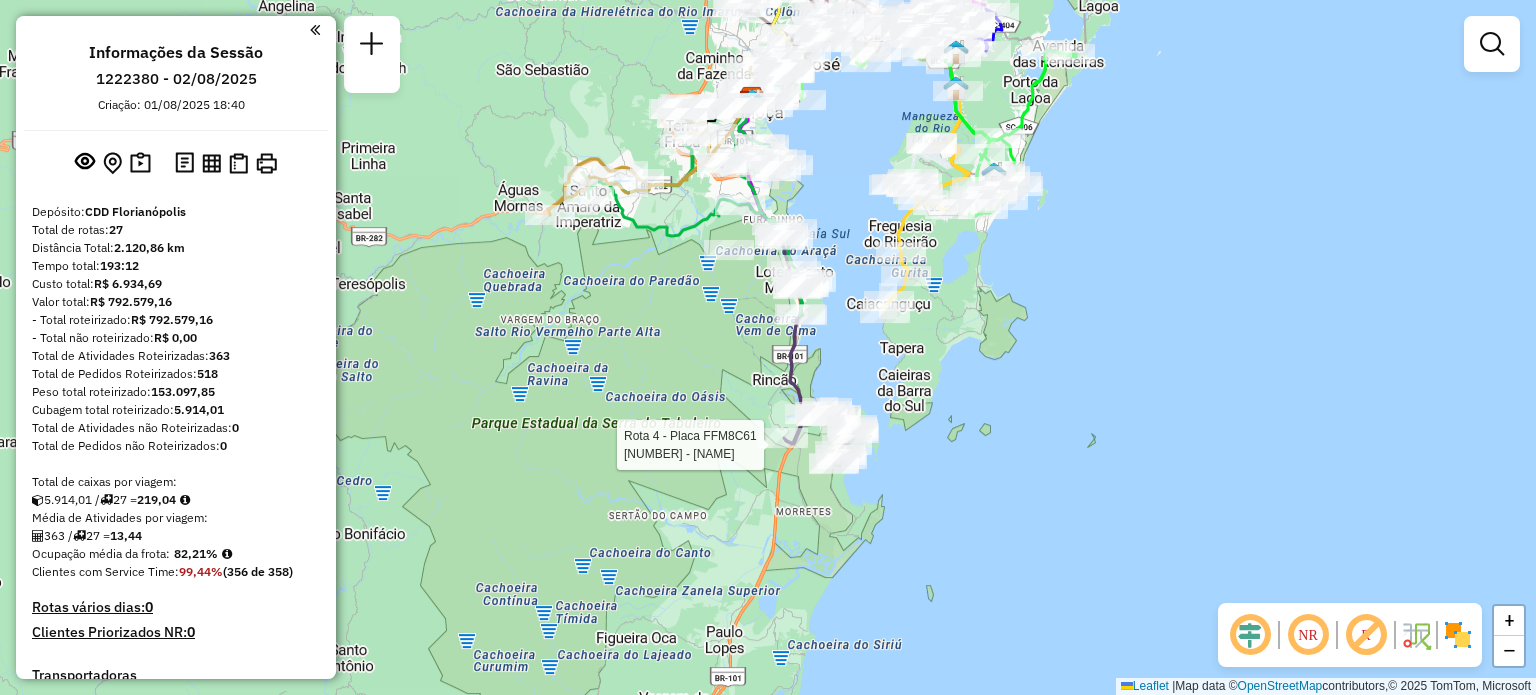click on "Rota [NUMBER] - Placa [PLATE]  [NUMBER] - [NAME] Janela de atendimento Grade de atendimento Capacidade Transportadoras Veículos Cliente Pedidos  Rotas Selecione os dias de semana para filtrar as janelas de atendimento  Seg   Ter   Qua   Qui   Sex   Sáb   Dom  Informe o período da janela de atendimento: De: Até:  Filtrar exatamente a janela do cliente  Considerar janela de atendimento padrão  Selecione os dias de semana para filtrar as grades de atendimento  Seg   Ter   Qua   Qui   Sex   Sáb   Dom   Considerar clientes sem dia de atendimento cadastrado  Clientes fora do dia de atendimento selecionado Filtrar as atividades entre os valores definidos abaixo:  Peso mínimo:   Peso máximo:   Cubagem mínima:   Cubagem máxima:   De:   Até:  Filtrar as atividades entre o tempo de atendimento definido abaixo:  De:   Até:   Considerar capacidade total dos clientes não roteirizados Transportadora: Selecione um ou mais itens Tipo de veículo: Selecione um ou mais itens Veículo: Motorista: Nome: Setor:" 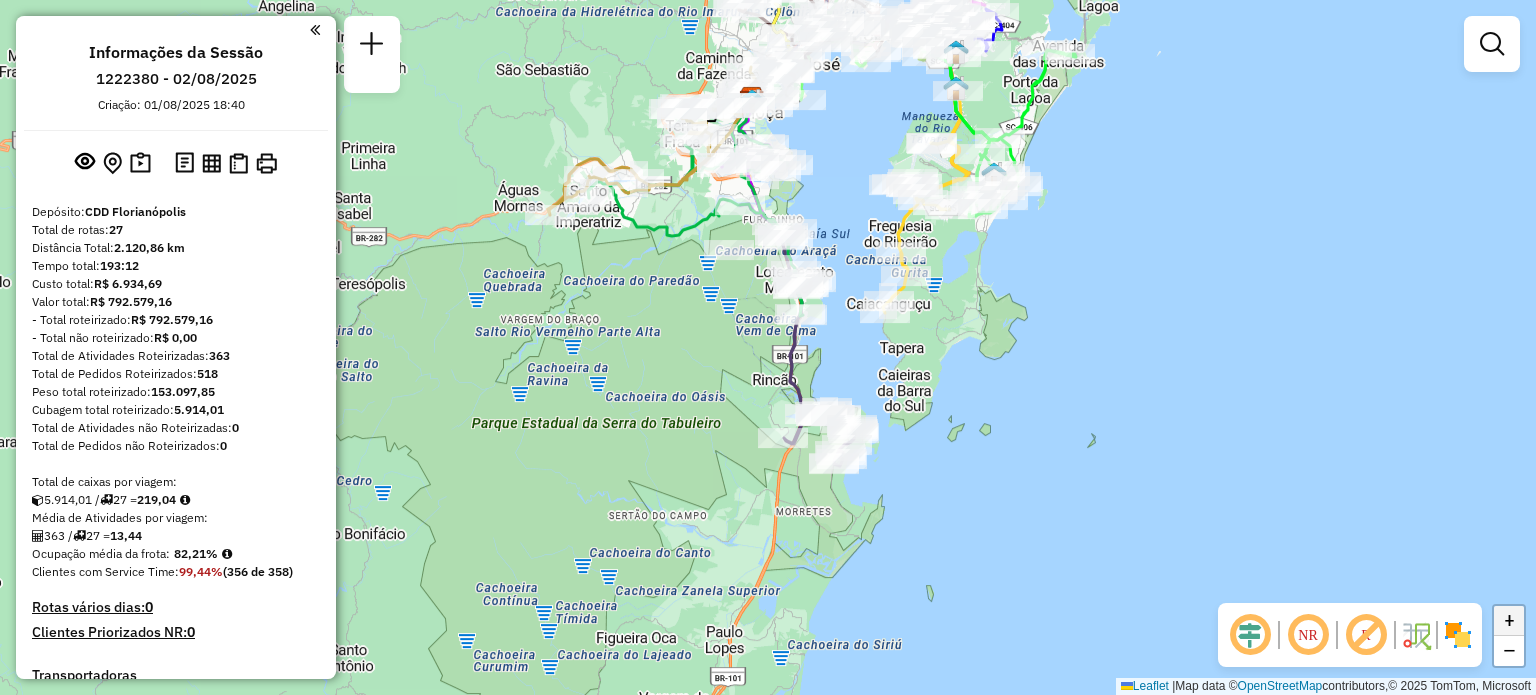 click on "+" 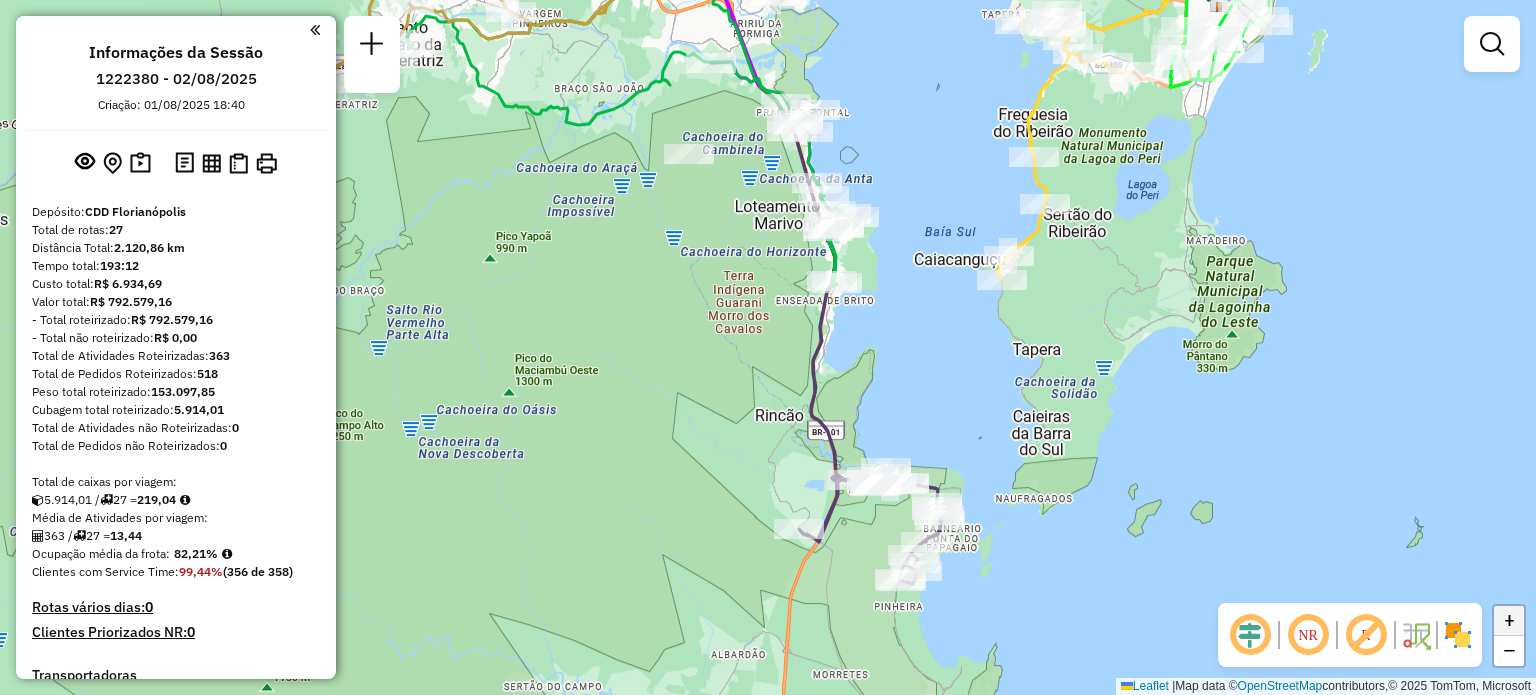 click on "+" 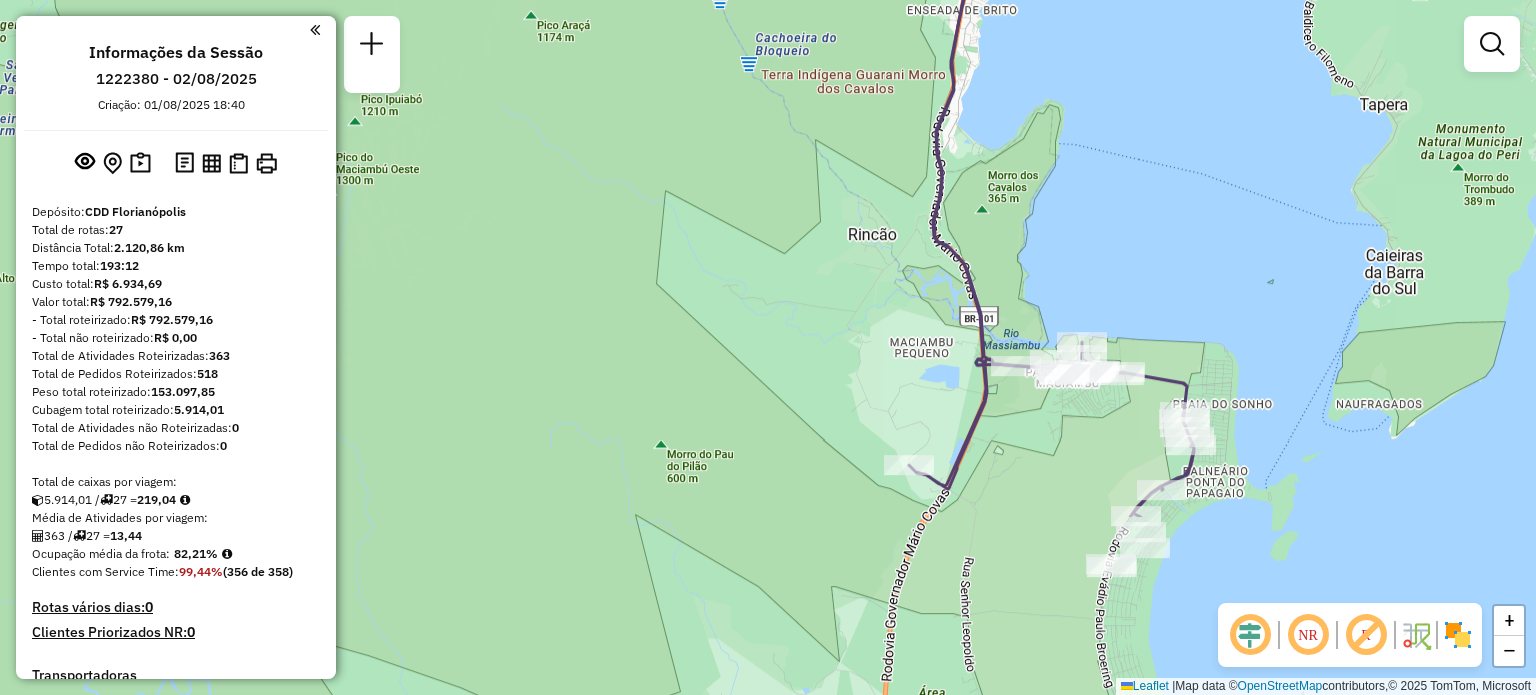 drag, startPoint x: 840, startPoint y: 523, endPoint x: 954, endPoint y: 183, distance: 358.60284 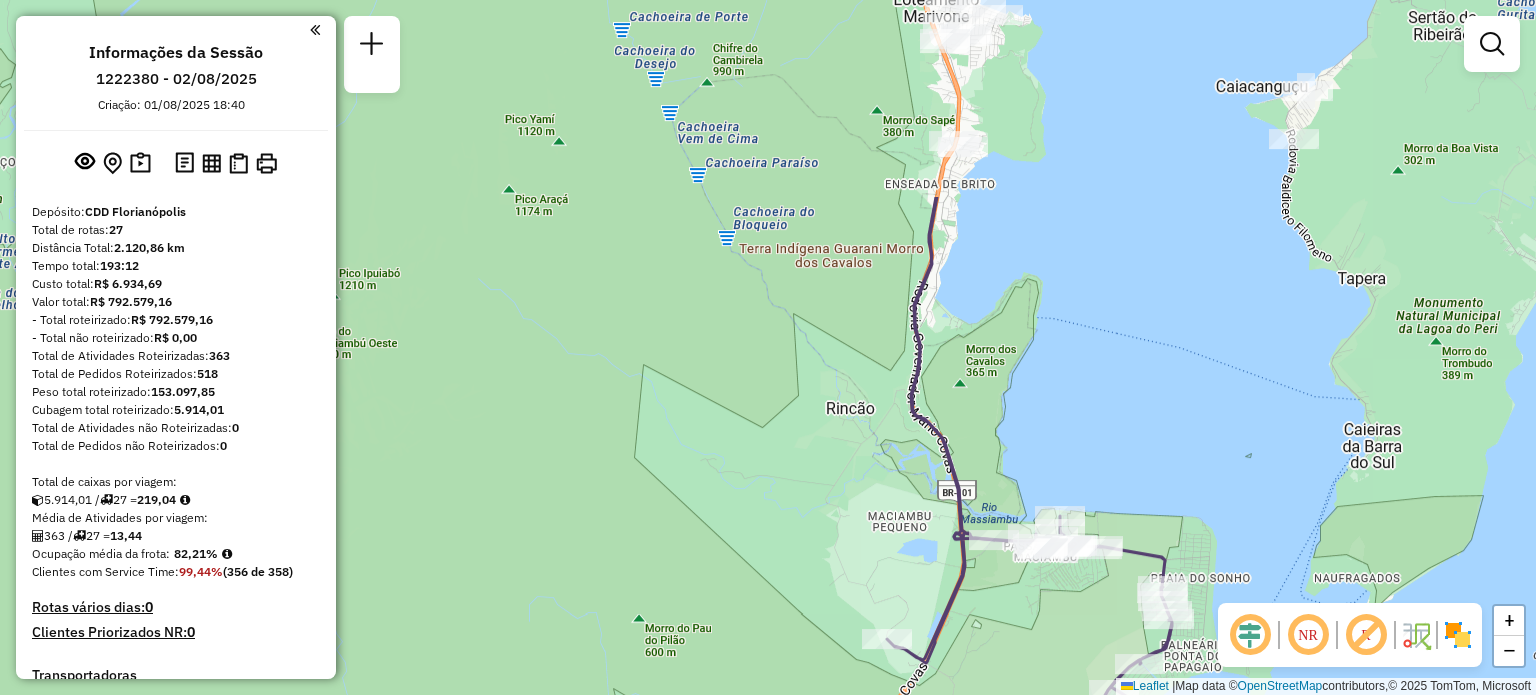 drag, startPoint x: 1052, startPoint y: 382, endPoint x: 995, endPoint y: 650, distance: 273.99454 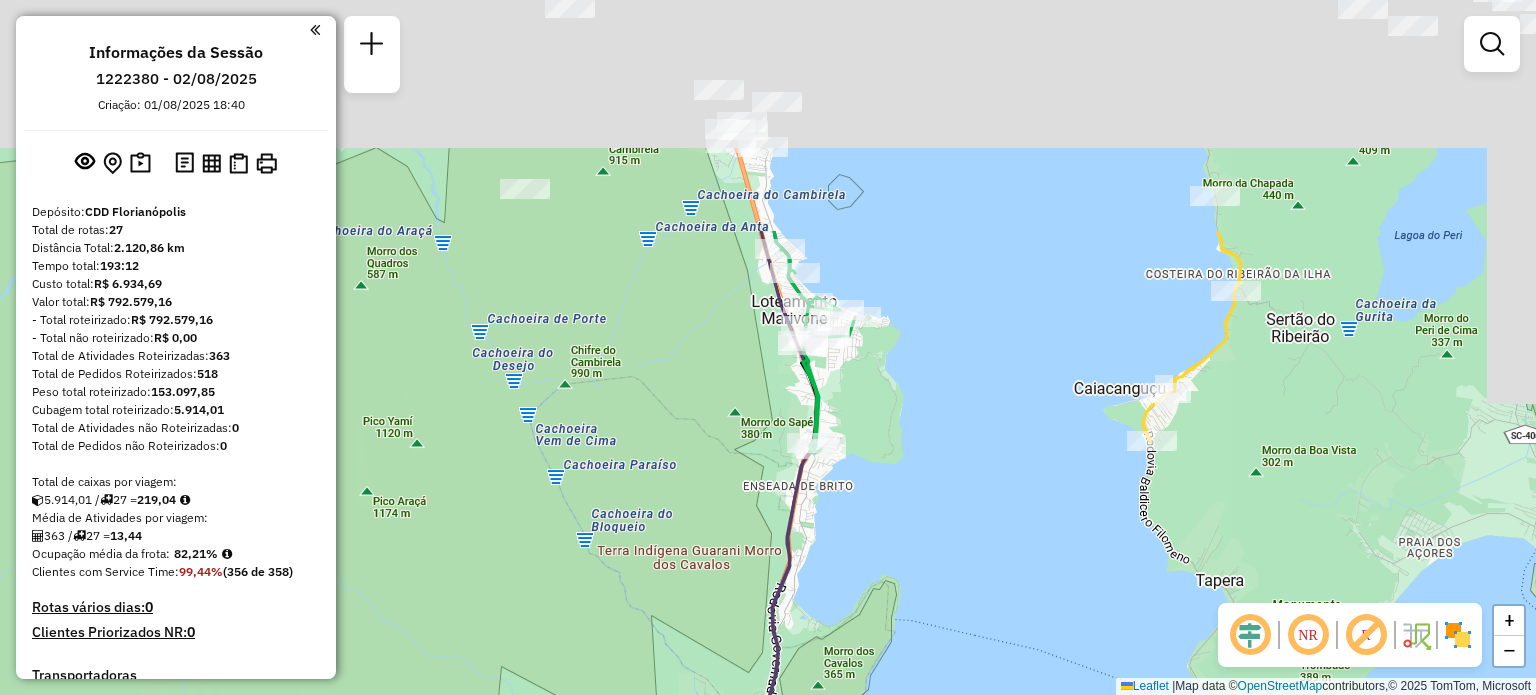 drag, startPoint x: 1078, startPoint y: 222, endPoint x: 936, endPoint y: 522, distance: 331.90964 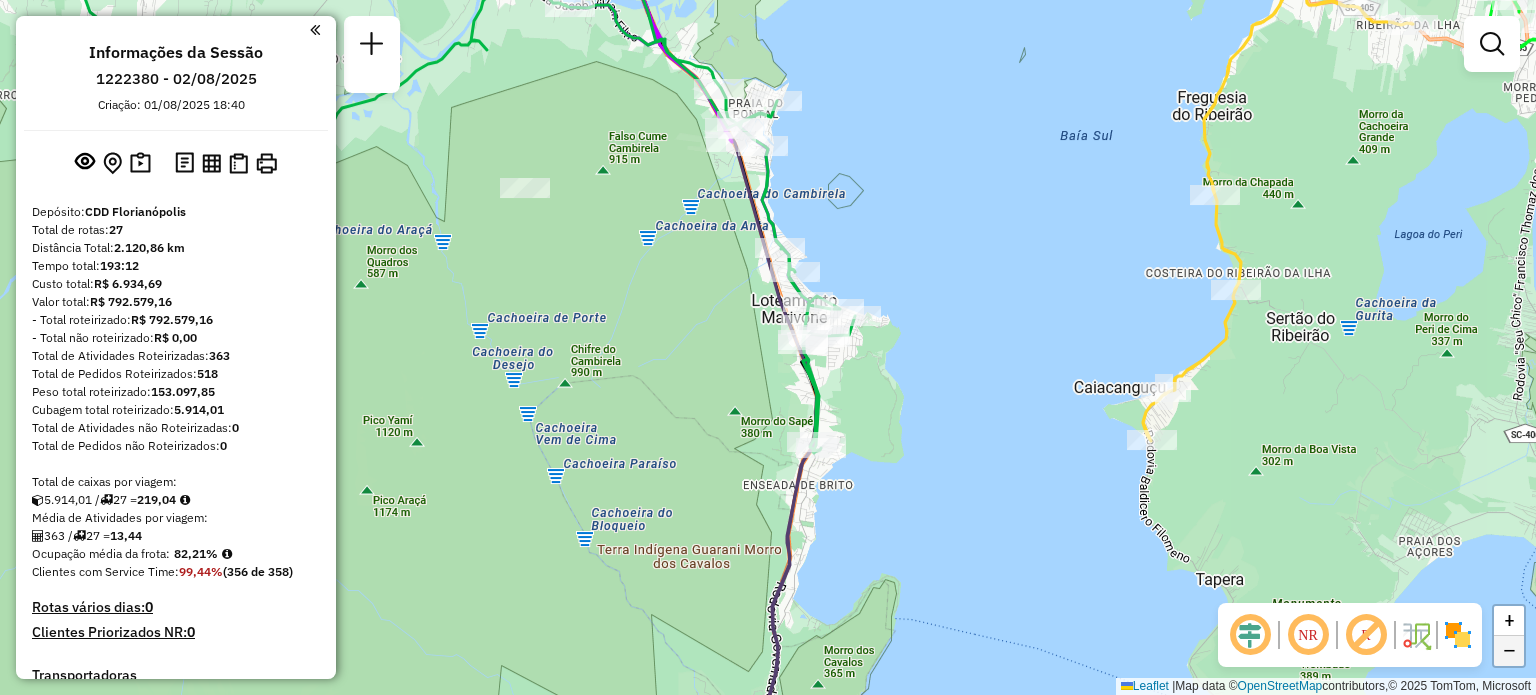 click on "−" 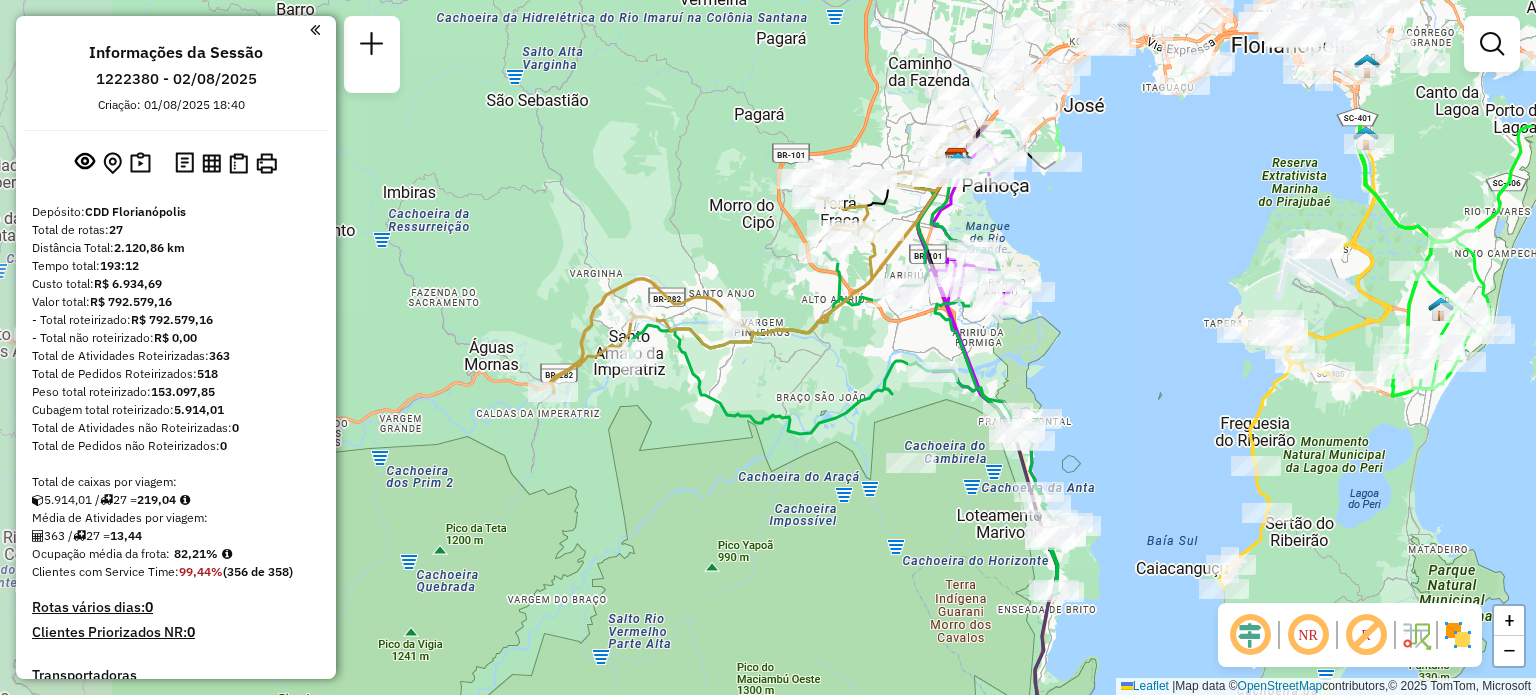 drag, startPoint x: 826, startPoint y: 143, endPoint x: 1091, endPoint y: 338, distance: 329.01367 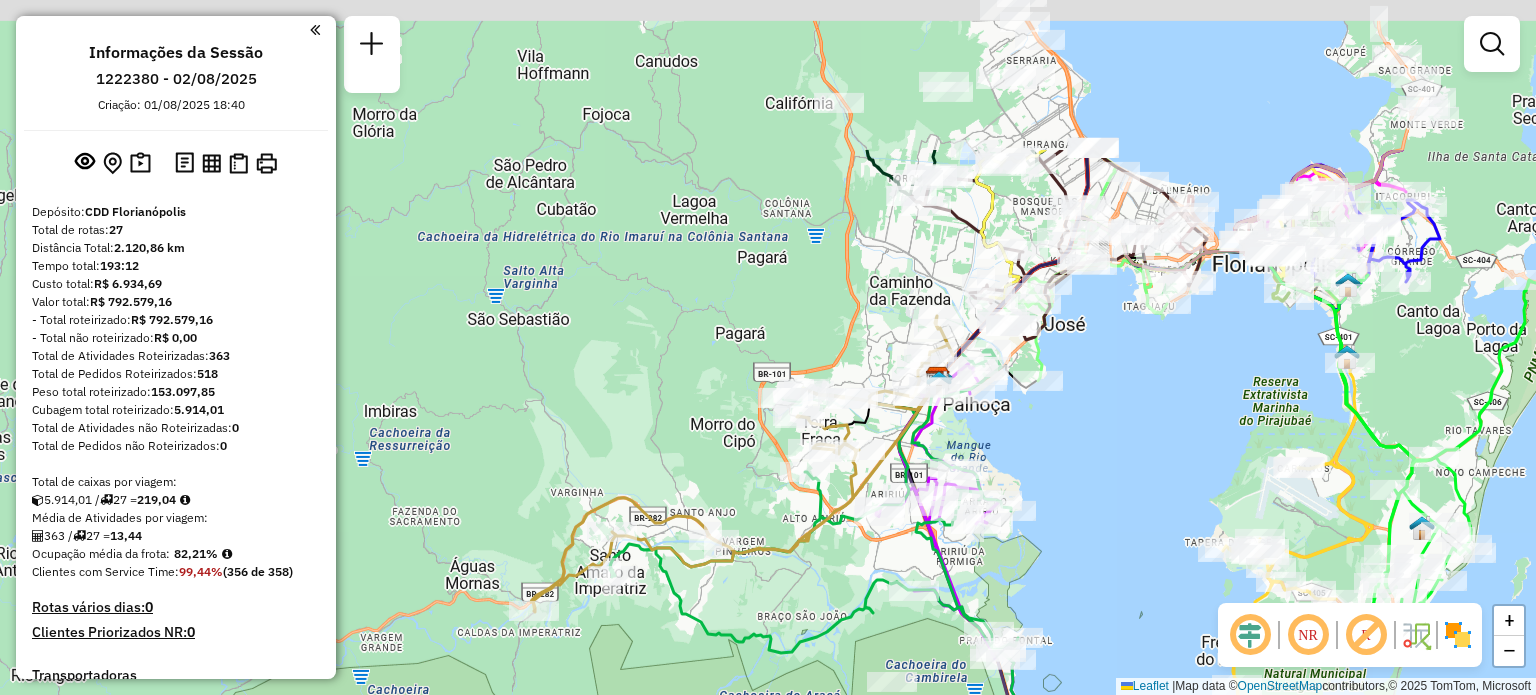 drag, startPoint x: 687, startPoint y: 164, endPoint x: 670, endPoint y: 390, distance: 226.63847 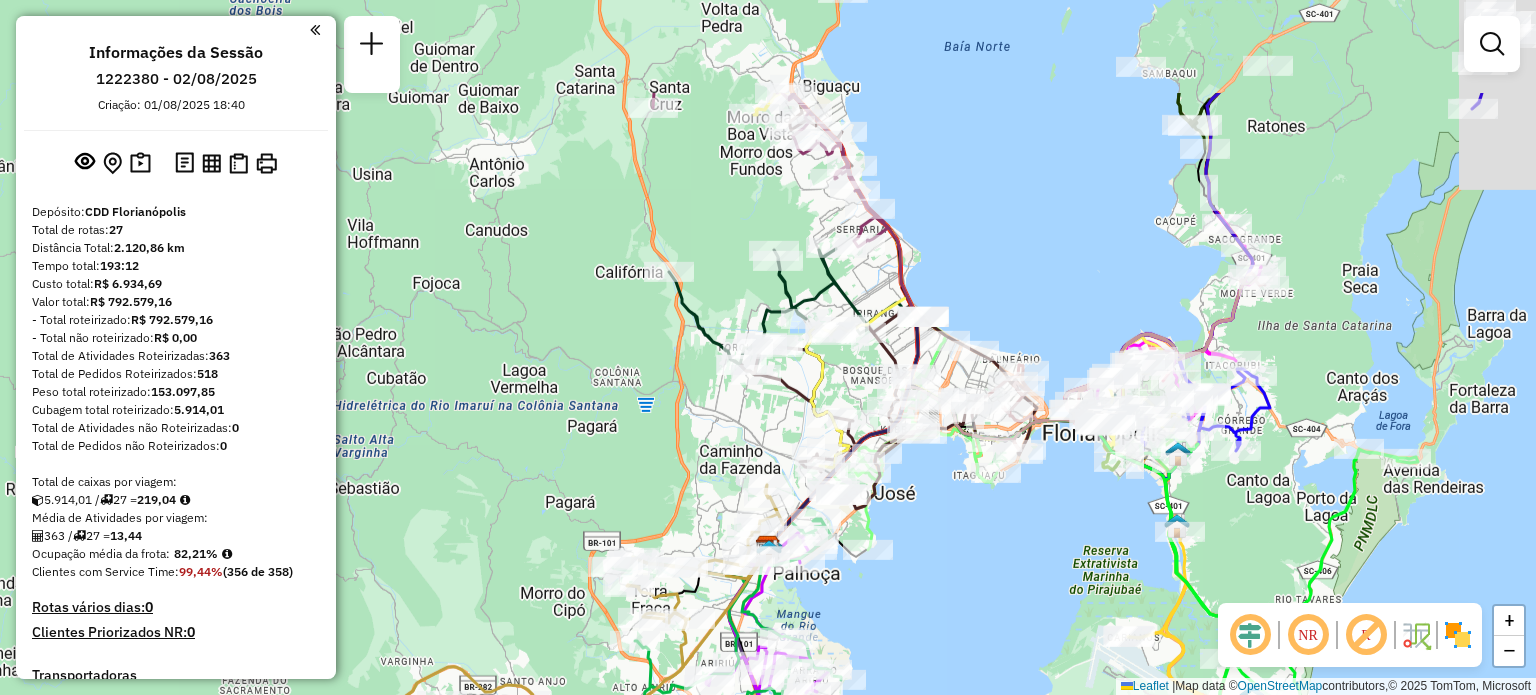 drag, startPoint x: 892, startPoint y: 86, endPoint x: 700, endPoint y: 269, distance: 265.2414 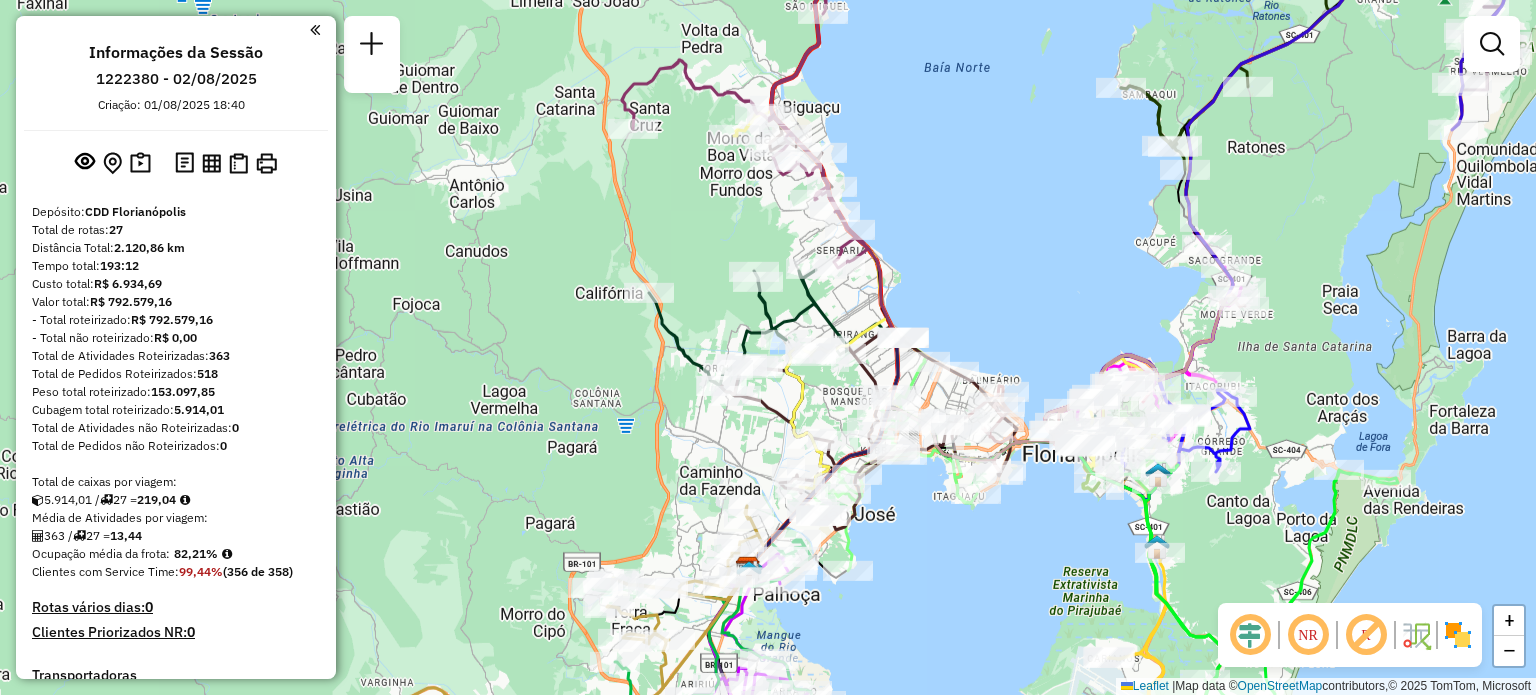 select on "**********" 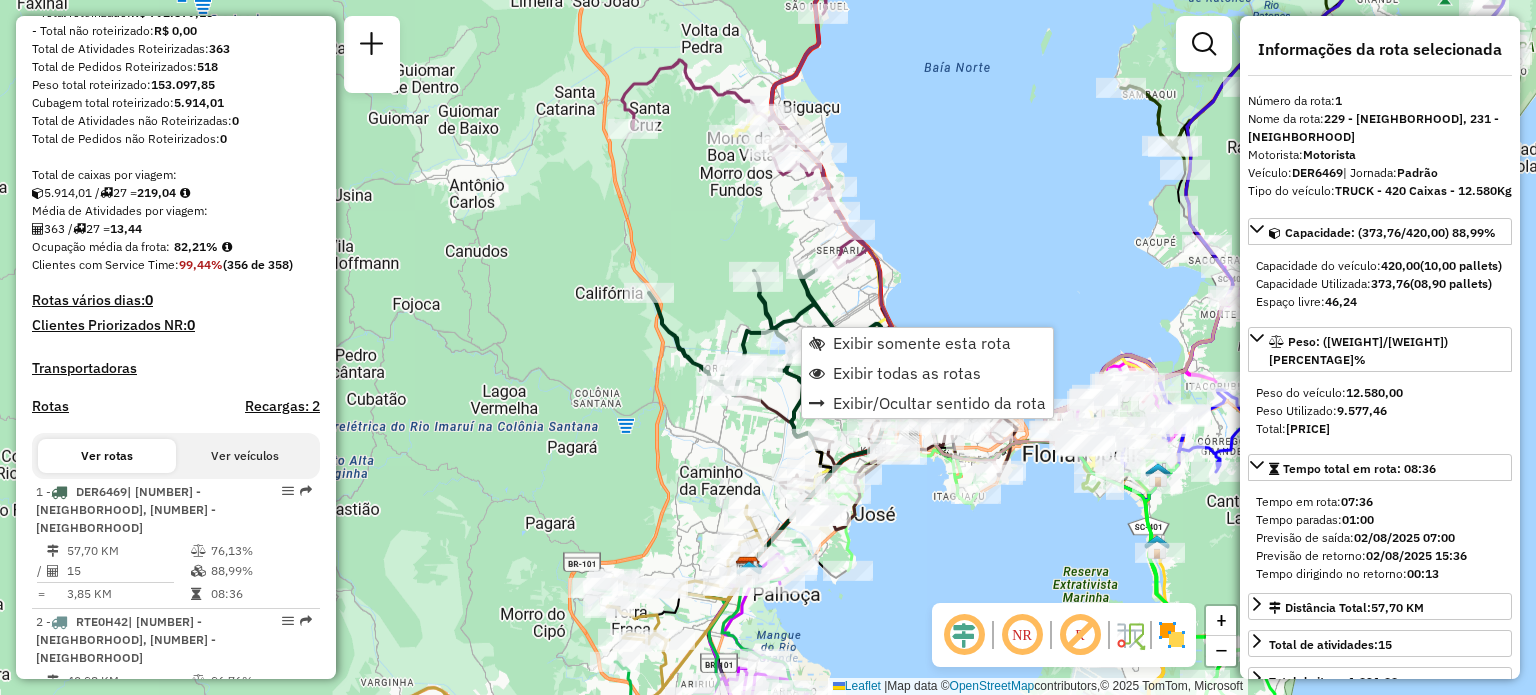 scroll, scrollTop: 770, scrollLeft: 0, axis: vertical 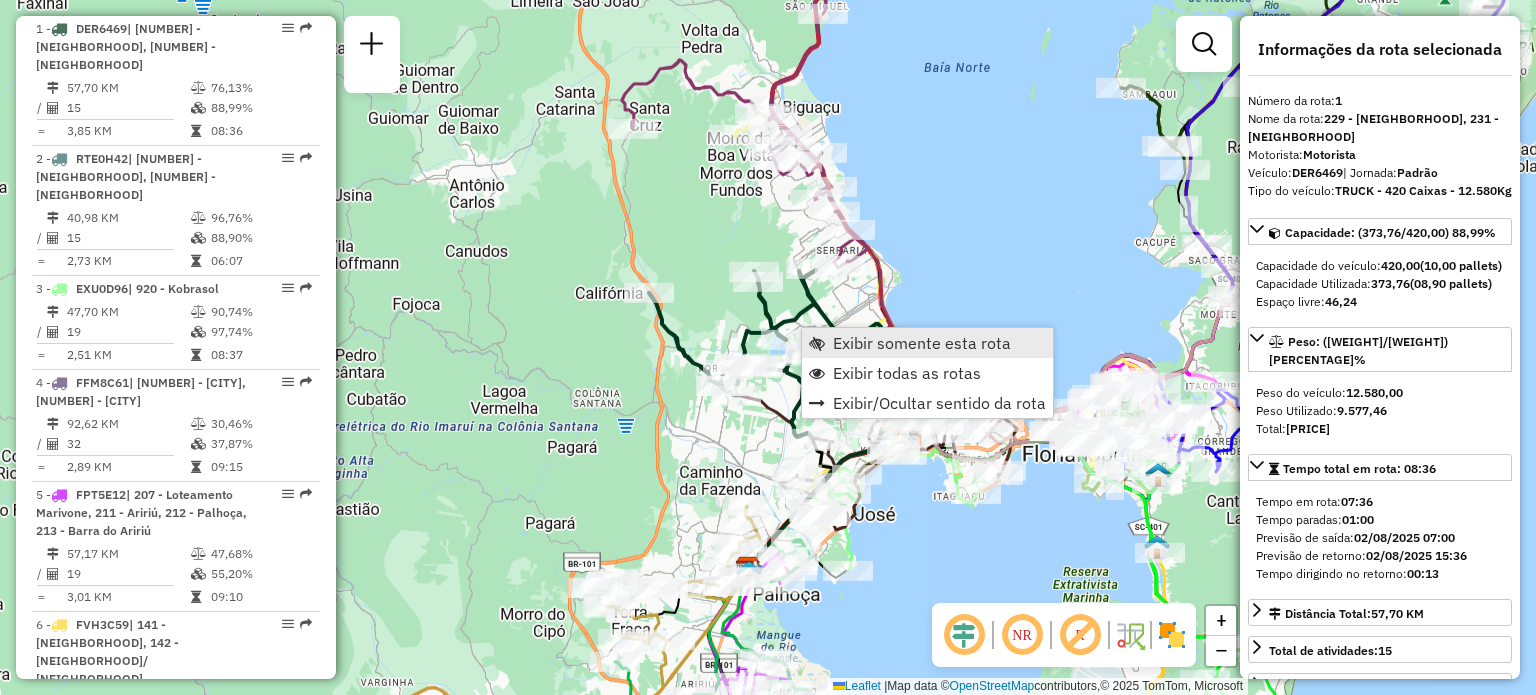 click on "Exibir somente esta rota" at bounding box center [927, 343] 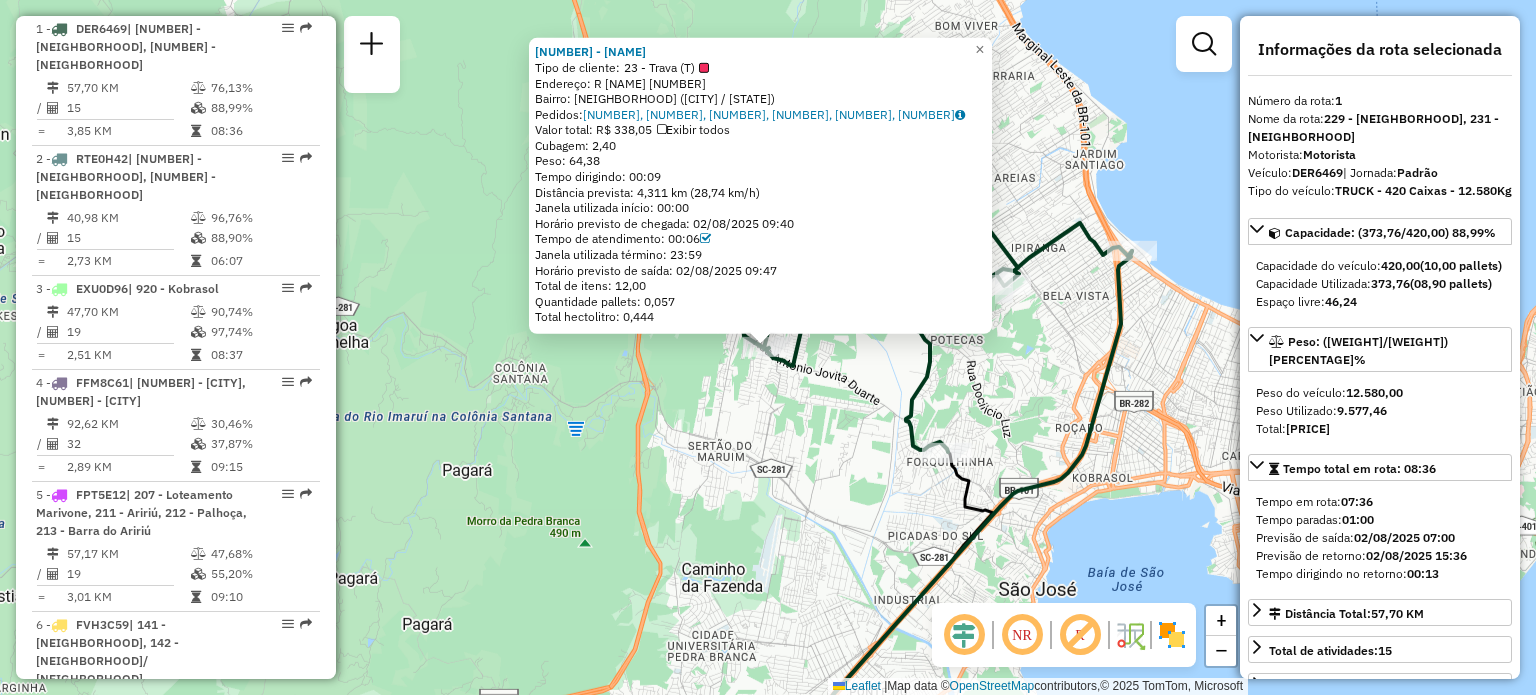 click on "[NUMBER] - [NUMBER] - [NAME] Tipo de cliente:   [NUMBER] - [CLIENT_TYPE]   Endereço: R   [NAME]         [NUMBER]   Bairro: [NEIGHBORHOOD] ([CITY] / [STATE])   Pedidos:  [ORDER_IDS]   Valor total: R$ [PRICE]   Exibir todos   Cubagem: [VOLUME]  Peso: [WEIGHT]  Tempo dirigindo: [TIME]   Distância prevista: [DISTANCE] km ([SPEED] km/h)   Janela utilizada início: [TIME]   Horário previsto de chegada: [DATE] [TIME]   Tempo de atendimento: [TIME]   Janela utilizada término: [TIME]   Horário previsto de saída: [DATE] [TIME]   Total de itens: [QUANTITY],00   Quantidade pallets: [QUANTITY]   Total hectolitro: [VOLUME]  × Janela de atendimento Grade de atendimento Capacidade Transportadoras Veículos Cliente Pedidos  Rotas Selecione os dias de semana para filtrar as janelas de atendimento  Seg   Ter   Qua   Qui   Sex   Sáb   Dom  Informe o período da janela de atendimento: De: Até:  Filtrar exatamente a janela do cliente  Considerar janela de atendimento padrão   Seg   Ter   Qua   Qui   Sex" 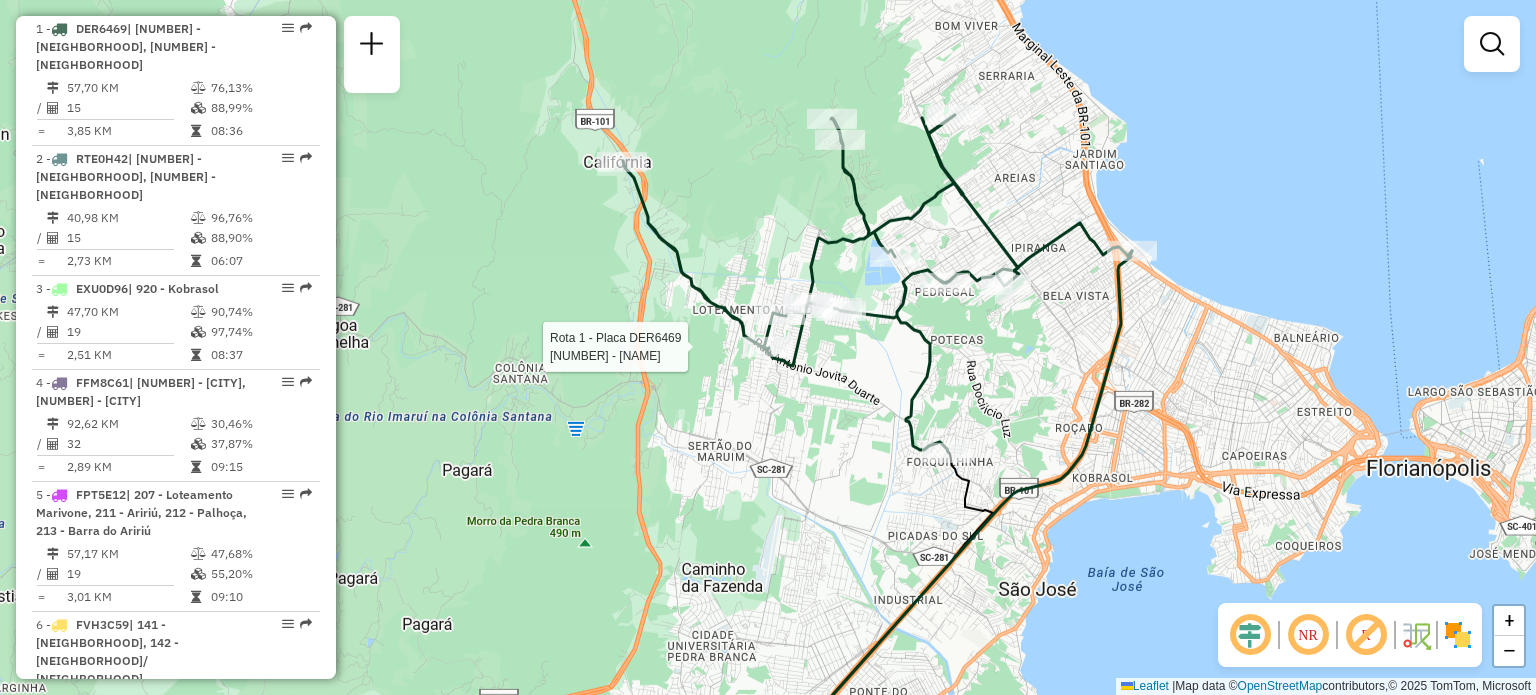 select on "**********" 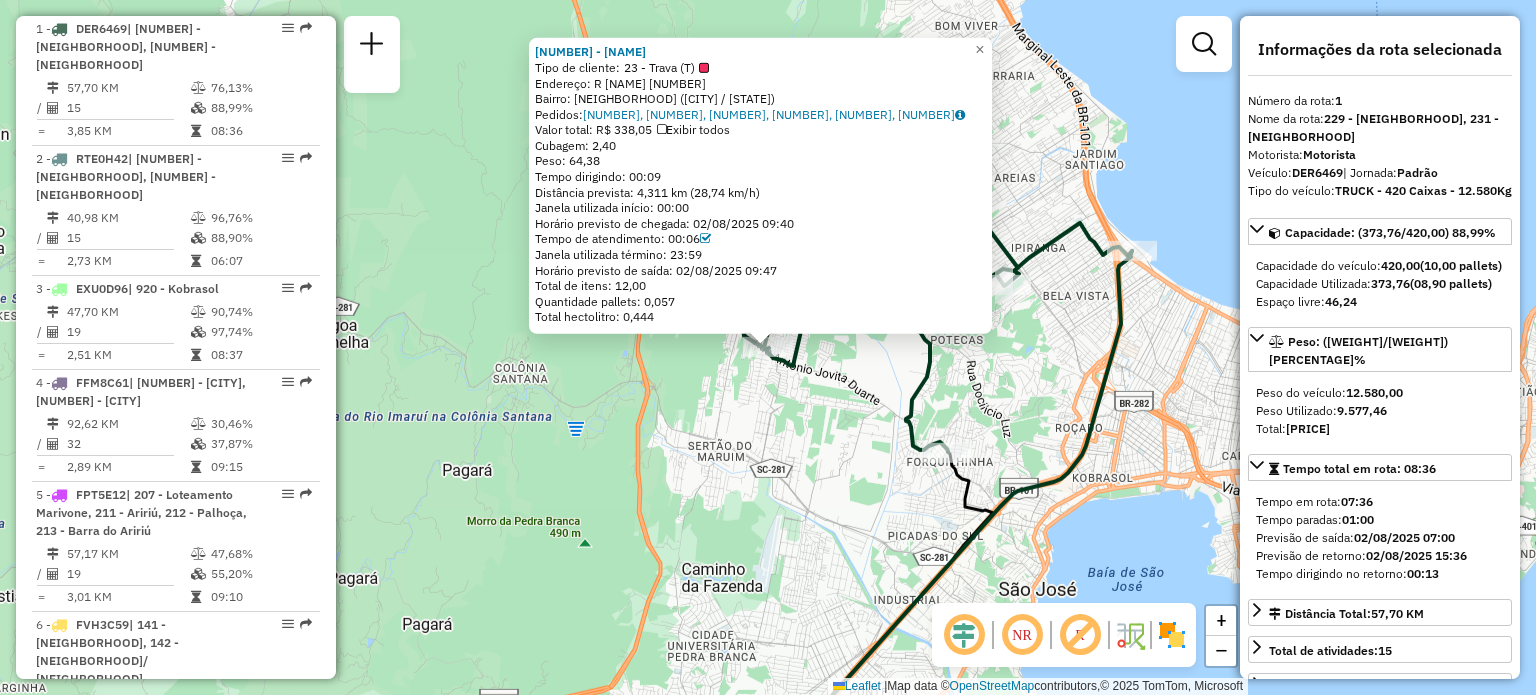click on "[NUMBER] - [NUMBER] - [NAME] Tipo de cliente:   [NUMBER] - [CLIENT_TYPE]   Endereço: R   [NAME]         [NUMBER]   Bairro: [NEIGHBORHOOD] ([CITY] / [STATE])   Pedidos:  [ORDER_IDS]   Valor total: R$ [PRICE]   Exibir todos   Cubagem: [VOLUME]  Peso: [WEIGHT]  Tempo dirigindo: [TIME]   Distância prevista: [DISTANCE] km ([SPEED] km/h)   Janela utilizada início: [TIME]   Horário previsto de chegada: [DATE] [TIME]   Tempo de atendimento: [TIME]   Janela utilizada término: [TIME]   Horário previsto de saída: [DATE] [TIME]   Total de itens: [QUANTITY],00   Quantidade pallets: [QUANTITY]   Total hectolitro: [VOLUME]  × Janela de atendimento Grade de atendimento Capacidade Transportadoras Veículos Cliente Pedidos  Rotas Selecione os dias de semana para filtrar as janelas de atendimento  Seg   Ter   Qua   Qui   Sex   Sáb   Dom  Informe o período da janela de atendimento: De: Até:  Filtrar exatamente a janela do cliente  Considerar janela de atendimento padrão   Seg   Ter   Qua   Qui   Sex" 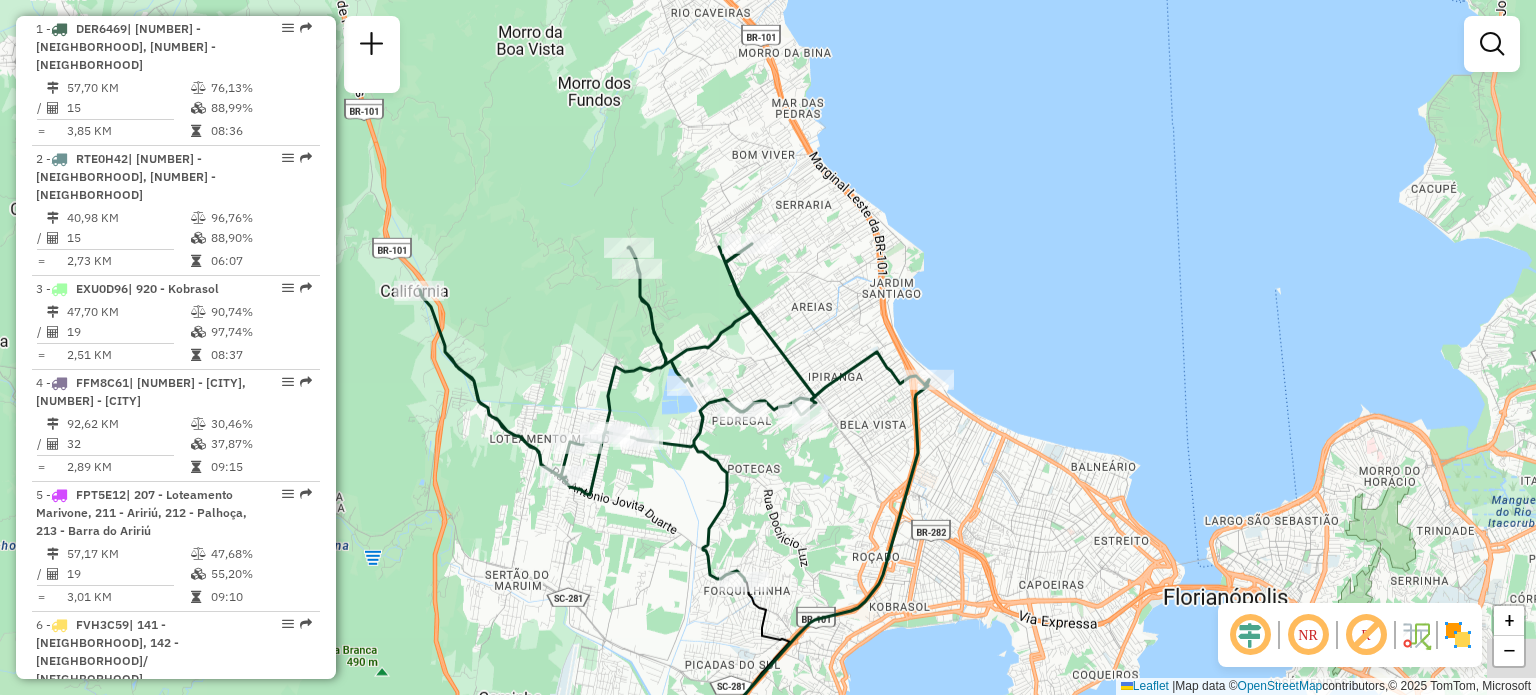 drag, startPoint x: 860, startPoint y: 65, endPoint x: 657, endPoint y: 194, distance: 240.52026 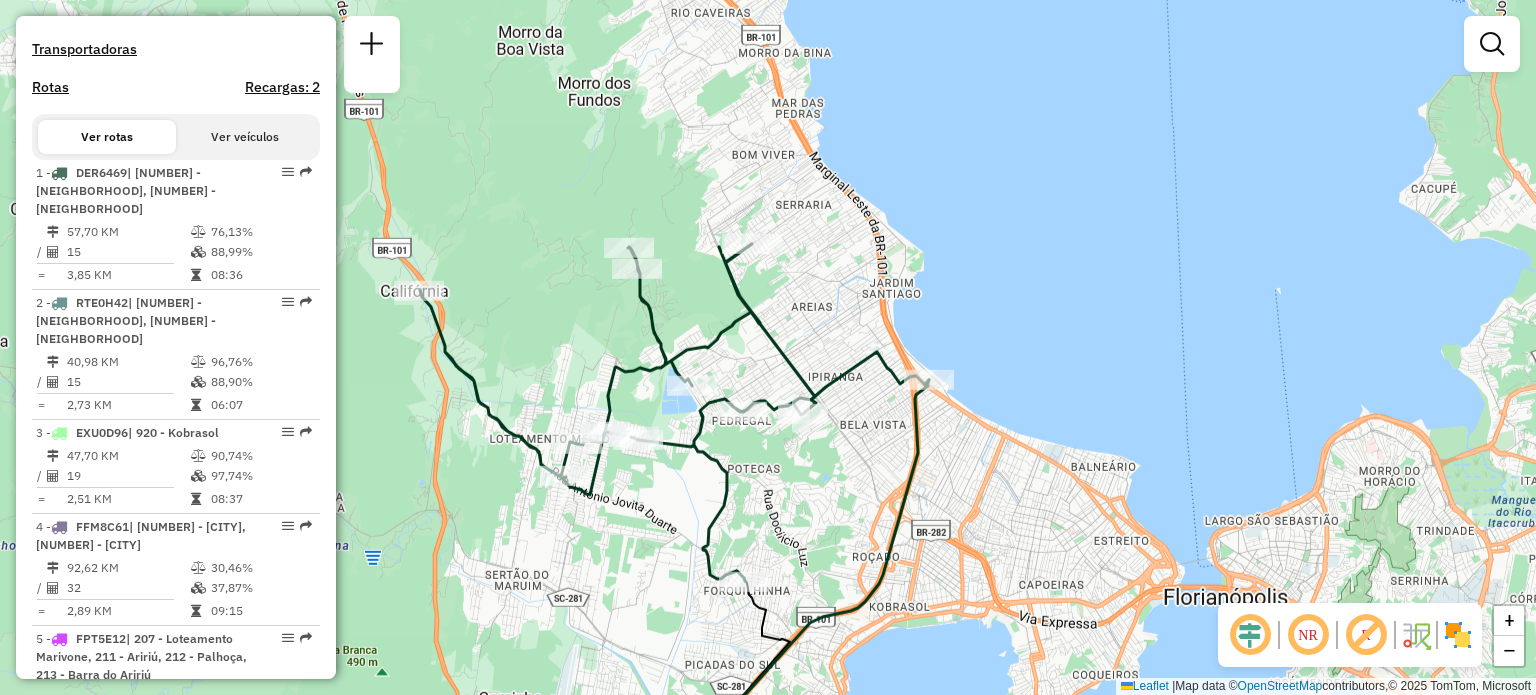 scroll, scrollTop: 687, scrollLeft: 0, axis: vertical 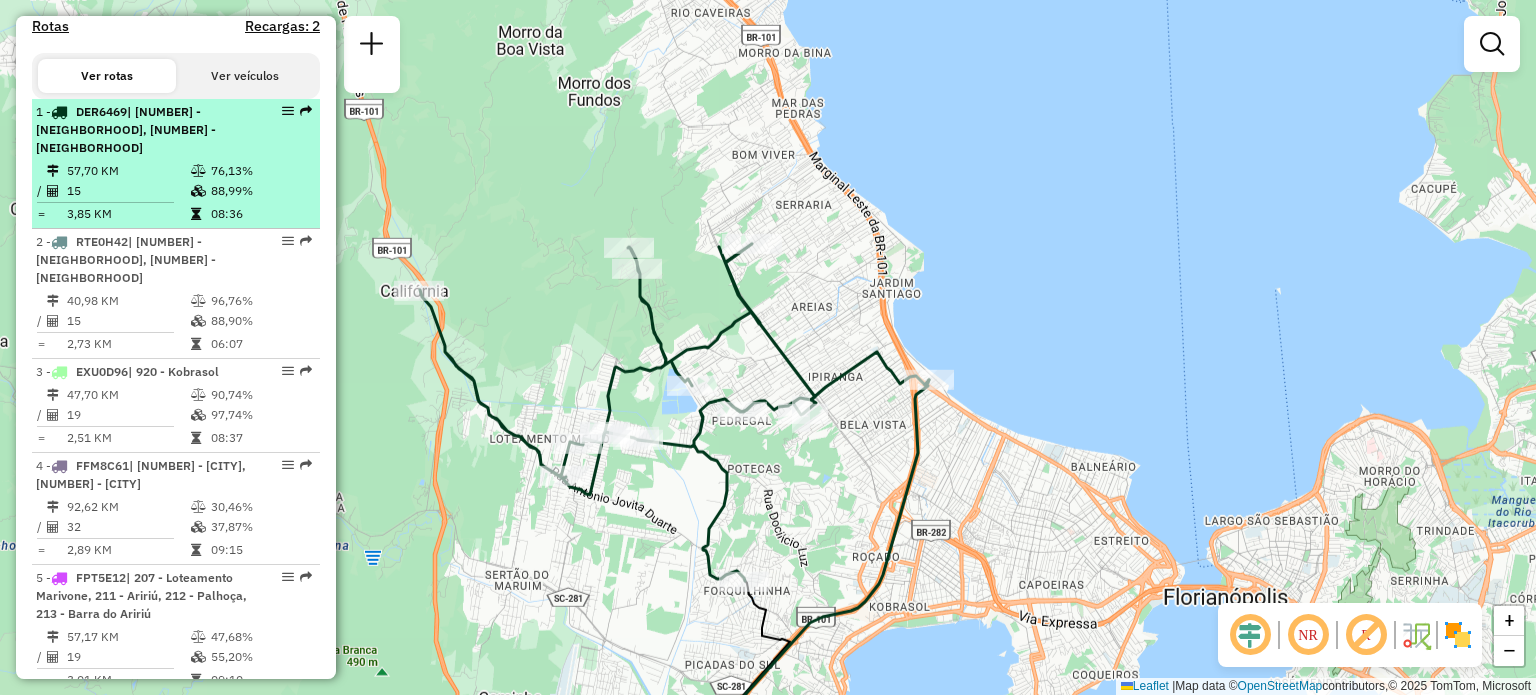 click on "57,70 KM" at bounding box center [128, 171] 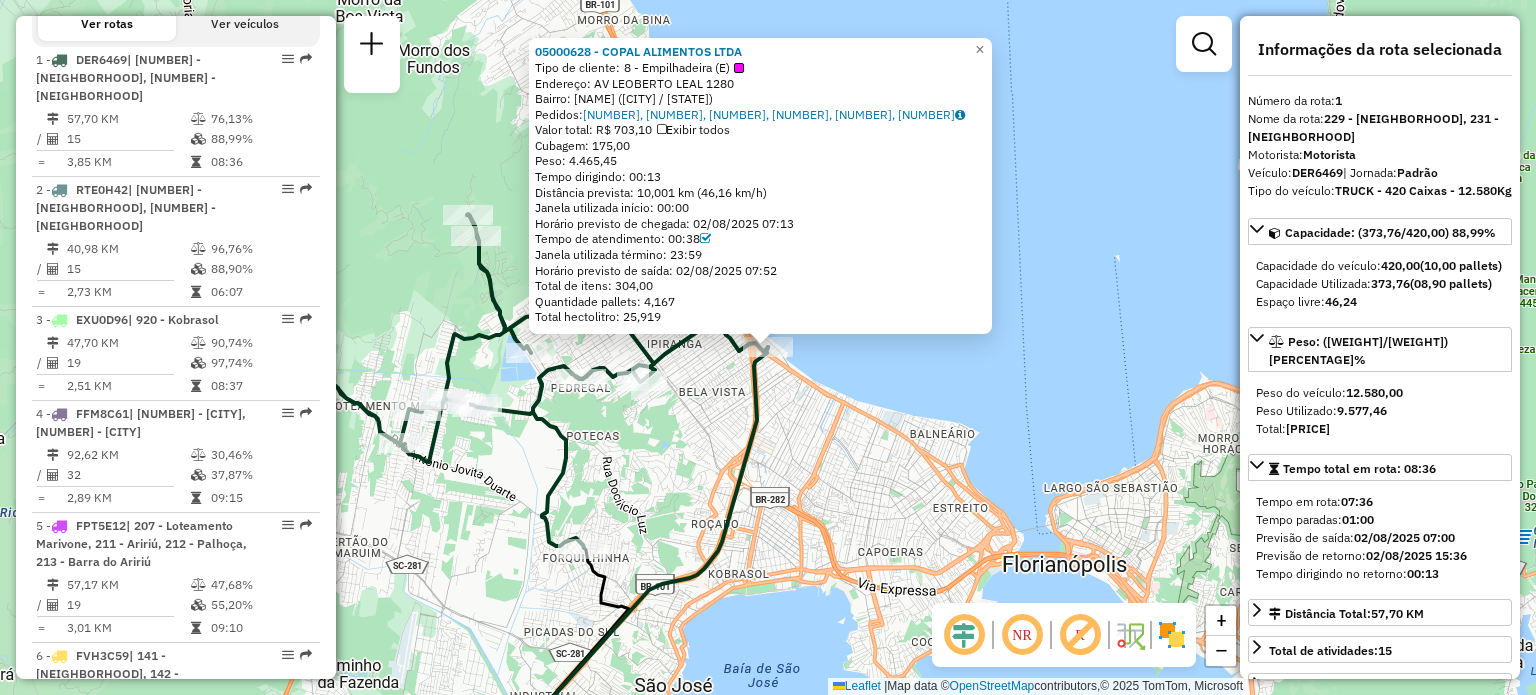 scroll, scrollTop: 770, scrollLeft: 0, axis: vertical 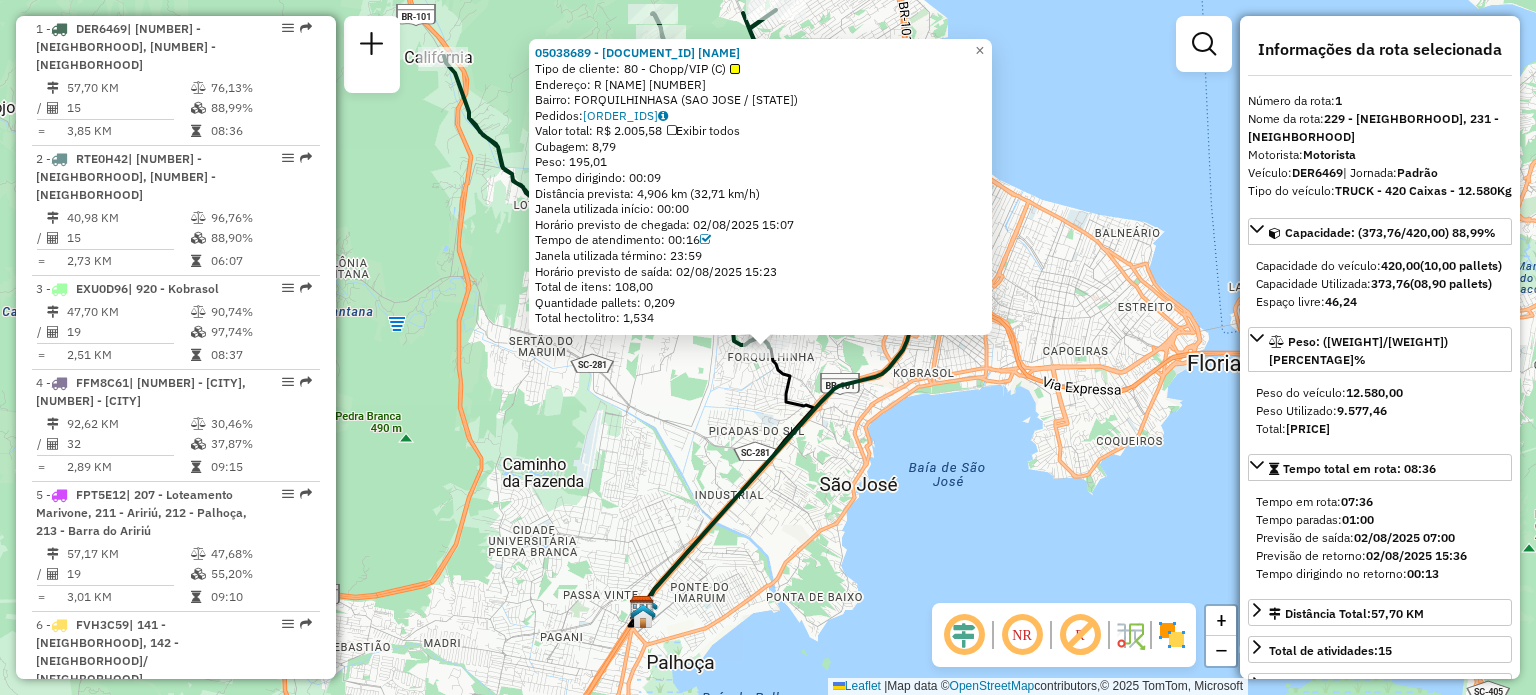 click on "[NUMBER] - [NAME]  Tipo de cliente:   80 - Chopp/VIP (C)   Endereço: R   JOSE LUIZ                     100   Bairro: [NEIGHBORHOOD] ([CITY] / [STATE])   Pedidos:  [NUMBER], [NUMBER]   Valor total: R$ 2.005,58   Exibir todos   Cubagem: 8,79  Peso: 195,01  Tempo dirigindo: 00:09   Distância prevista: 4,906 km (32,71 km/h)   Janela utilizada início: 00:00   Horário previsto de chegada: 02/08/2025 15:07   Tempo de atendimento: 00:16   Janela utilizada término: 23:59   Horário previsto de saída: 02/08/2025 15:23   Total de itens: 108,00   Quantidade pallets: 0,209   Total hectolitro: 1,534  × Janela de atendimento Grade de atendimento Capacidade Transportadoras Veículos Cliente Pedidos  Rotas Selecione os dias de semana para filtrar as janelas de atendimento  Seg   Ter   Qua   Qui   Sex   Sáb   Dom  Informe o período da janela de atendimento: De: Até:  Filtrar exatamente a janela do cliente  Considerar janela de atendimento padrão   Seg   Ter   Qua   Qui   Sex   Sáb  De:" 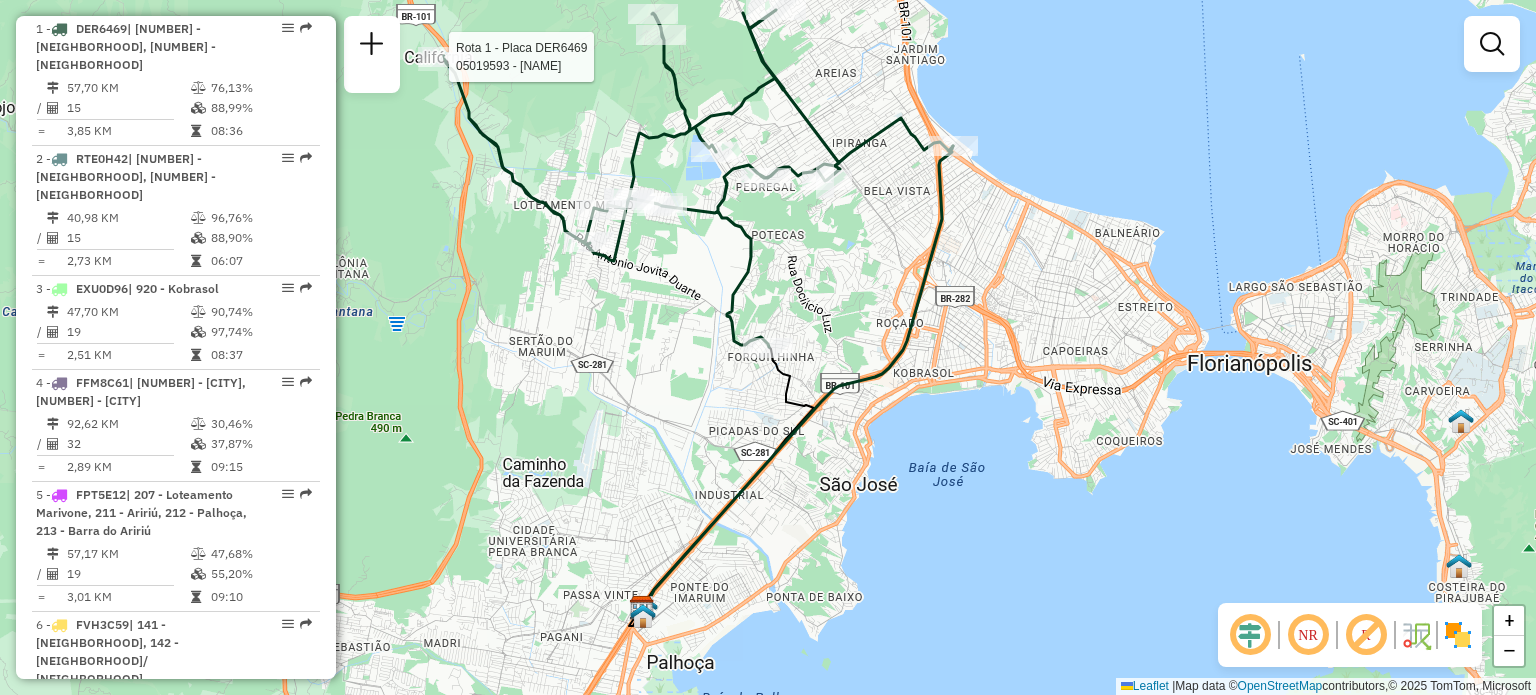 select on "**********" 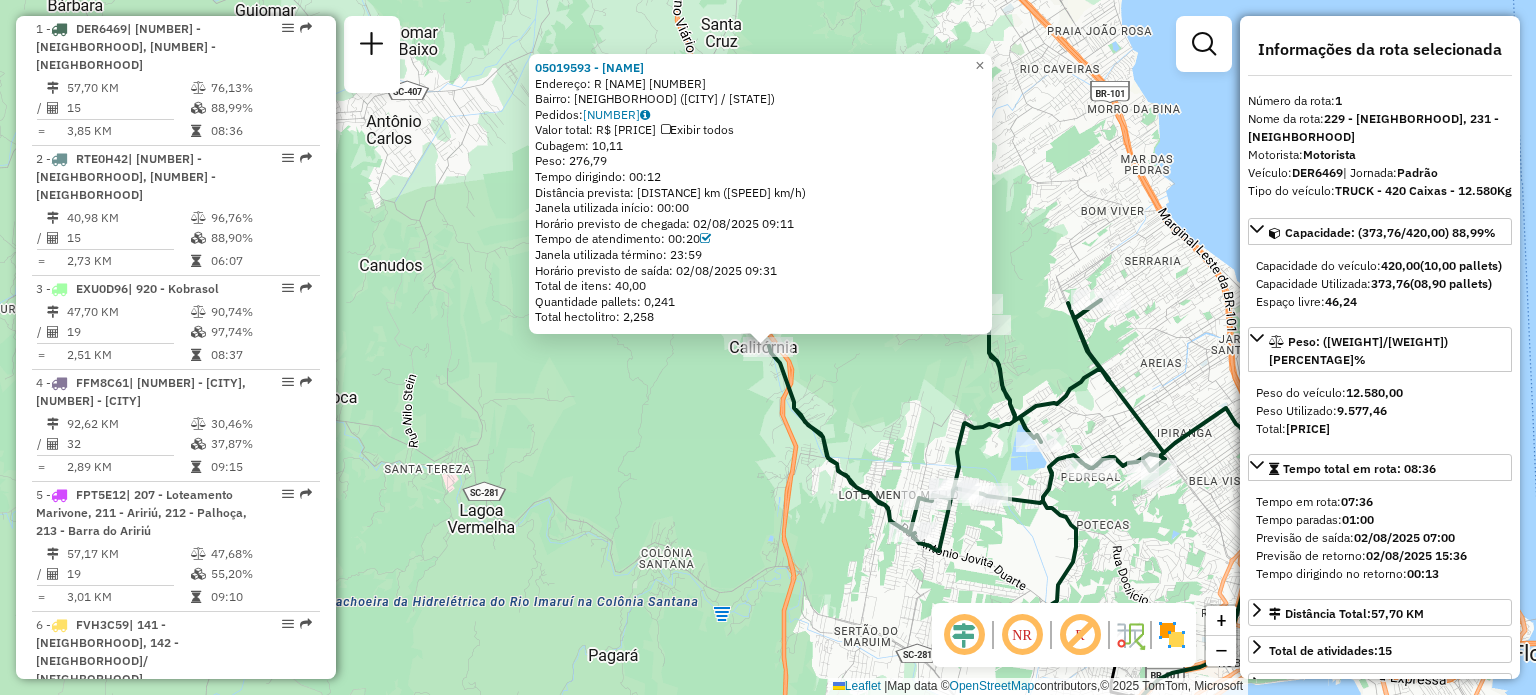click on "[NUMBER] - [NAME] Endereço: R [NAME] [NUMBER] Bairro: [NAME] ([CITY] / [STATE]) Pedidos: [NUMBER] Valor total: [PRICE] Exibir todos Cubagem: [NUMBER] Peso: [NUMBER] Tempo dirigindo: [TIME] Distância prevista: [NUMBER] km ([NUMBER] km/h) Janela utilizada início: [TIME] Horário previsto de chegada: [DATE] [TIME] Tempo de atendimento: [TIME] Janela utilizada término: [TIME] Horário previsto de saída: [DATE] [TIME] Total de itens: [NUMBER] Quantidade pallets: [NUMBER] Total hectolitro: [NUMBER] × Janela de atendimento Grade de atendimento Capacidade Transportadoras Veículos Cliente Pedidos Rotas Selecione os dias de semana para filtrar as janelas de atendimento Seg Ter Qua Qui Sex Sáb Dom Informe o período da janela de atendimento: De: Até: Filtrar exatamente a janela do cliente Considerar janela de atendimento padrão Selecione os dias de semana para filtrar as grades de atendimento Seg Ter Qua Qui Sex Sáb Dom De:" 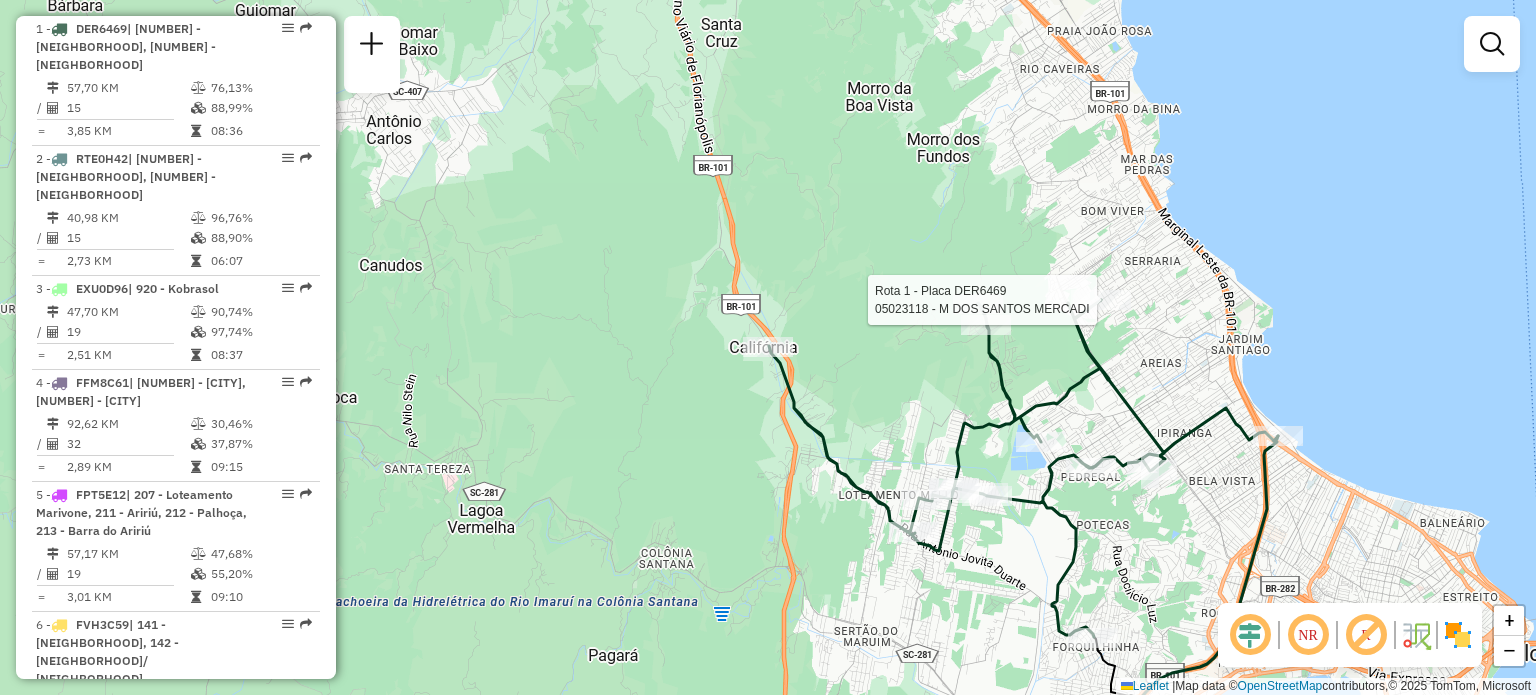select on "**********" 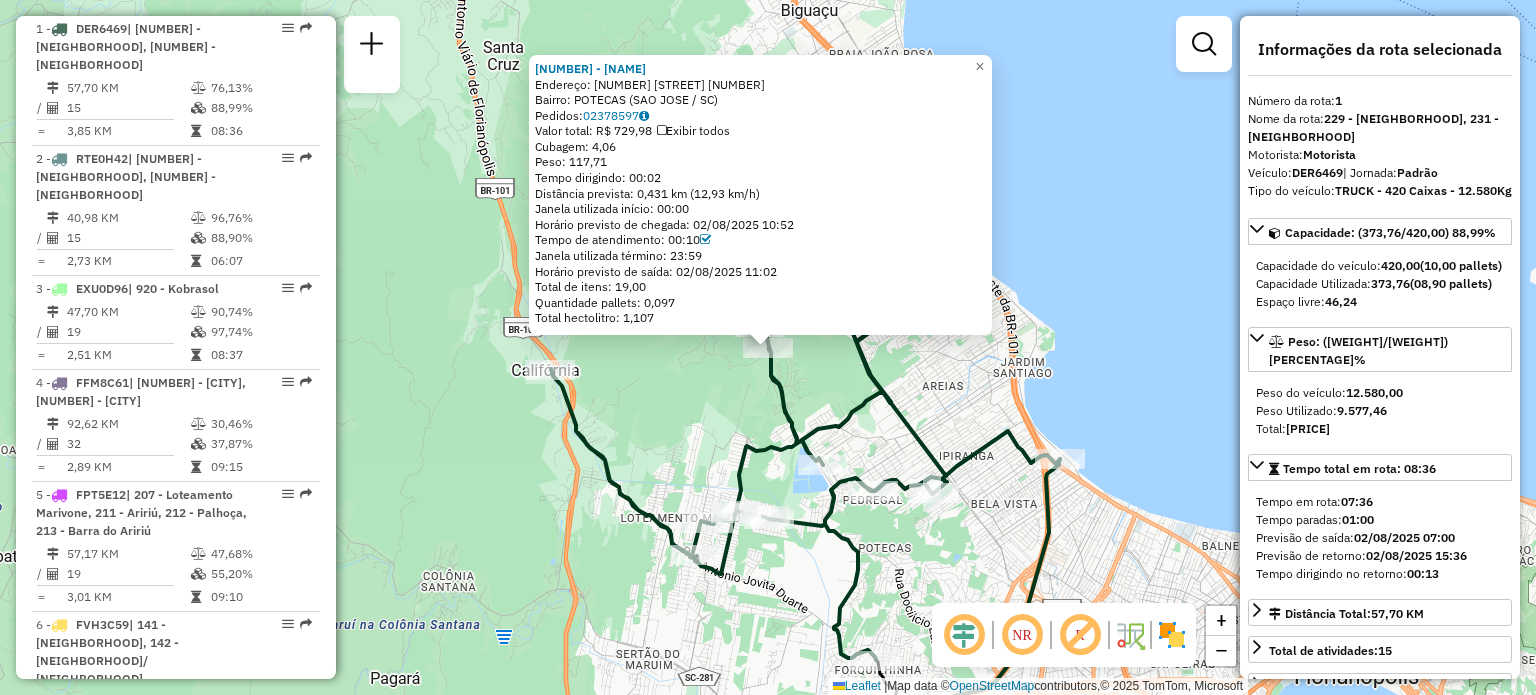 click on "[NUMBER] - [NAME]  Endereço: [NUMBER] [STREET]           151   Bairro: [NEIGHBORHOOD] ([CITY] / [STATE])   Pedidos:  [NUMBER]   Valor total: R$ 729,98   Exibir todos   Cubagem: 4,06  Peso: 117,71  Tempo dirigindo: 00:02   Distância prevista: 0,431 km (12,93 km/h)   Janela utilizada início: 00:00   Horário previsto de chegada: 02/08/2025 10:52   Tempo de atendimento: 00:10   Janela utilizada término: 23:59   Horário previsto de saída: 02/08/2025 11:02   Total de itens: 19,00   Quantidade pallets: 0,097   Total hectolitro: 1,107  × Janela de atendimento Grade de atendimento Capacidade Transportadoras Veículos Cliente Pedidos  Rotas Selecione os dias de semana para filtrar as janelas de atendimento  Seg   Ter   Qua   Qui   Sex   Sáb   Dom  Informe o período da janela de atendimento: De: Até:  Filtrar exatamente a janela do cliente  Considerar janela de atendimento padrão  Selecione os dias de semana para filtrar as grades de atendimento  Seg   Ter   Qua   Qui   Sex   Sáb   Dom   Peso mínimo:  +" 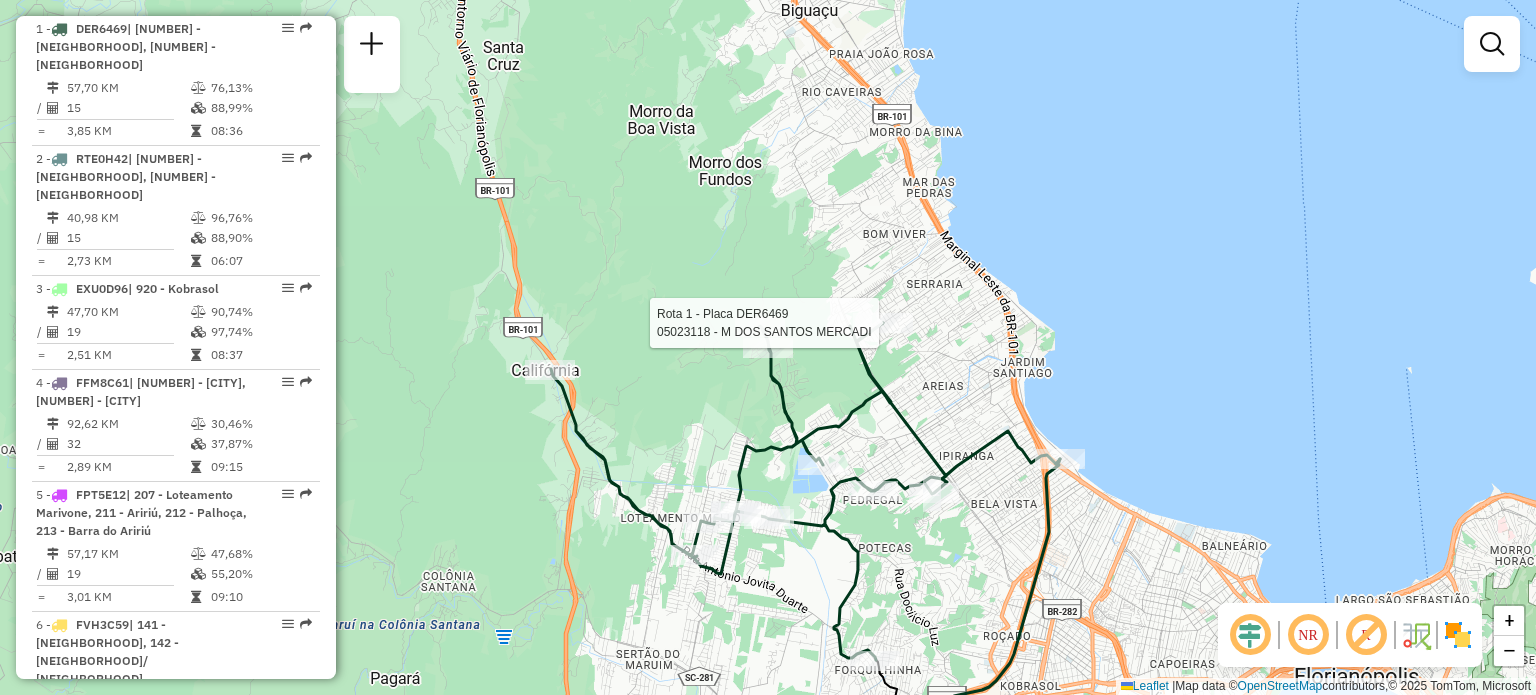 click 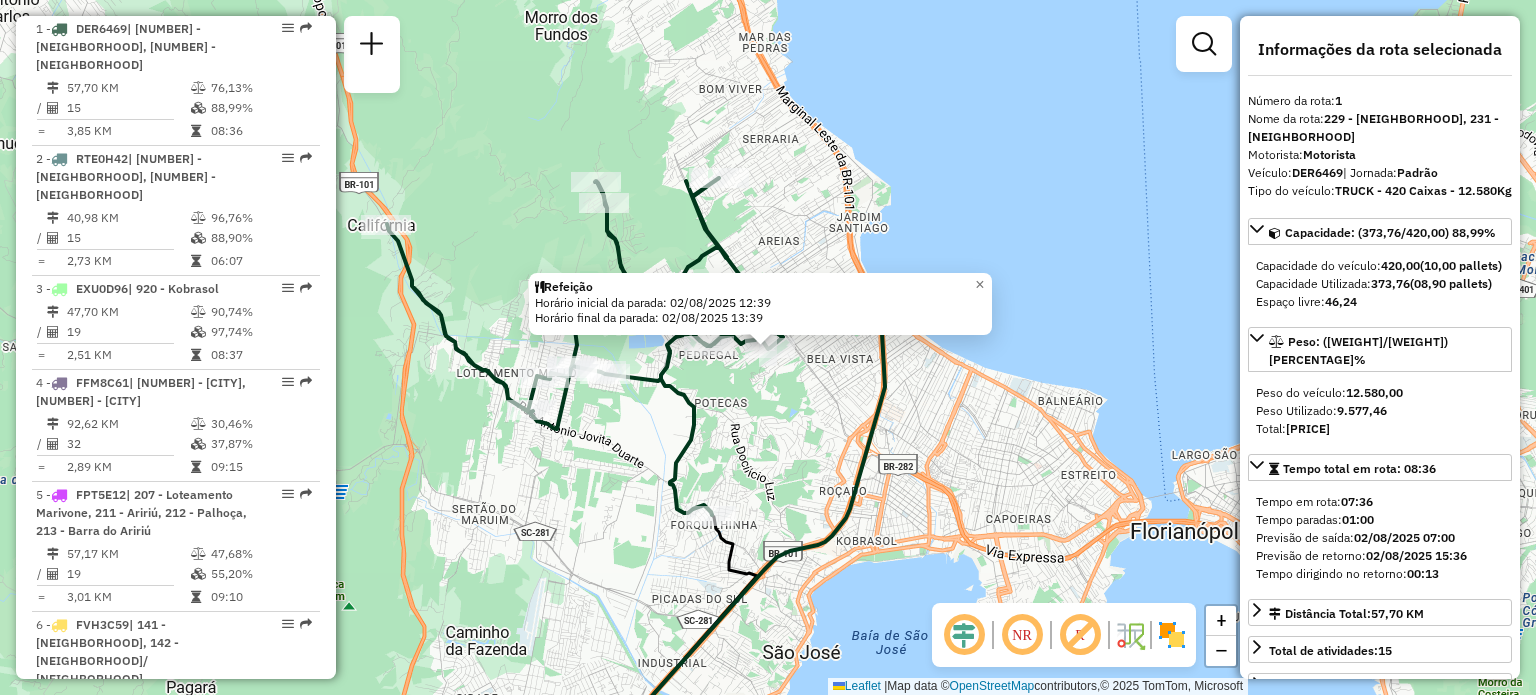 click on "Refeição  Horário inicial da parada: [DATE] [TIME]   Horário final da parada: [DATE] [TIME]  × Janela de atendimento Grade de atendimento Capacidade Transportadoras Veículos Cliente Pedidos  Rotas Selecione os dias de semana para filtrar as janelas de atendimento  Seg   Ter   Qua   Qui   Sex   Sáb   Dom  Informe o período da janela de atendimento: De: Até:  Filtrar exatamente a janela do cliente  Considerar janela de atendimento padrão  Selecione os dias de semana para filtrar as grades de atendimento  Seg   Ter   Qua   Qui   Sex   Sáb   Dom   Considerar clientes sem dia de atendimento cadastrado  Clientes fora do dia de atendimento selecionado Filtrar as atividades entre os valores definidos abaixo:  Peso mínimo:   Peso máximo:   Cubagem mínima:   Cubagem máxima:   De:   Até:  Filtrar as atividades entre o tempo de atendimento definido abaixo:  De:   Até:   Considerar capacidade total dos clientes não roteirizados Transportadora: Selecione um ou mais itens Tipo de veículo: Veículo:" 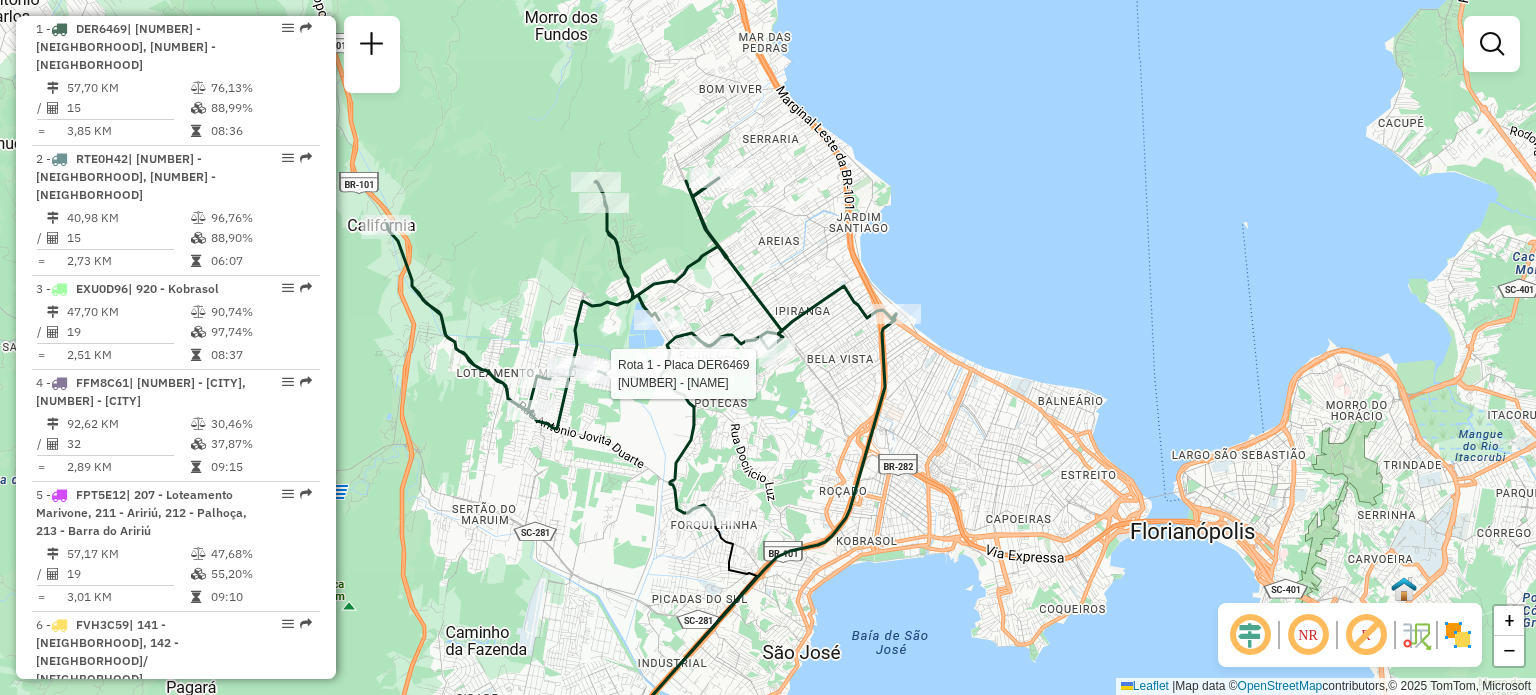 select on "**********" 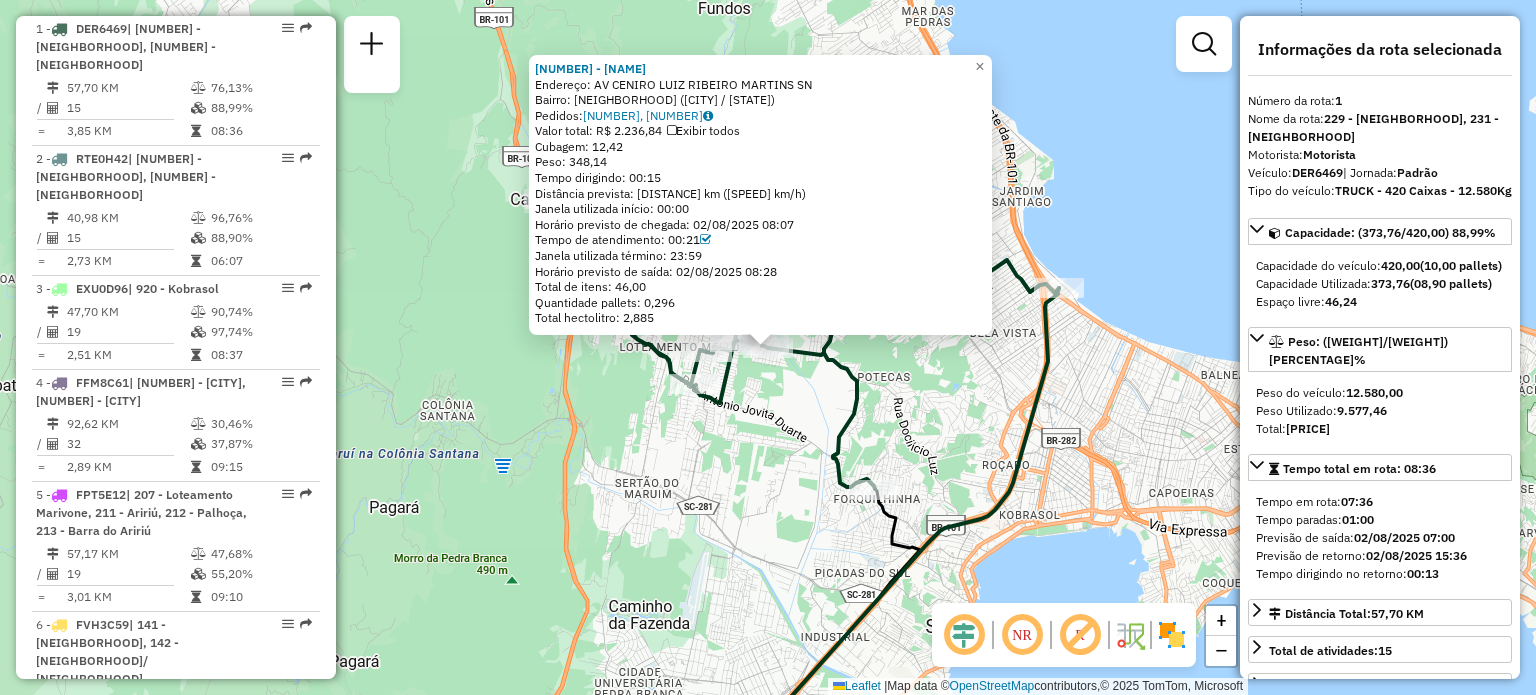 click on "[NUMBER] - [NAME]  Endereço: AV  CENIRO LUIZ RIBEIRO MARTINS   SN   Bairro: [NEIGHBORHOOD] ([CITY] / [STATE])   Pedidos:  [NUMBER], [NUMBER]   Valor total: R$ 2.236,84   Exibir todos   Cubagem: 12,42  Peso: 348,14  Tempo dirigindo: 00:15   Distância prevista: 6,523 km (26,09 km/h)   Janela utilizada início: 00:00   Horário previsto de chegada: 02/08/2025 08:07   Tempo de atendimento: 00:21   Janela utilizada término: 23:59   Horário previsto de saída: 02/08/2025 08:28   Total de itens: 46,00   Quantidade pallets: 0,296   Total hectolitro: 2,885  × Janela de atendimento Grade de atendimento Capacidade Transportadoras Veículos Cliente Pedidos  Rotas Selecione os dias de semana para filtrar as janelas de atendimento  Seg   Ter   Qua   Qui   Sex   Sáb   Dom  Informe o período da janela de atendimento: De: Até:  Filtrar exatamente a janela do cliente  Considerar janela de atendimento padrão  Selecione os dias de semana para filtrar as grades de atendimento  Seg   Ter   Qua   Qui   Sex   Sáb  +" 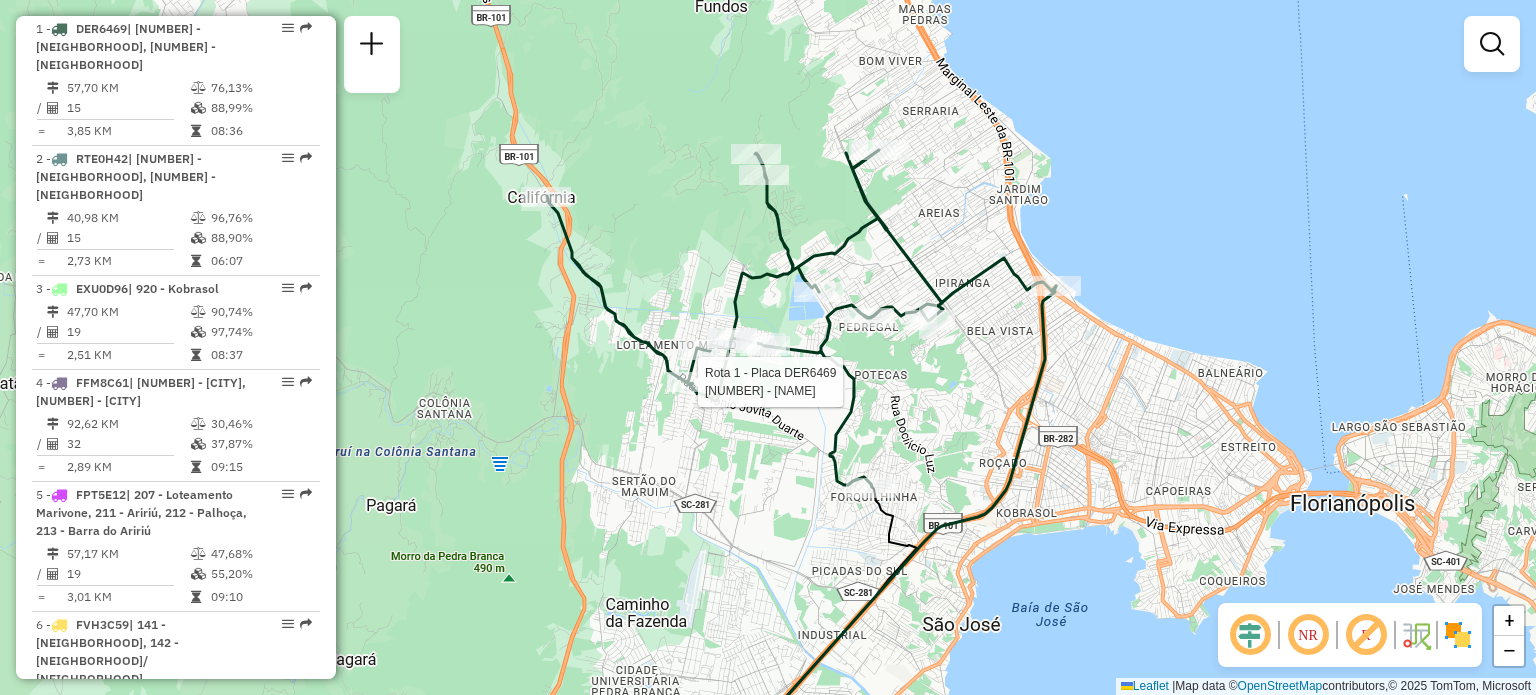 select on "**********" 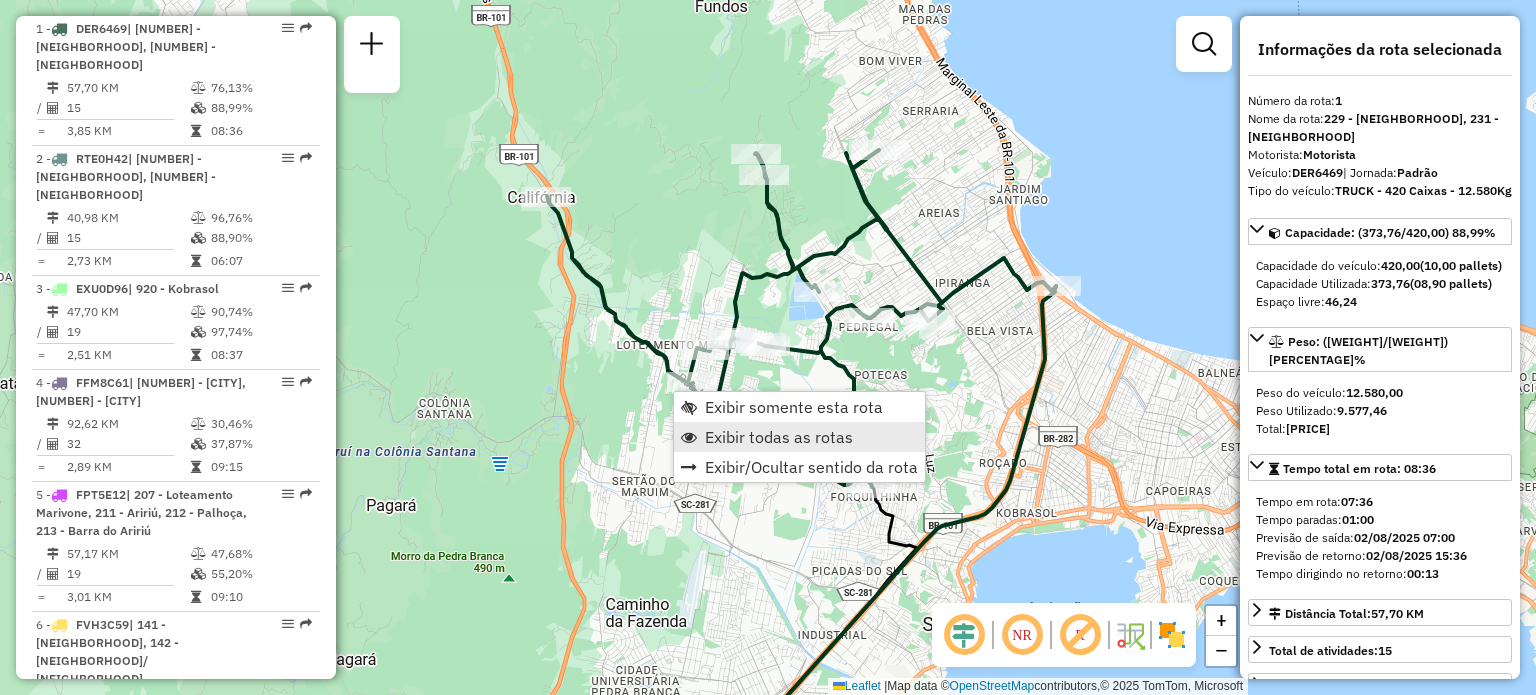 click on "Exibir todas as rotas" at bounding box center (779, 437) 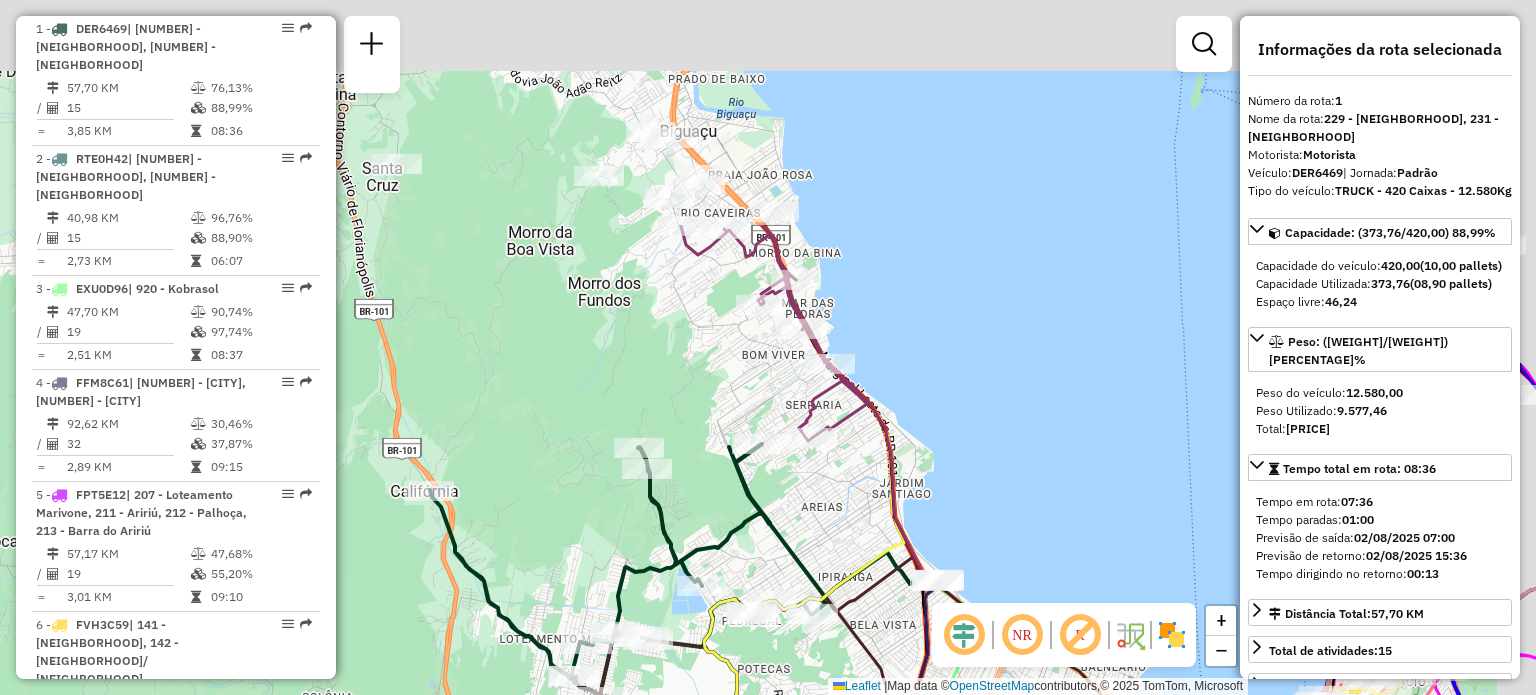 drag, startPoint x: 1067, startPoint y: 111, endPoint x: 946, endPoint y: 415, distance: 327.19565 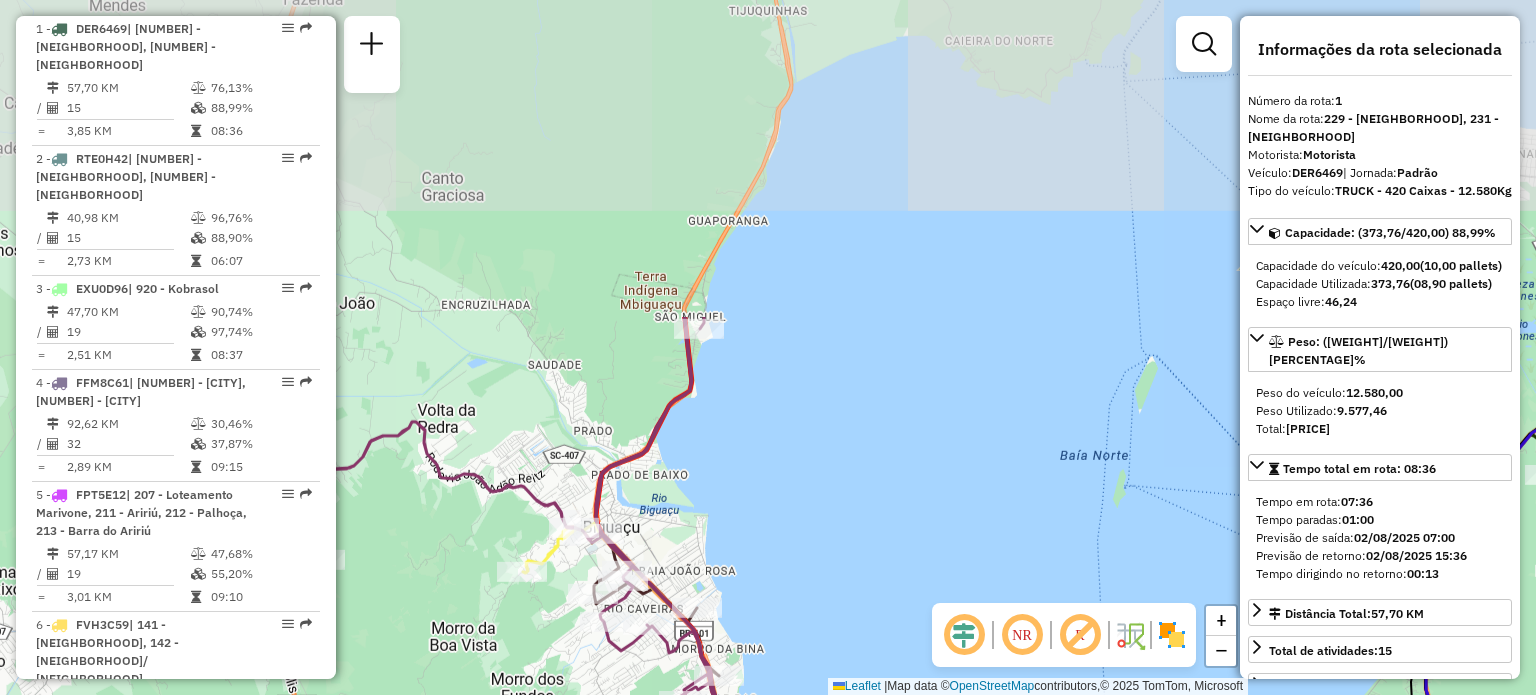 drag, startPoint x: 901, startPoint y: 245, endPoint x: 822, endPoint y: 634, distance: 396.9408 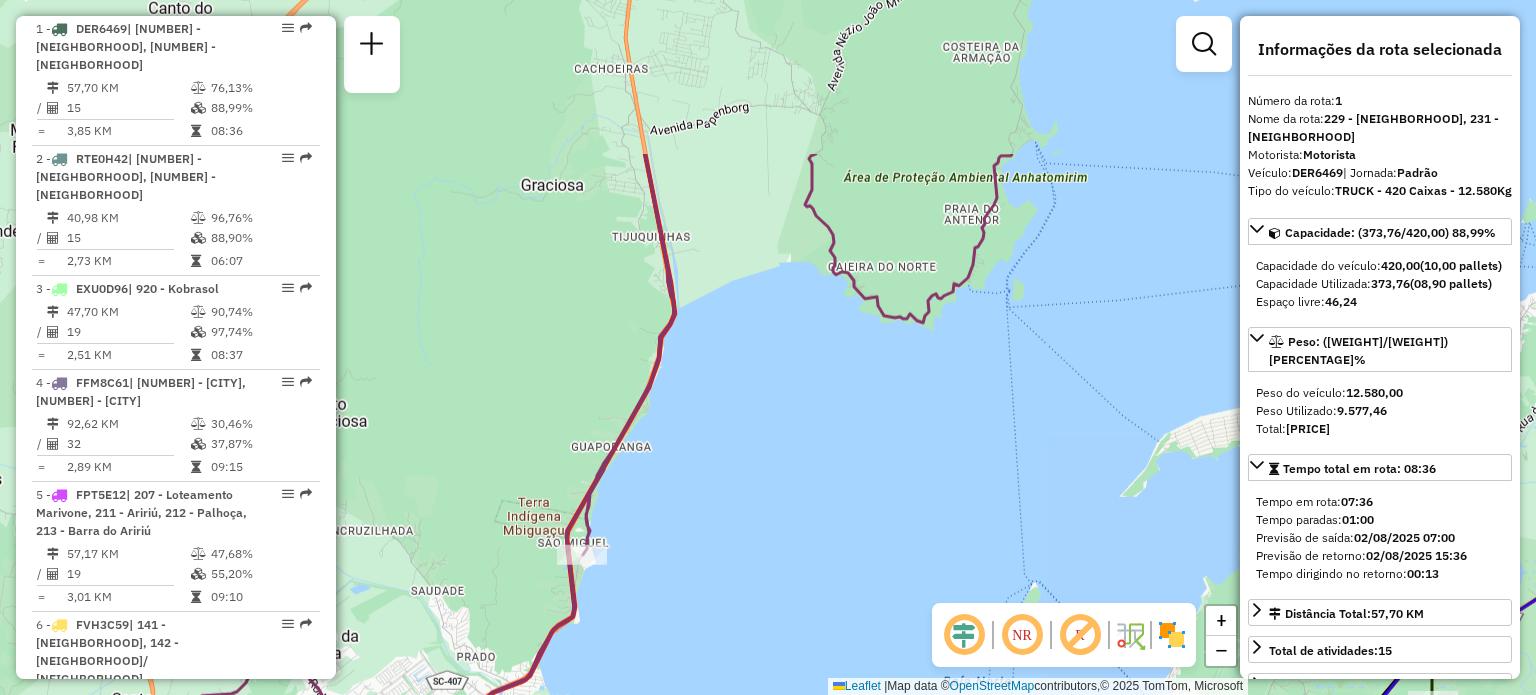 drag, startPoint x: 857, startPoint y: 311, endPoint x: 740, endPoint y: 547, distance: 263.41034 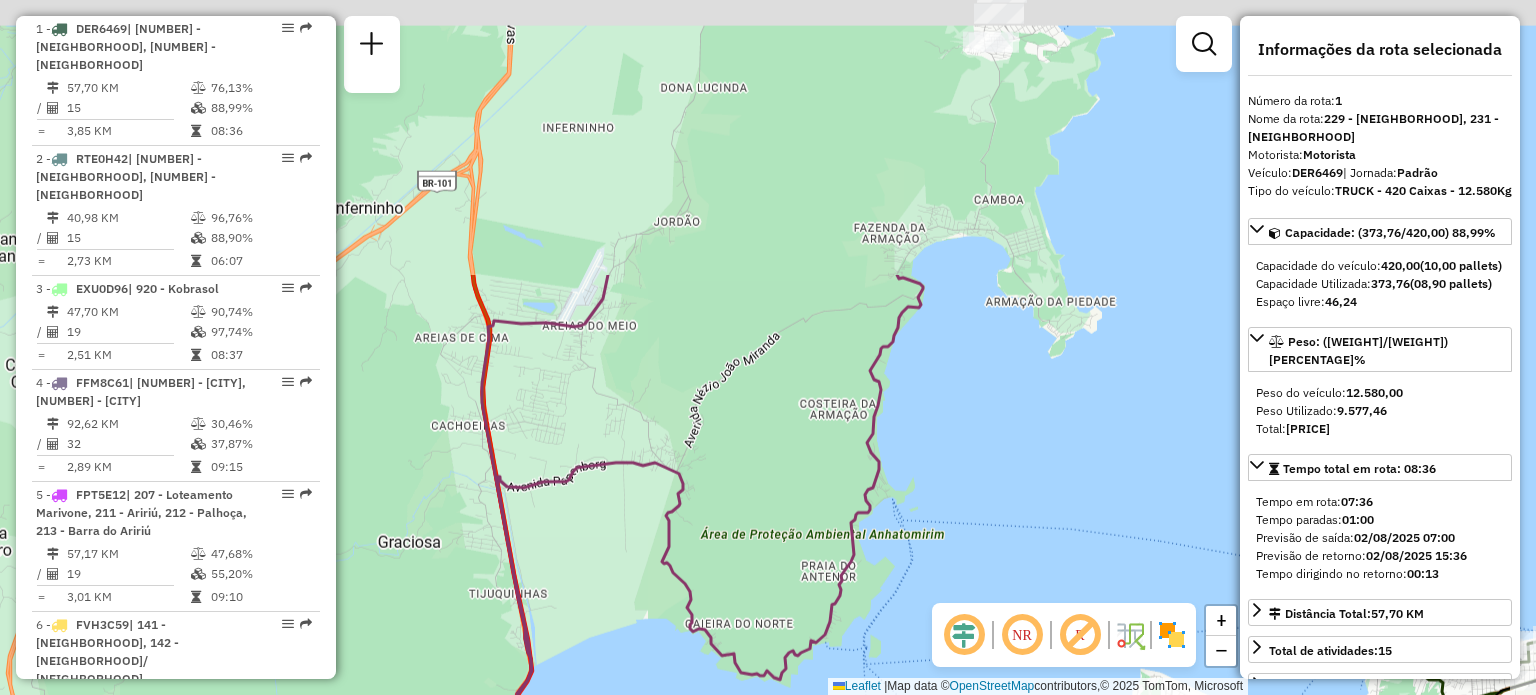 drag, startPoint x: 911, startPoint y: 87, endPoint x: 770, endPoint y: 445, distance: 384.76617 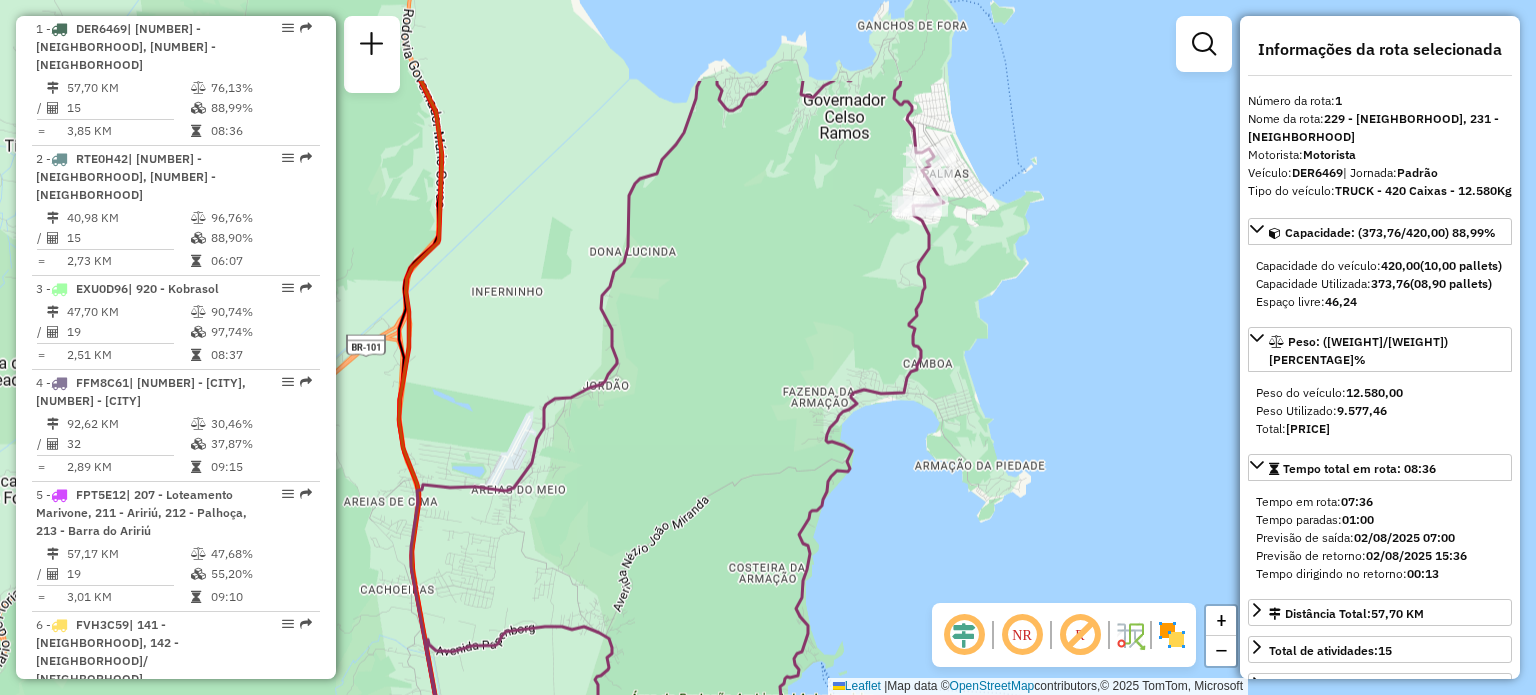 drag, startPoint x: 880, startPoint y: 225, endPoint x: 799, endPoint y: 408, distance: 200.12495 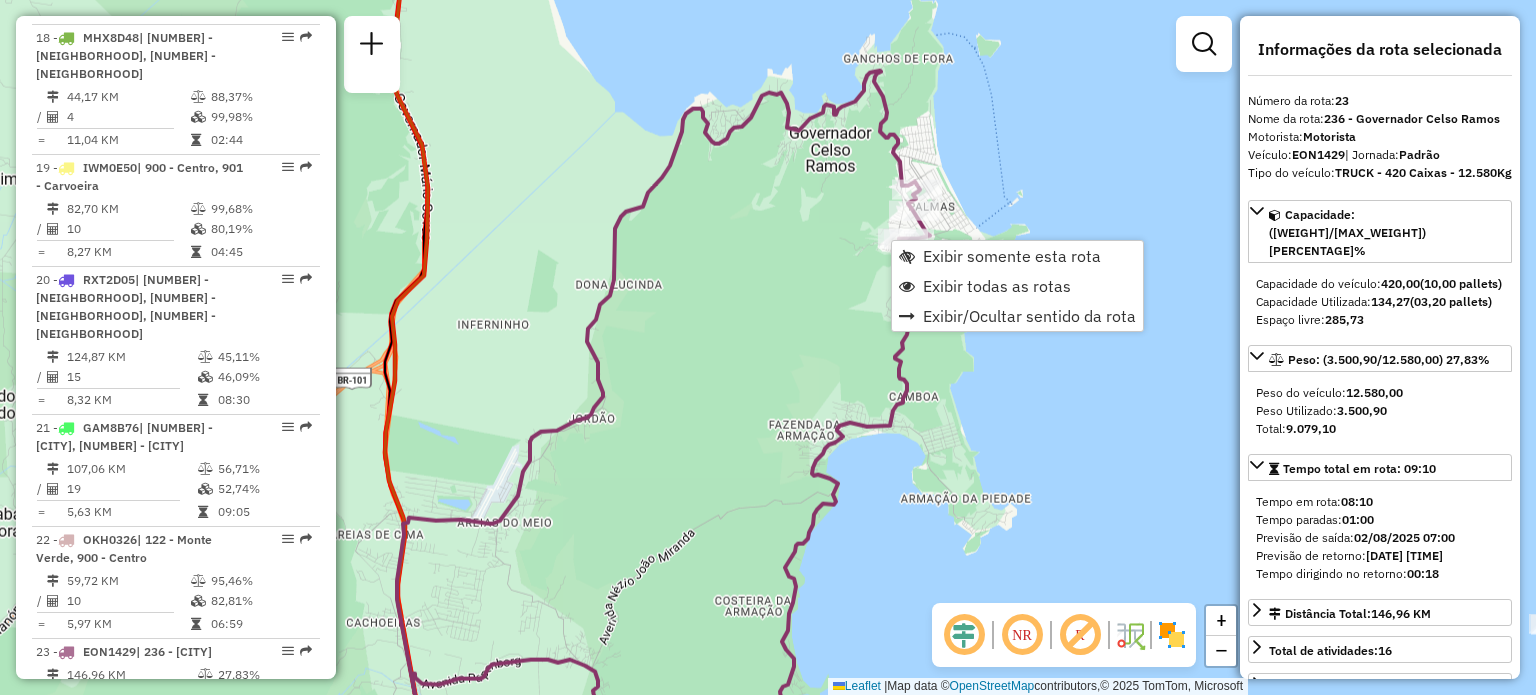 scroll, scrollTop: 3267, scrollLeft: 0, axis: vertical 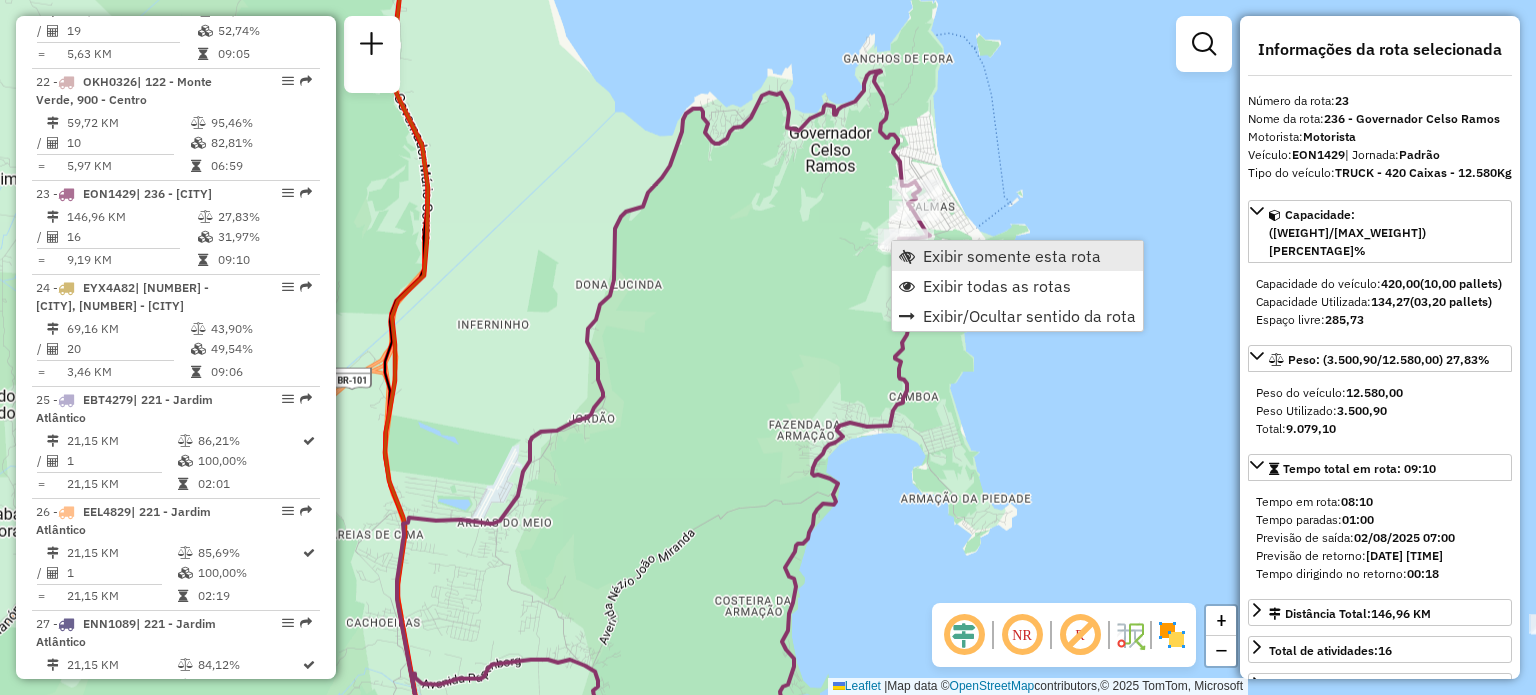 click on "Exibir somente esta rota" at bounding box center [1012, 256] 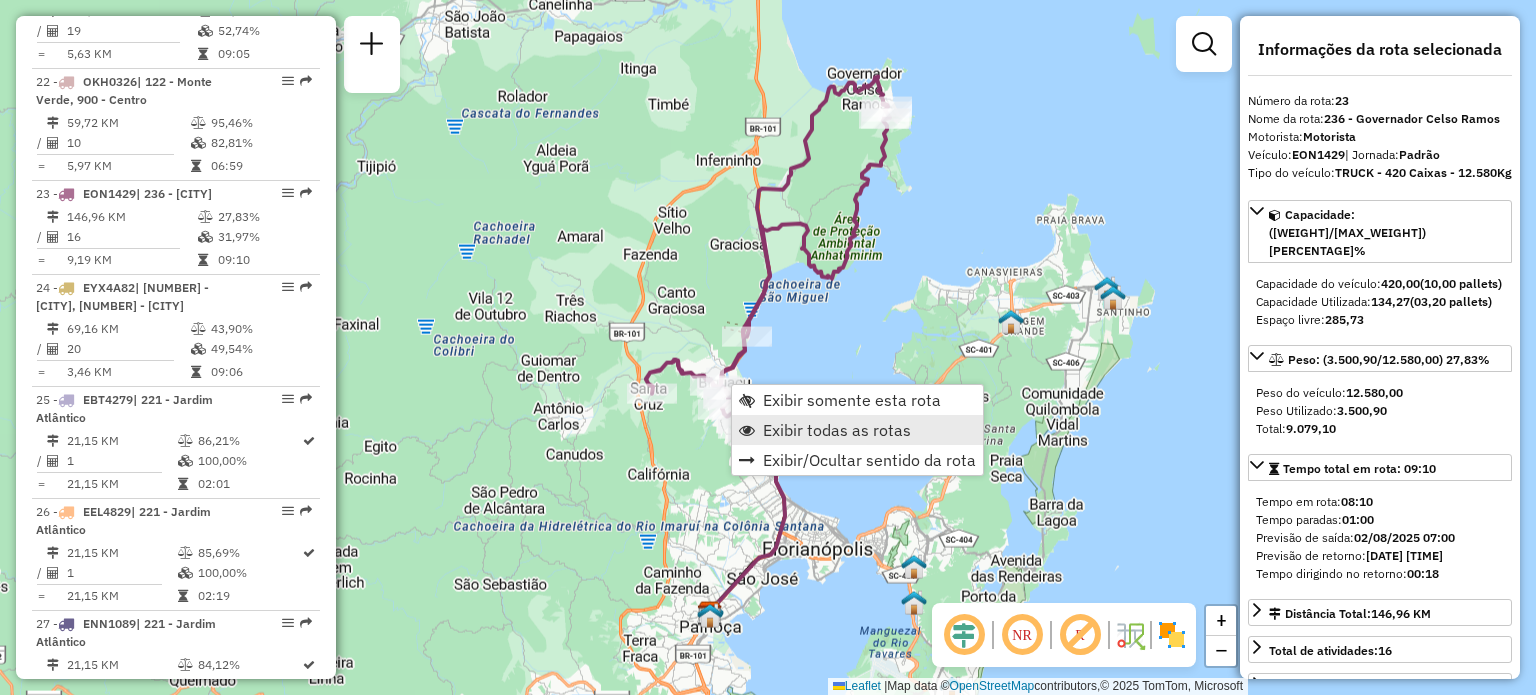click on "Exibir todas as rotas" at bounding box center [837, 430] 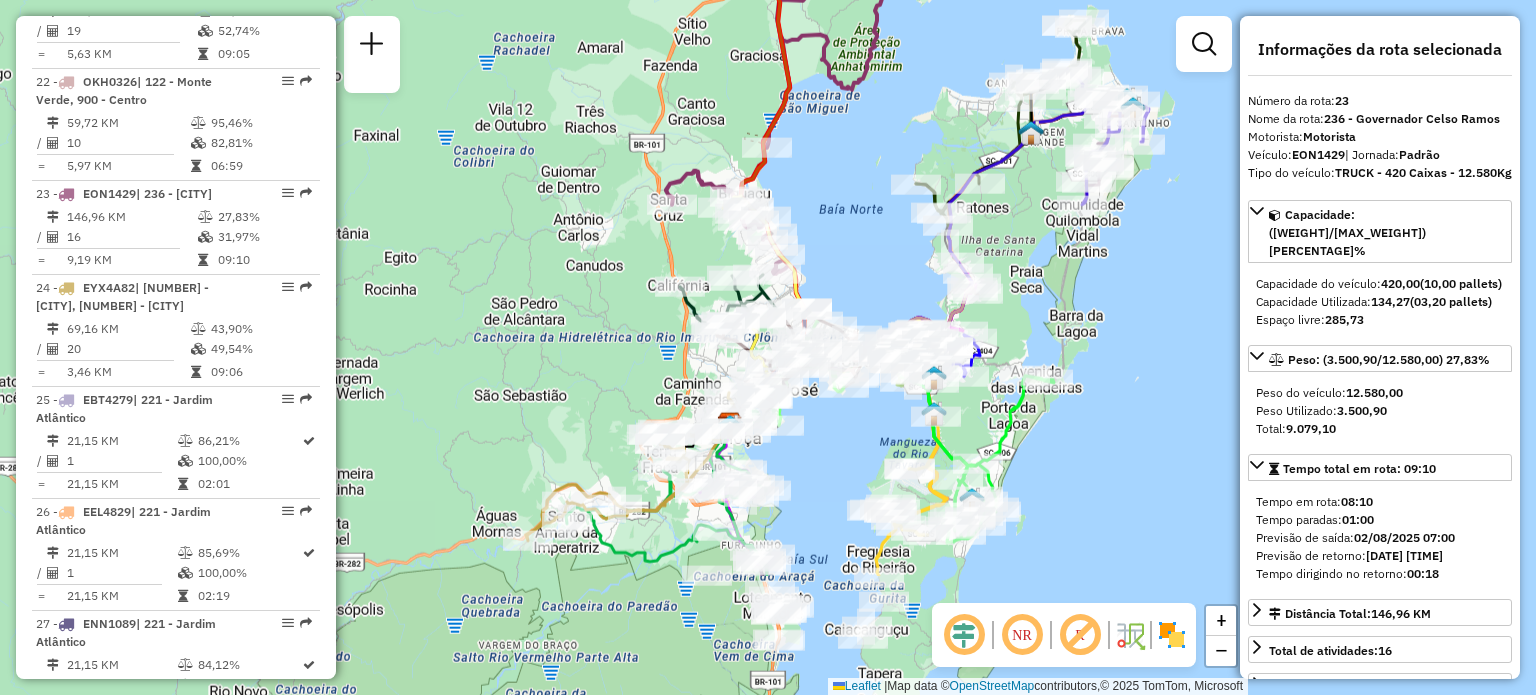 drag, startPoint x: 889, startPoint y: 426, endPoint x: 910, endPoint y: 236, distance: 191.157 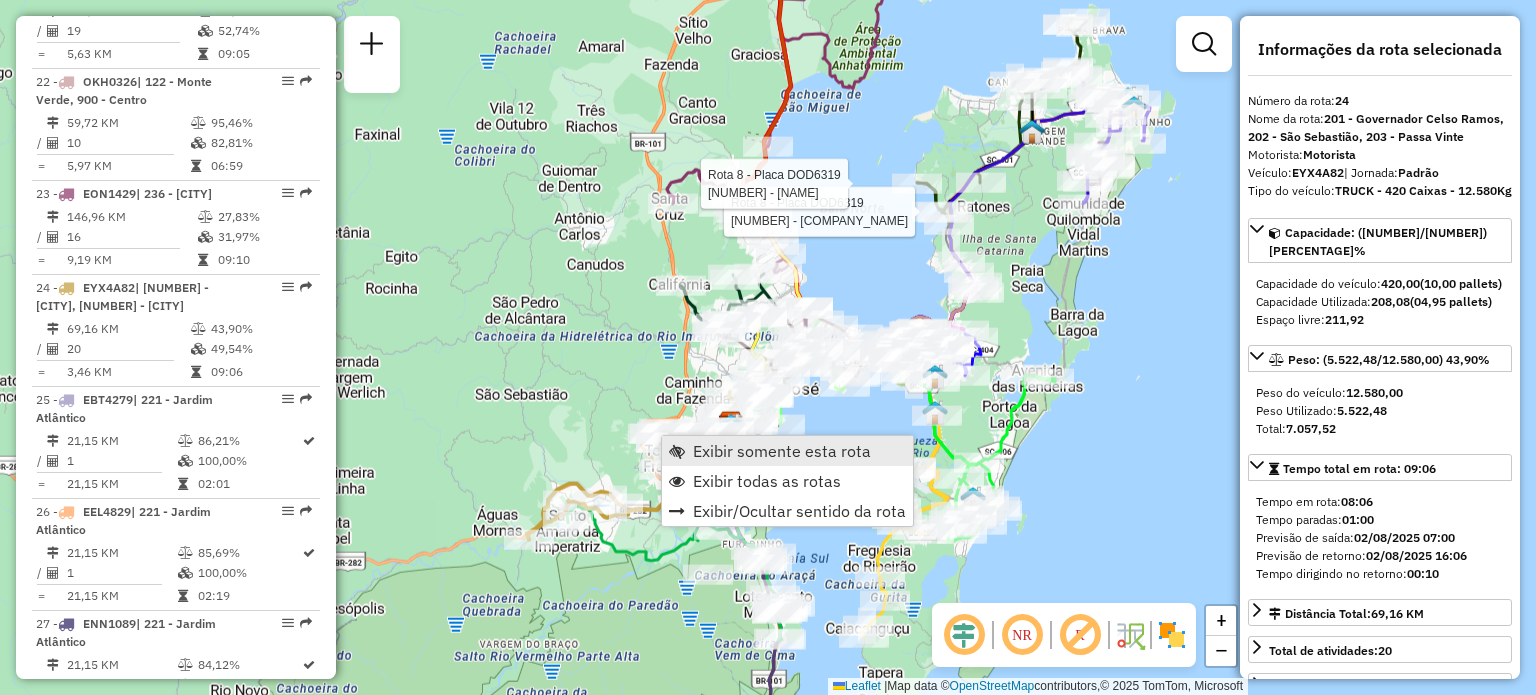 click on "Exibir somente esta rota" at bounding box center (782, 451) 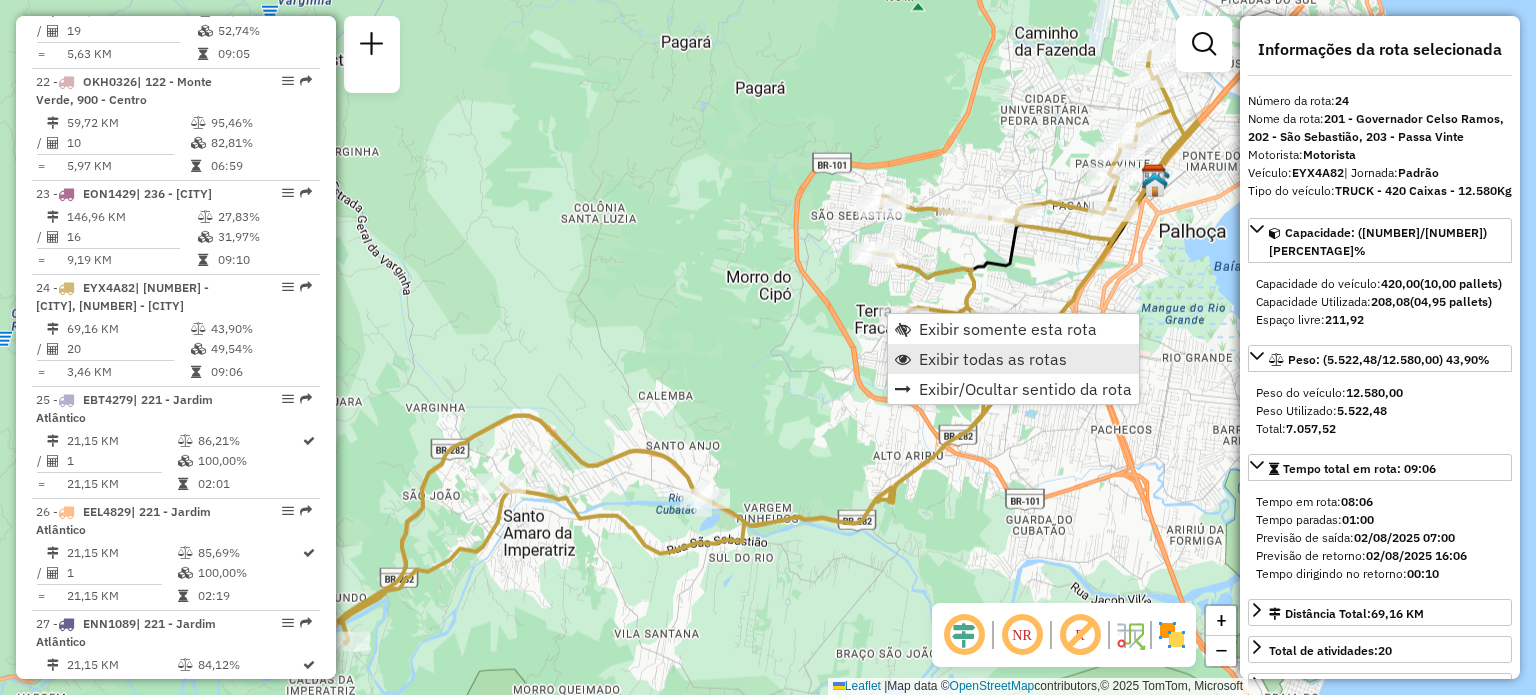 click on "Exibir todas as rotas" at bounding box center [993, 359] 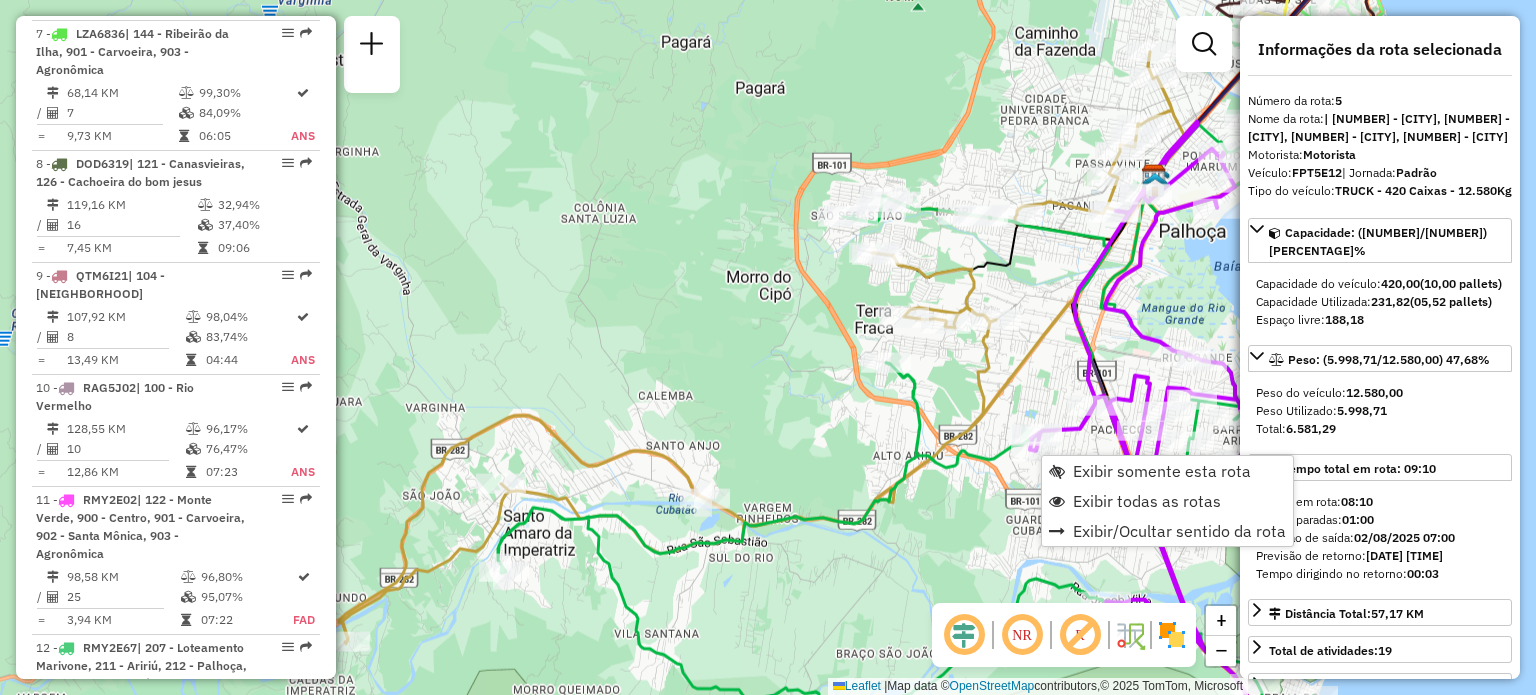 scroll, scrollTop: 1199, scrollLeft: 0, axis: vertical 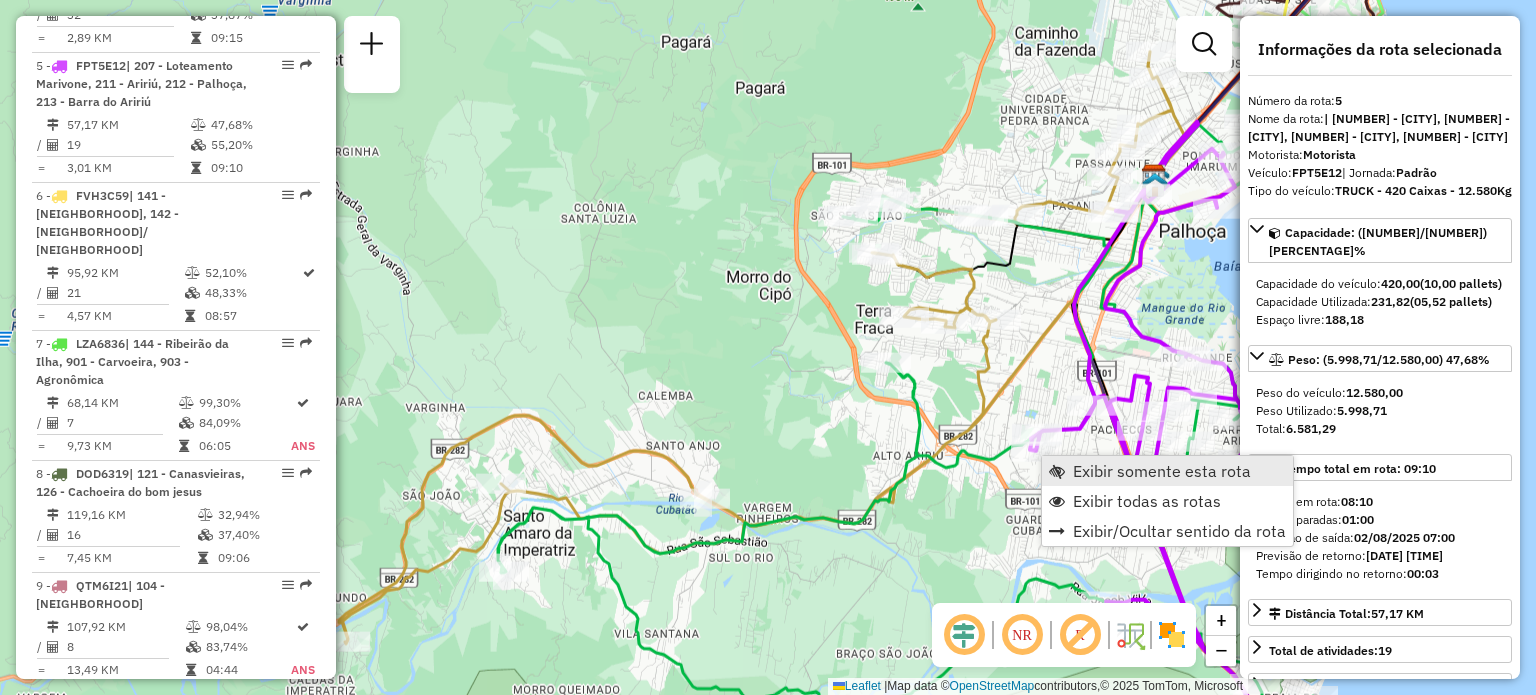 click on "Exibir somente esta rota" at bounding box center [1162, 471] 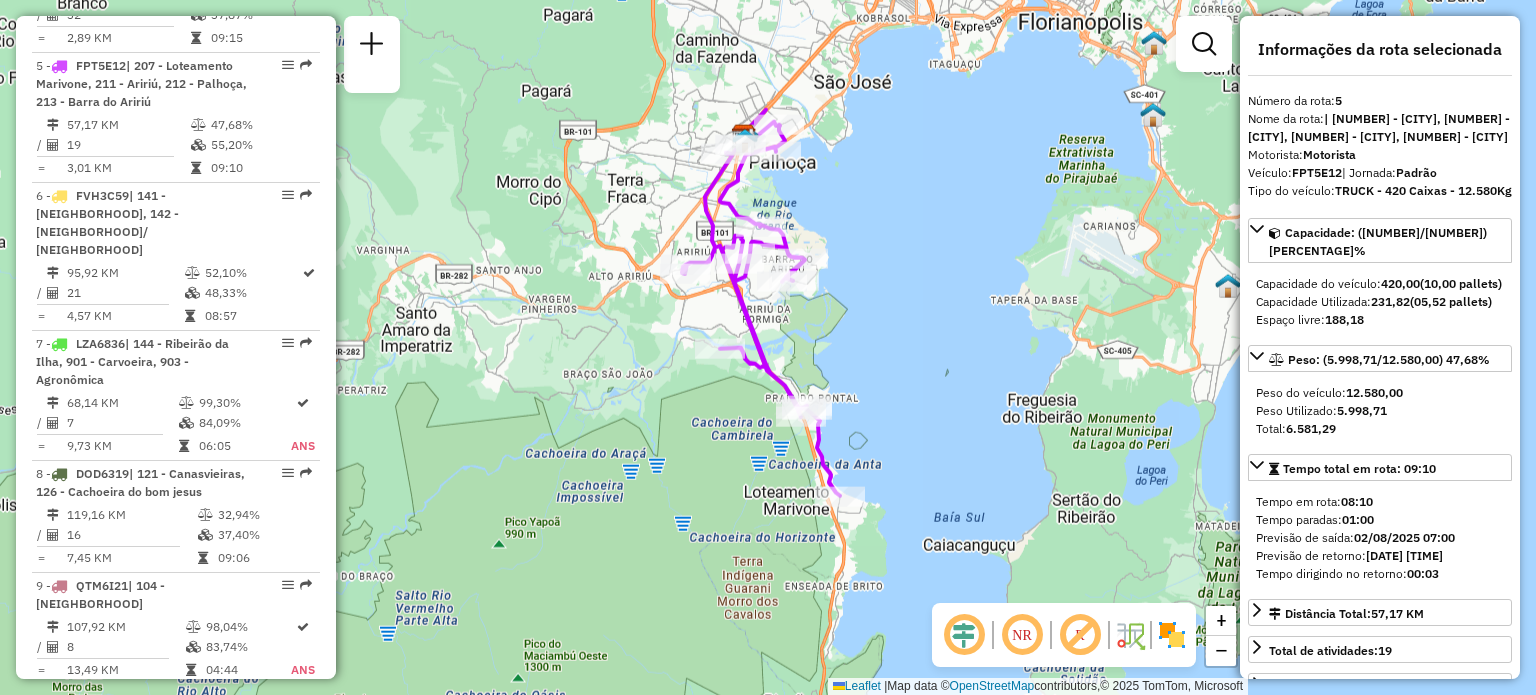 drag, startPoint x: 936, startPoint y: 478, endPoint x: 931, endPoint y: 435, distance: 43.289722 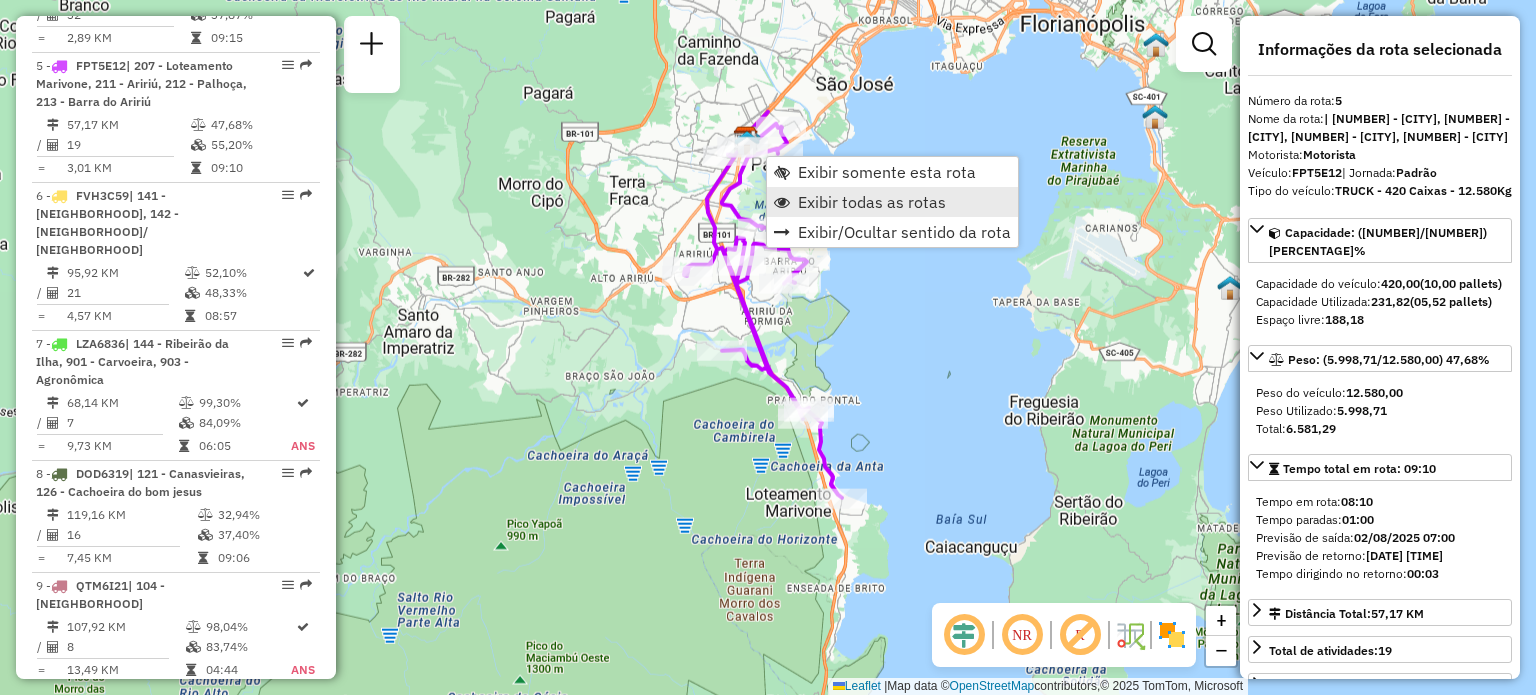 click on "Exibir todas as rotas" at bounding box center (872, 202) 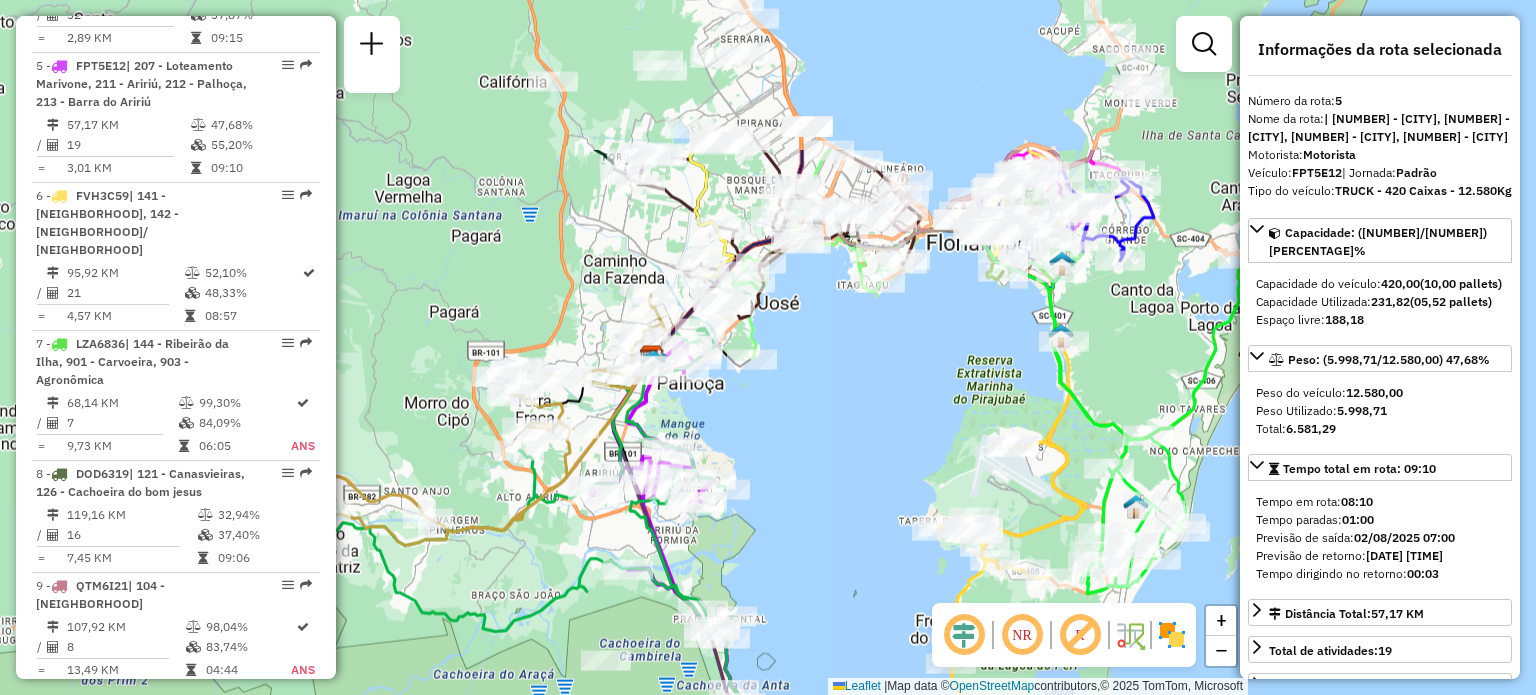 drag, startPoint x: 951, startPoint y: 113, endPoint x: 826, endPoint y: 386, distance: 300.25656 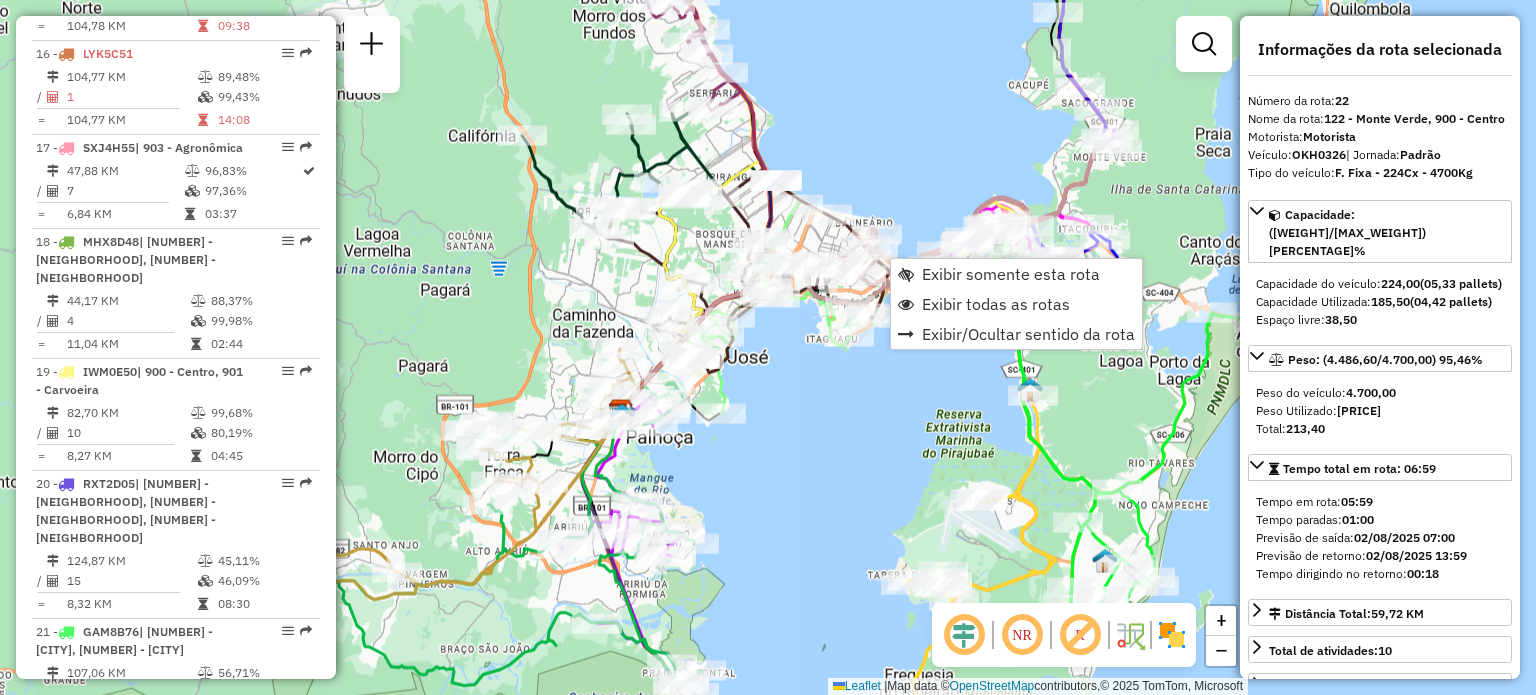 scroll, scrollTop: 3208, scrollLeft: 0, axis: vertical 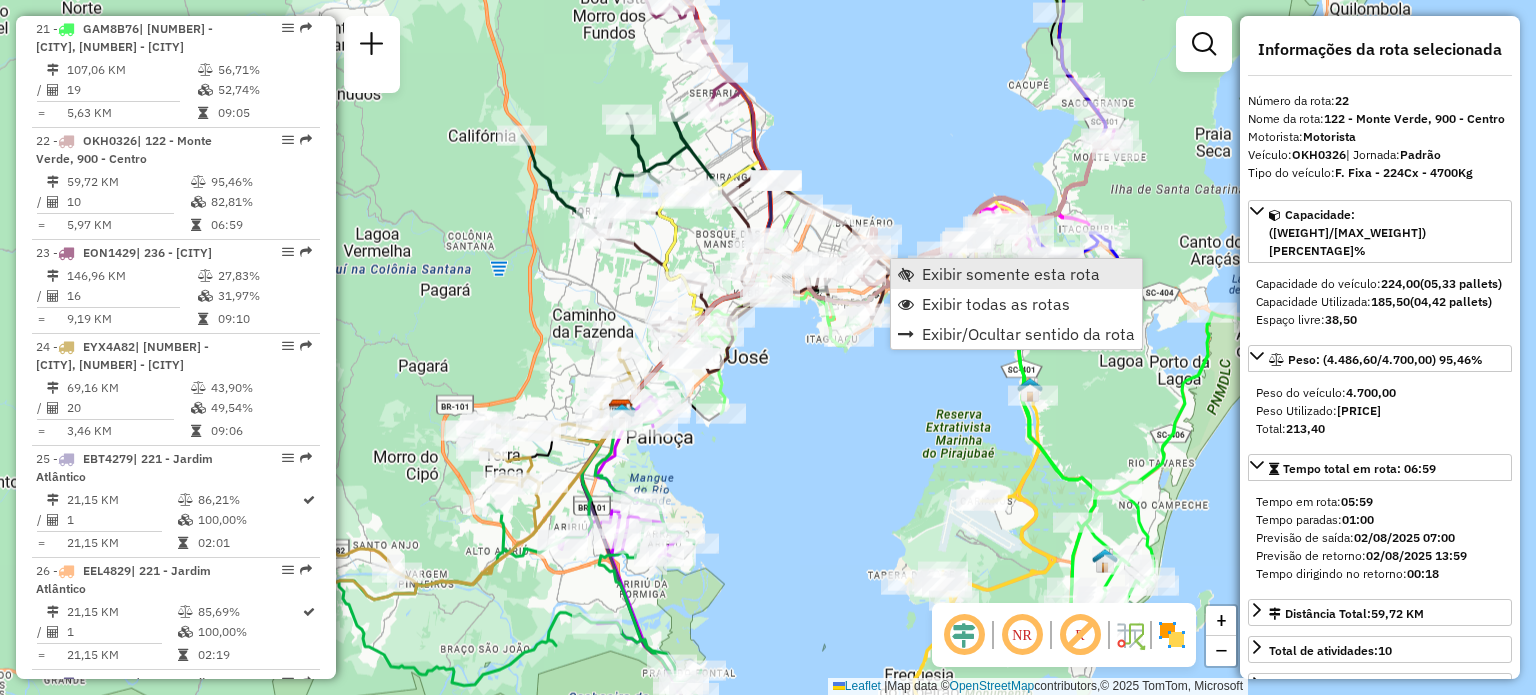 click on "Exibir somente esta rota" at bounding box center (1016, 274) 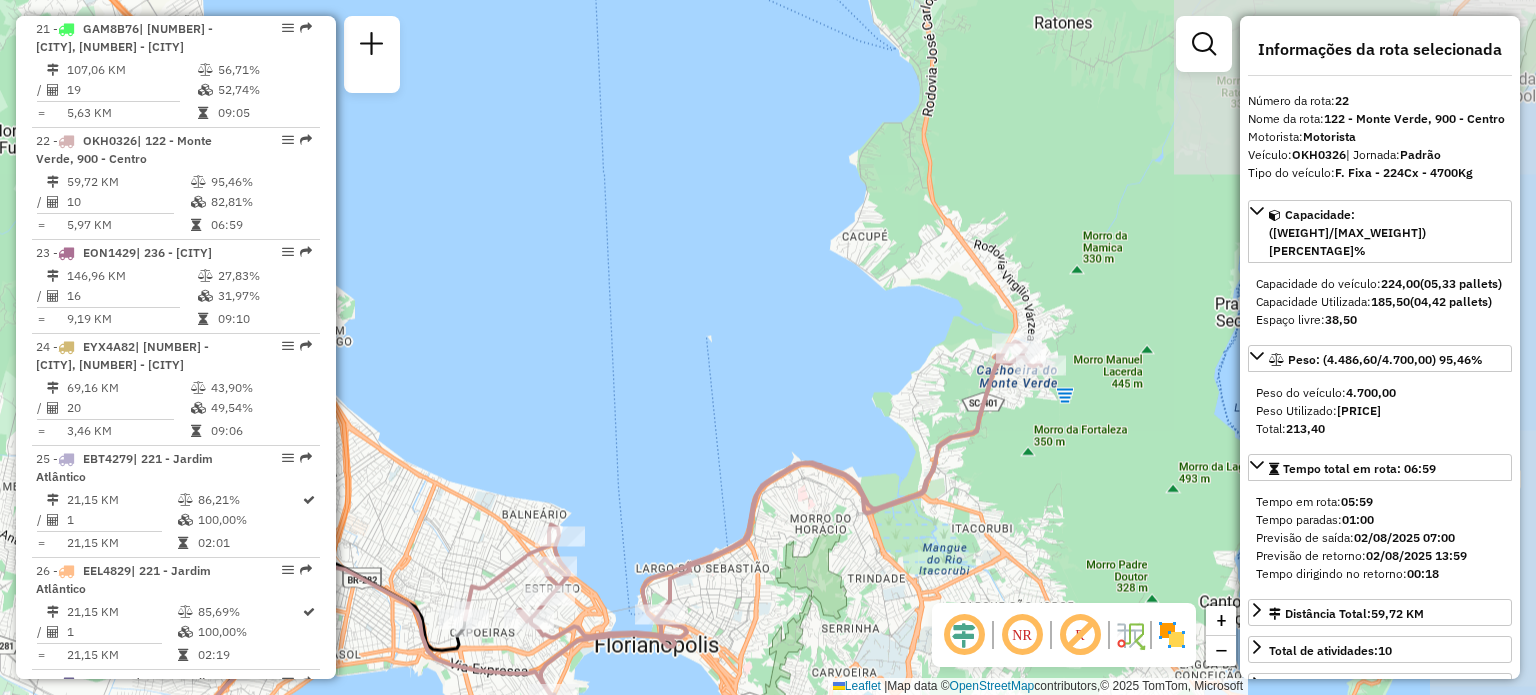 drag, startPoint x: 1020, startPoint y: 162, endPoint x: 791, endPoint y: 440, distance: 360.17358 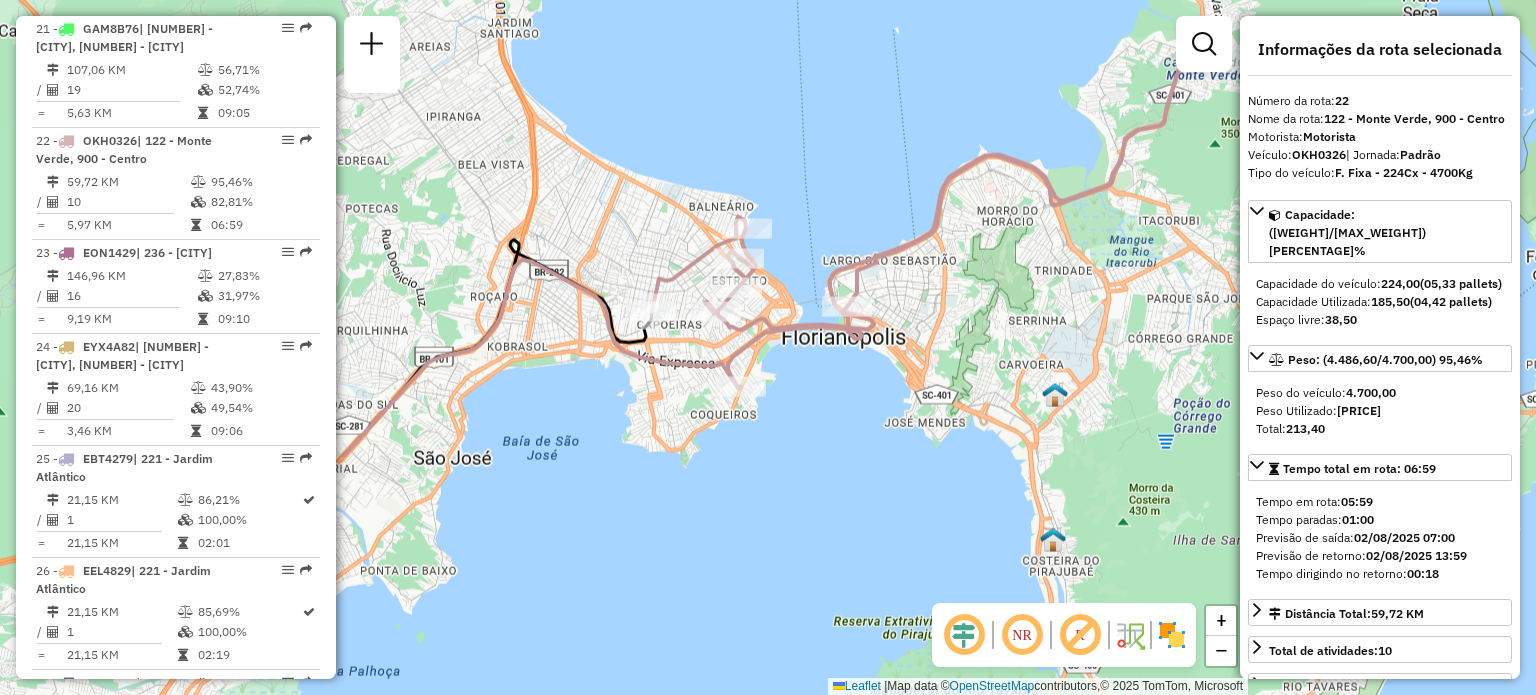 drag, startPoint x: 687, startPoint y: 503, endPoint x: 874, endPoint y: 195, distance: 360.32346 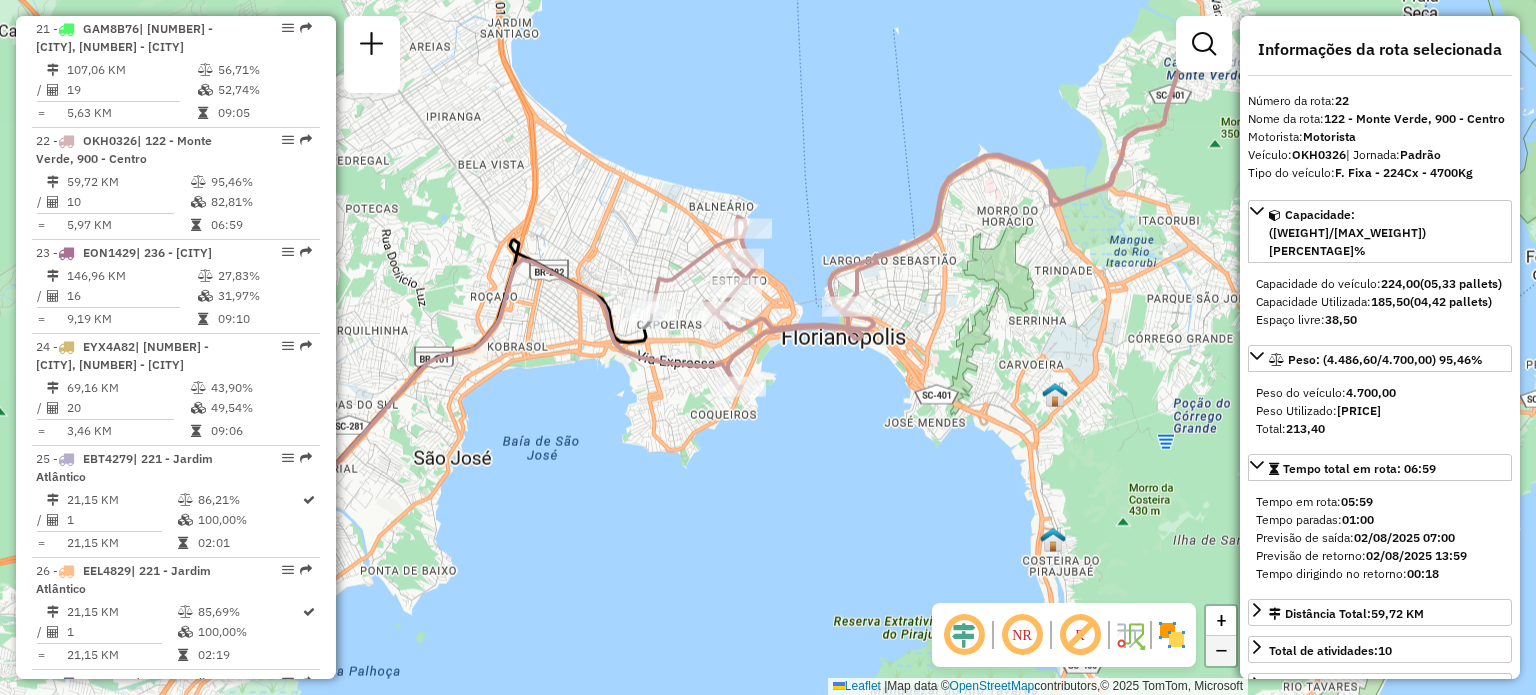 click on "−" 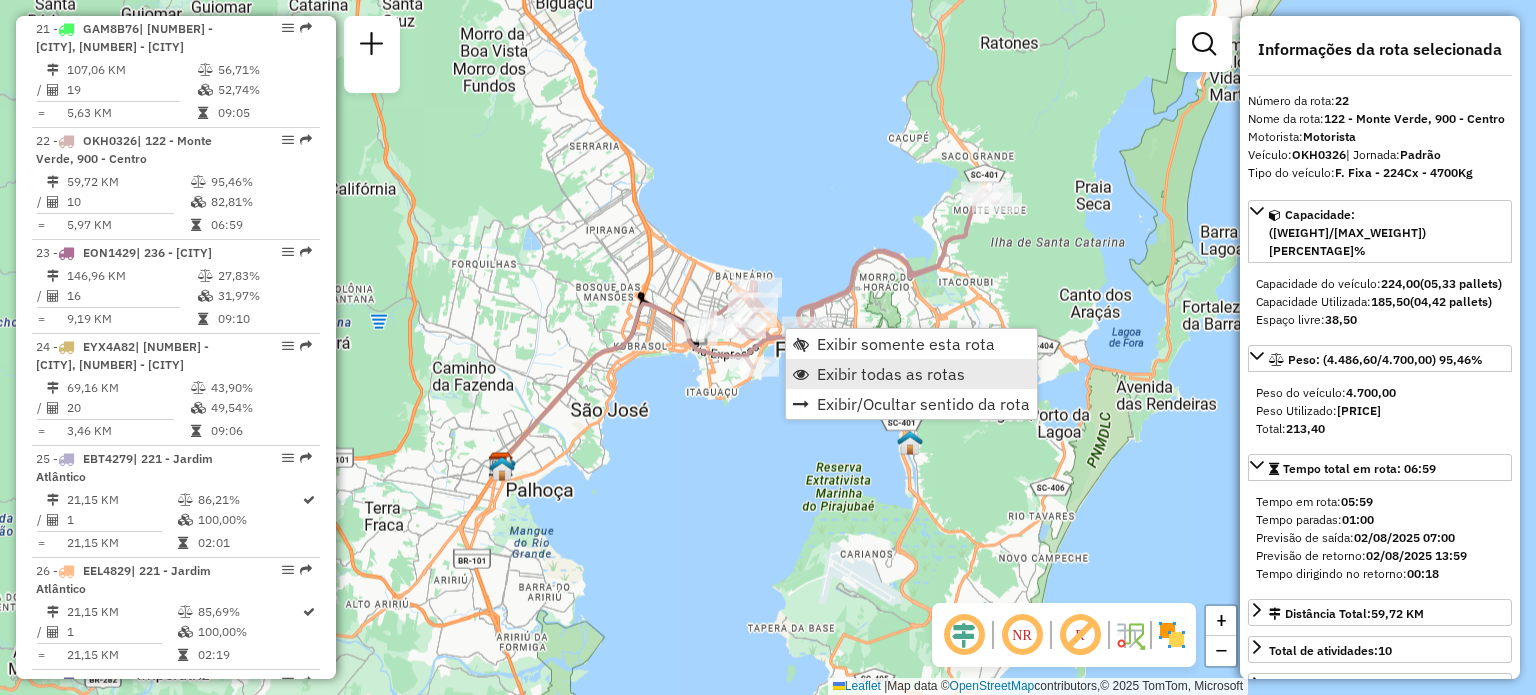click on "Exibir todas as rotas" at bounding box center (891, 374) 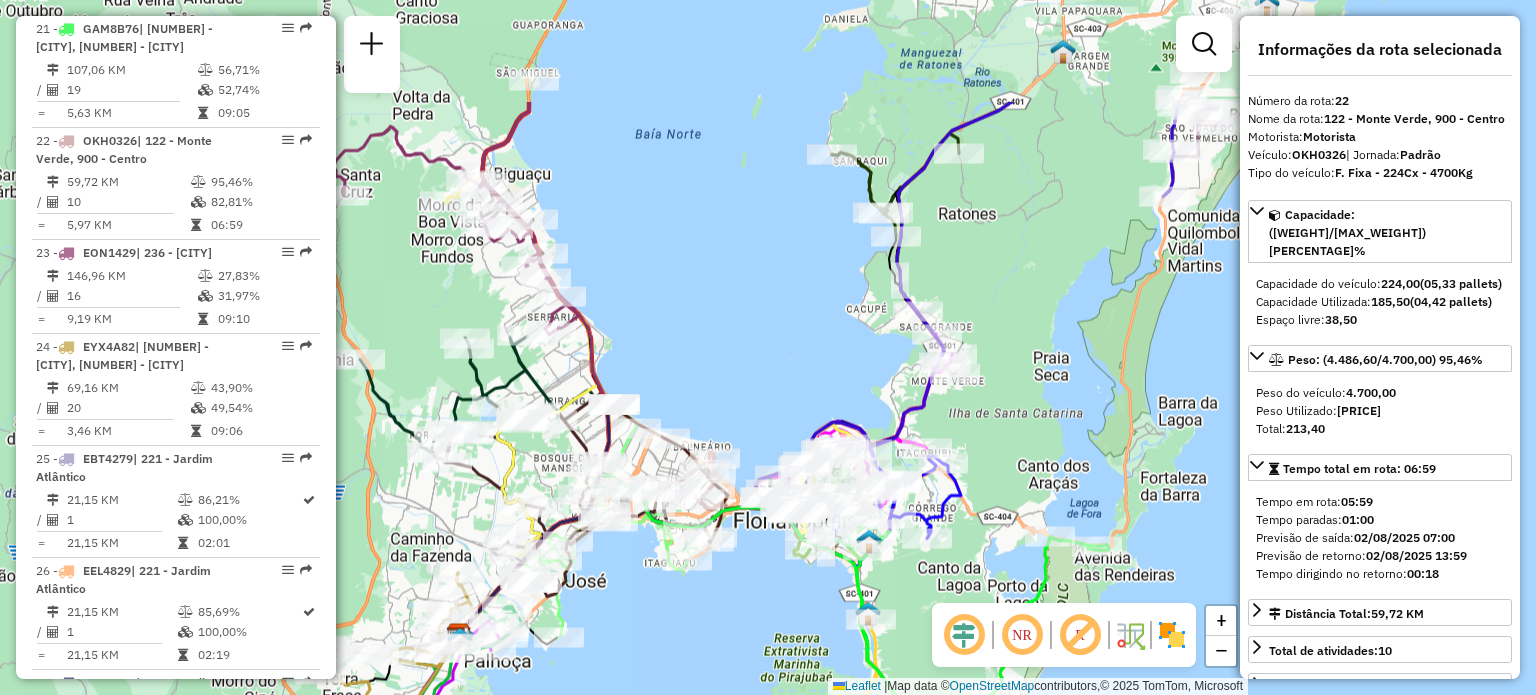 drag, startPoint x: 807, startPoint y: 108, endPoint x: 765, endPoint y: 279, distance: 176.08237 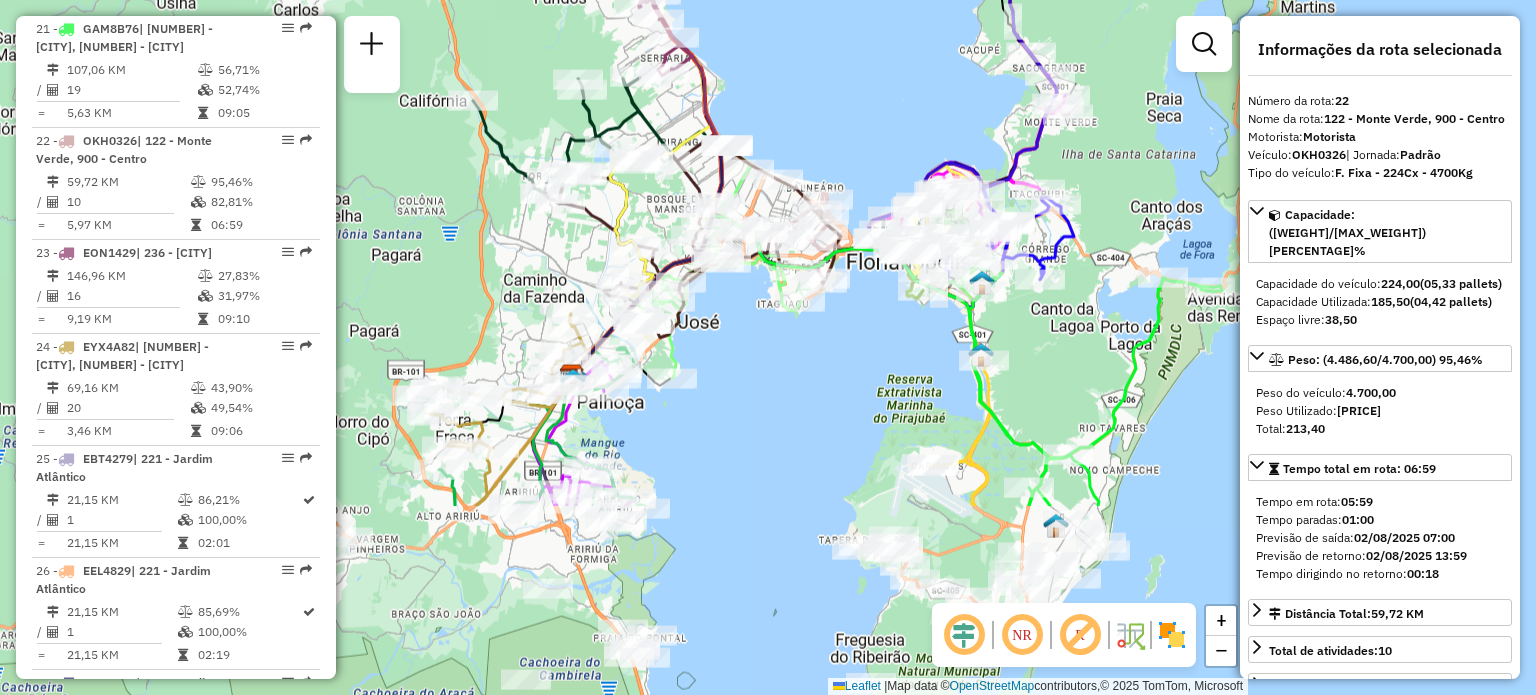 drag, startPoint x: 739, startPoint y: 298, endPoint x: 856, endPoint y: 21, distance: 300.69586 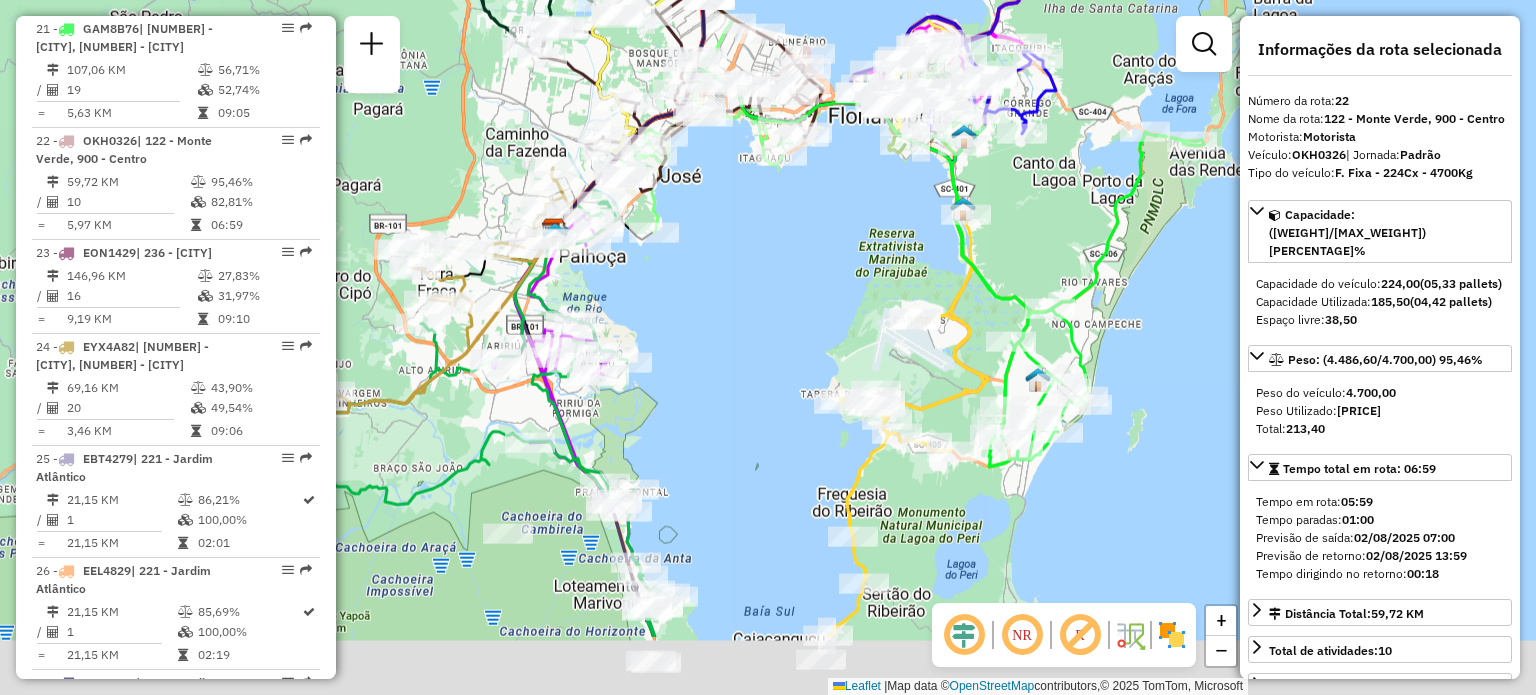 drag, startPoint x: 727, startPoint y: 365, endPoint x: 685, endPoint y: 200, distance: 170.26157 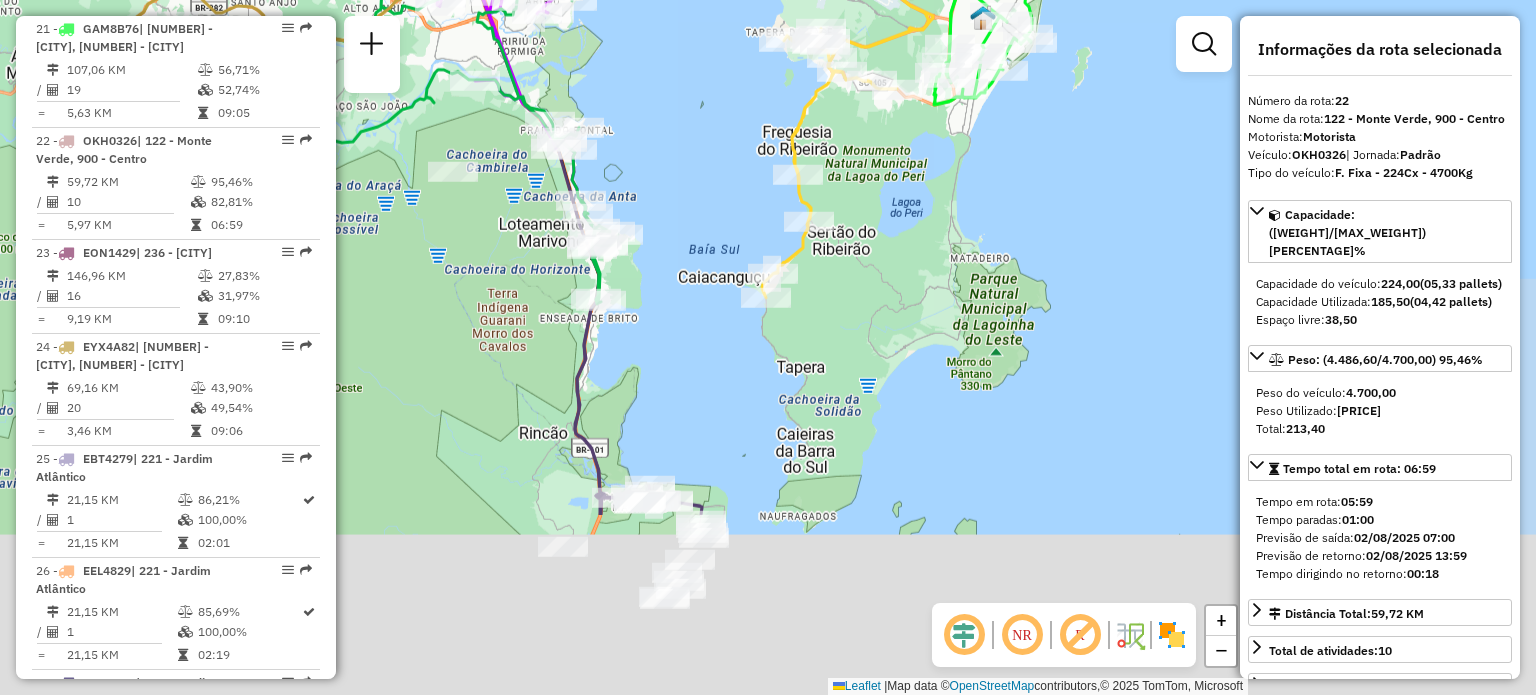 drag, startPoint x: 714, startPoint y: 469, endPoint x: 691, endPoint y: 219, distance: 251.05577 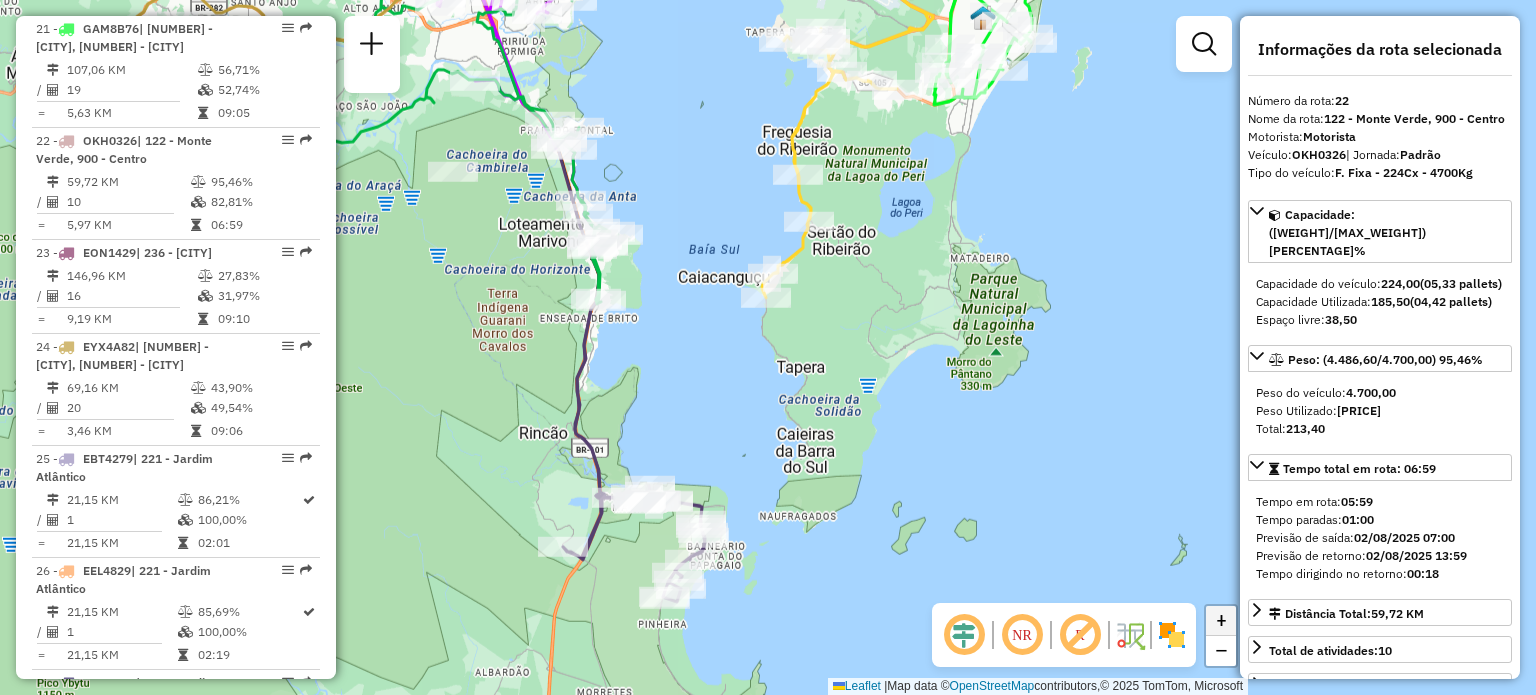 click on "+" 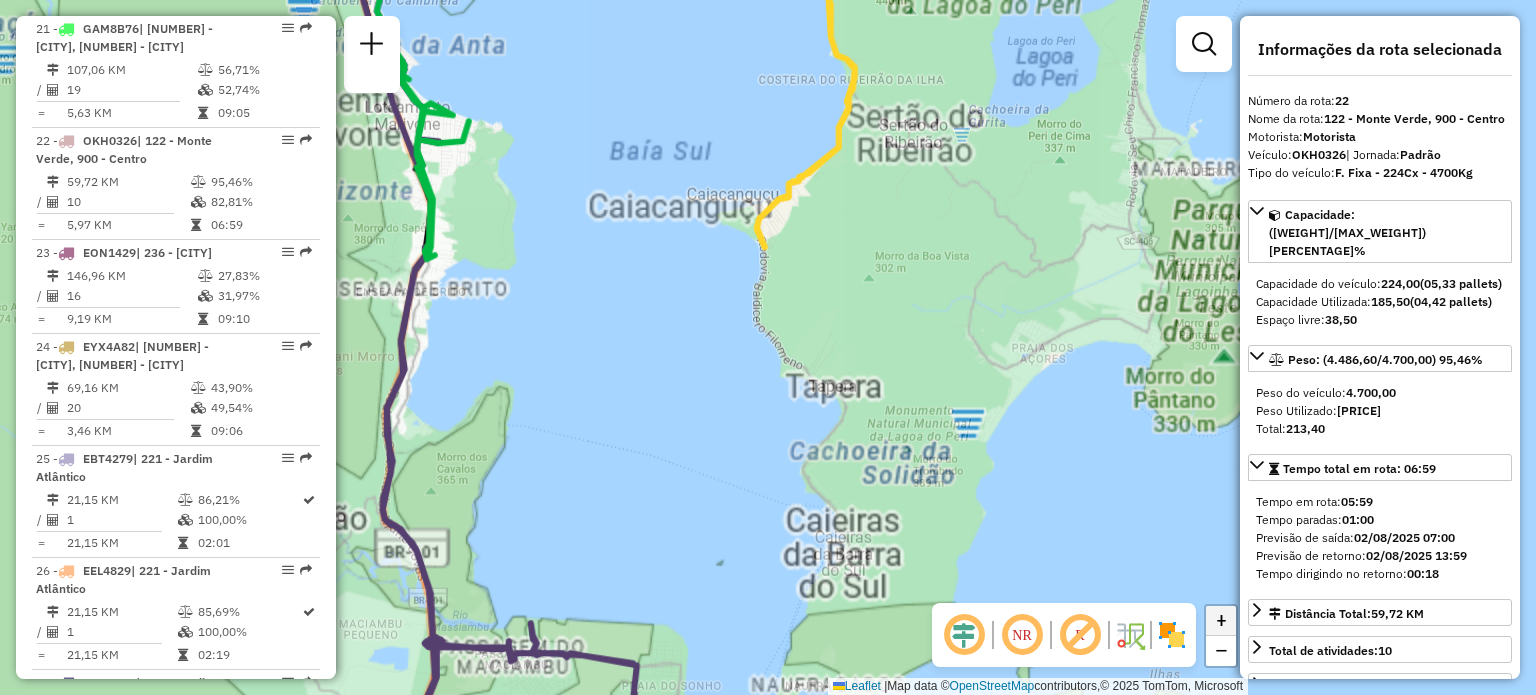 click on "+" 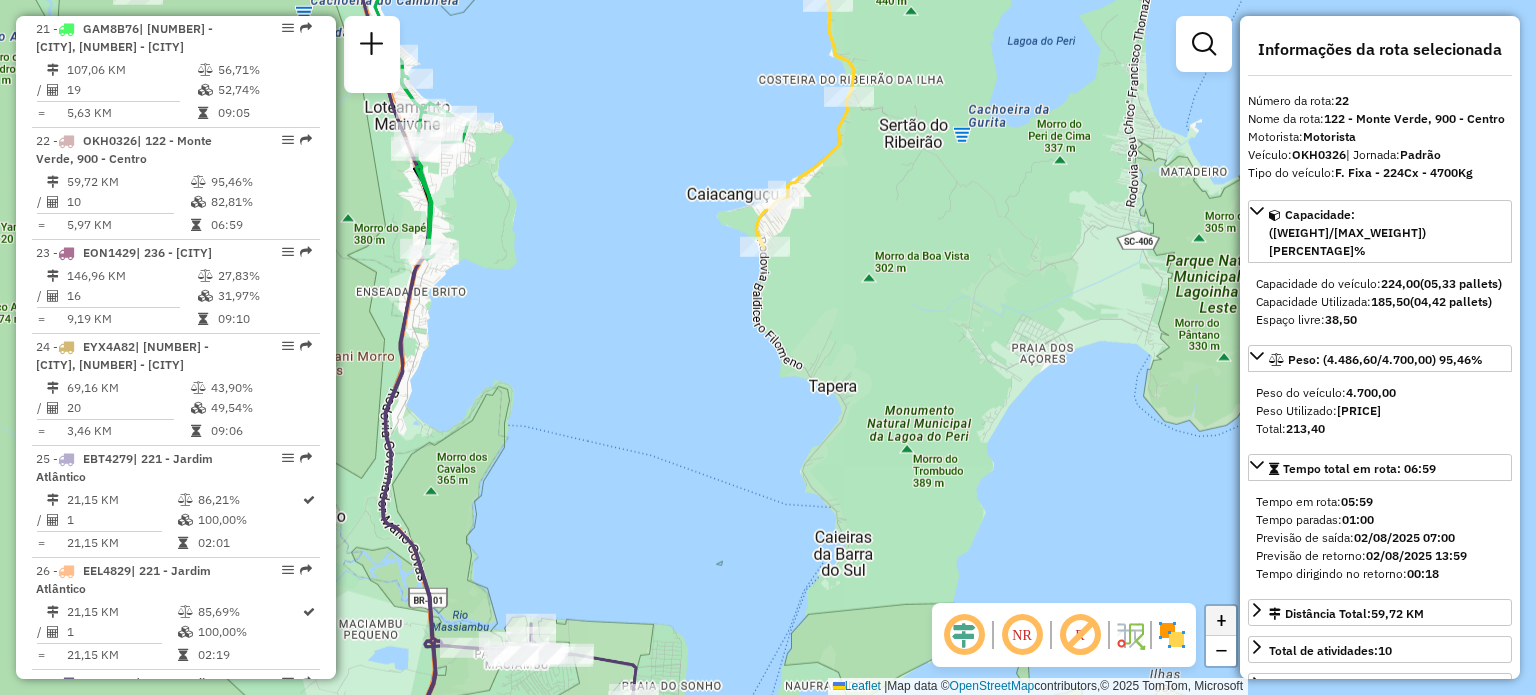click on "+" 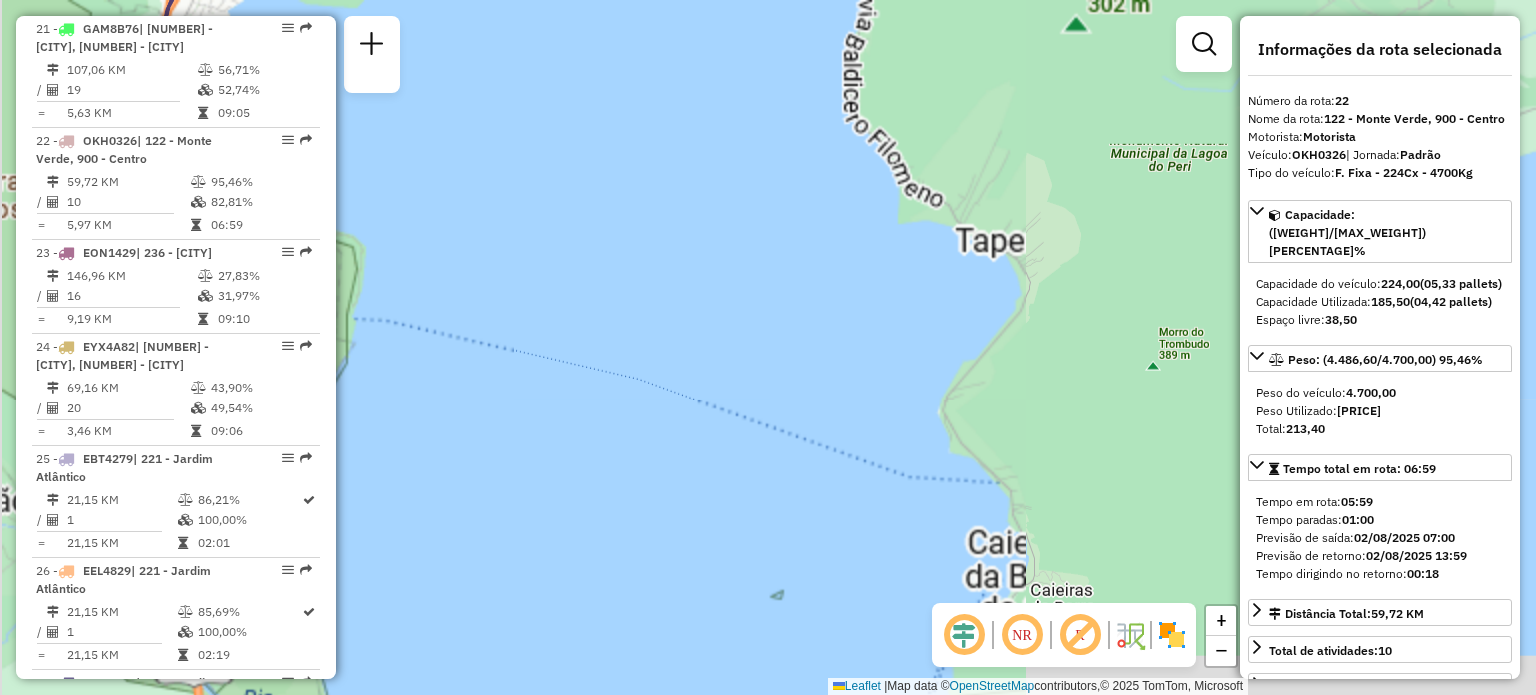 drag, startPoint x: 646, startPoint y: 583, endPoint x: 752, endPoint y: 399, distance: 212.34877 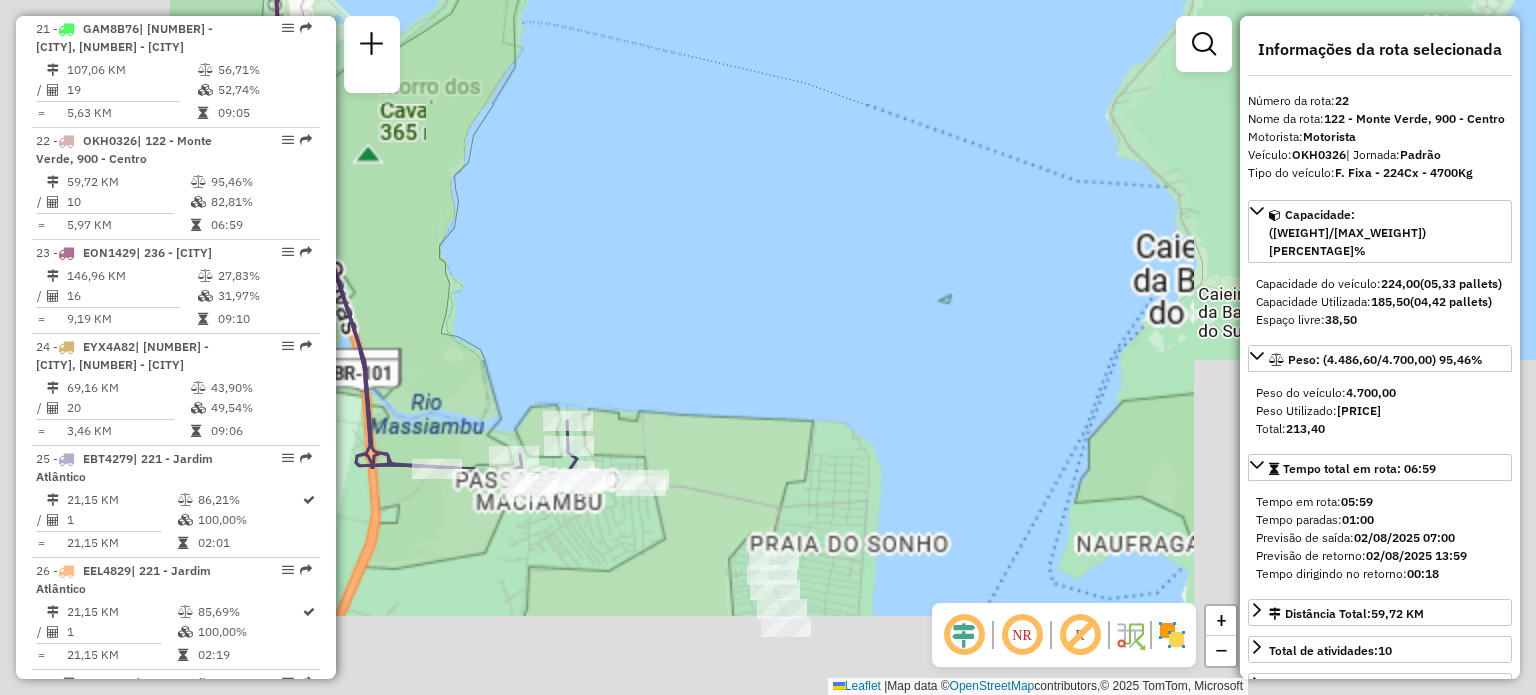 drag, startPoint x: 592, startPoint y: 515, endPoint x: 804, endPoint y: 153, distance: 419.50925 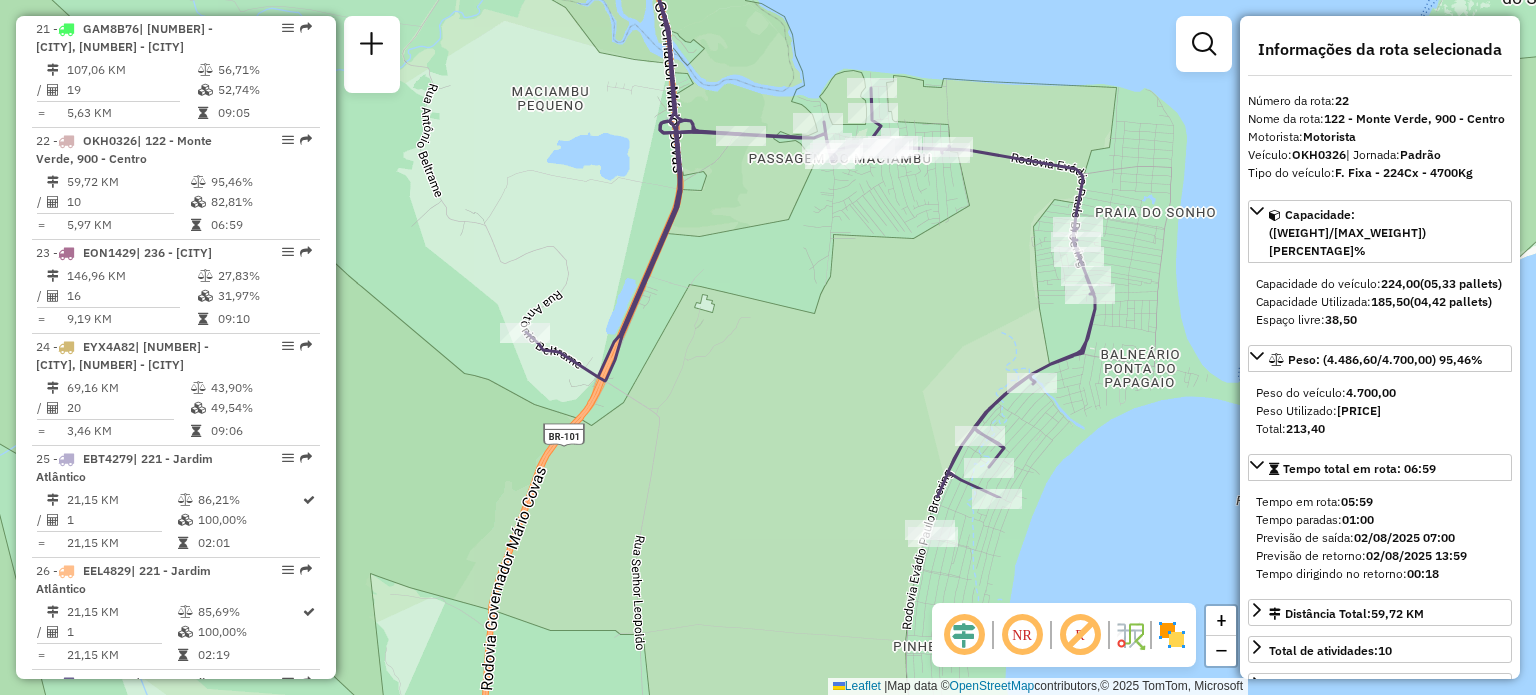 drag, startPoint x: 580, startPoint y: 481, endPoint x: 840, endPoint y: 214, distance: 372.67813 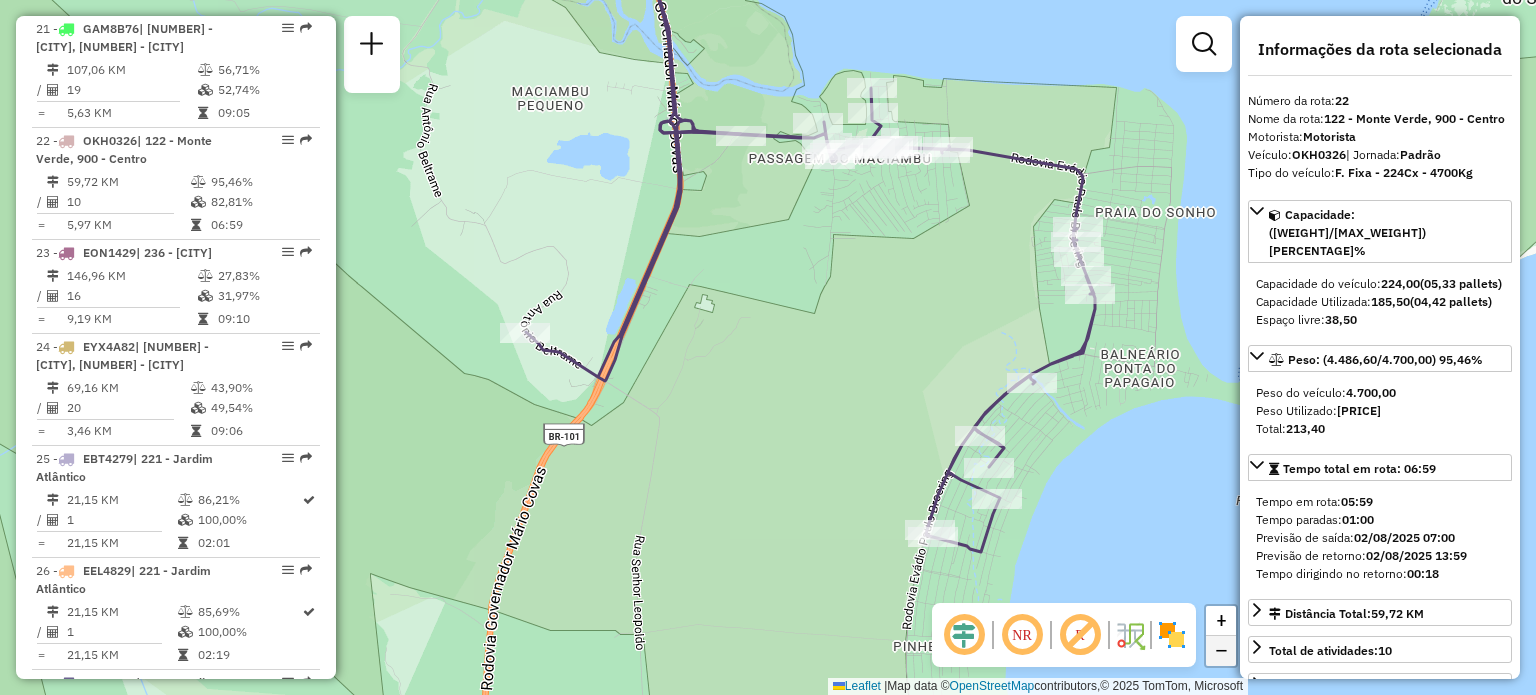 click on "−" 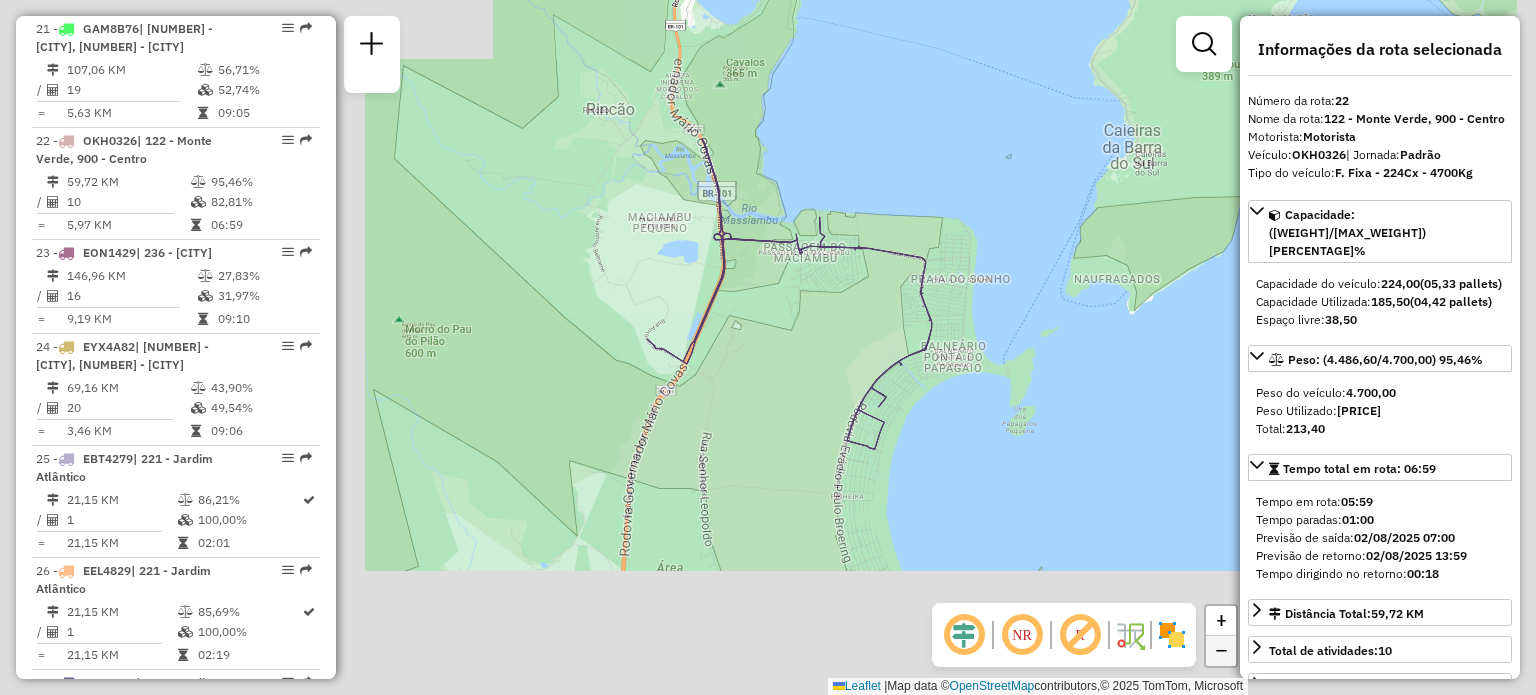 click on "−" 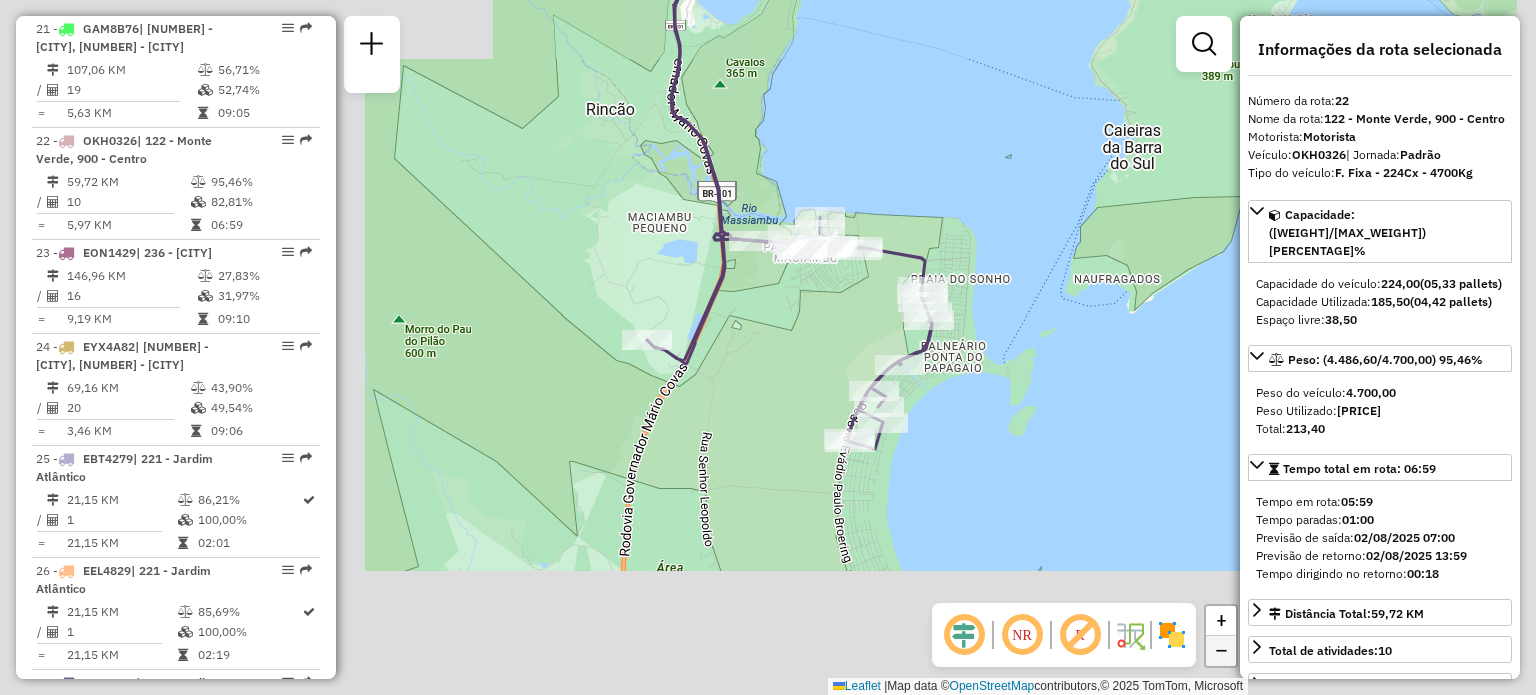 click on "−" 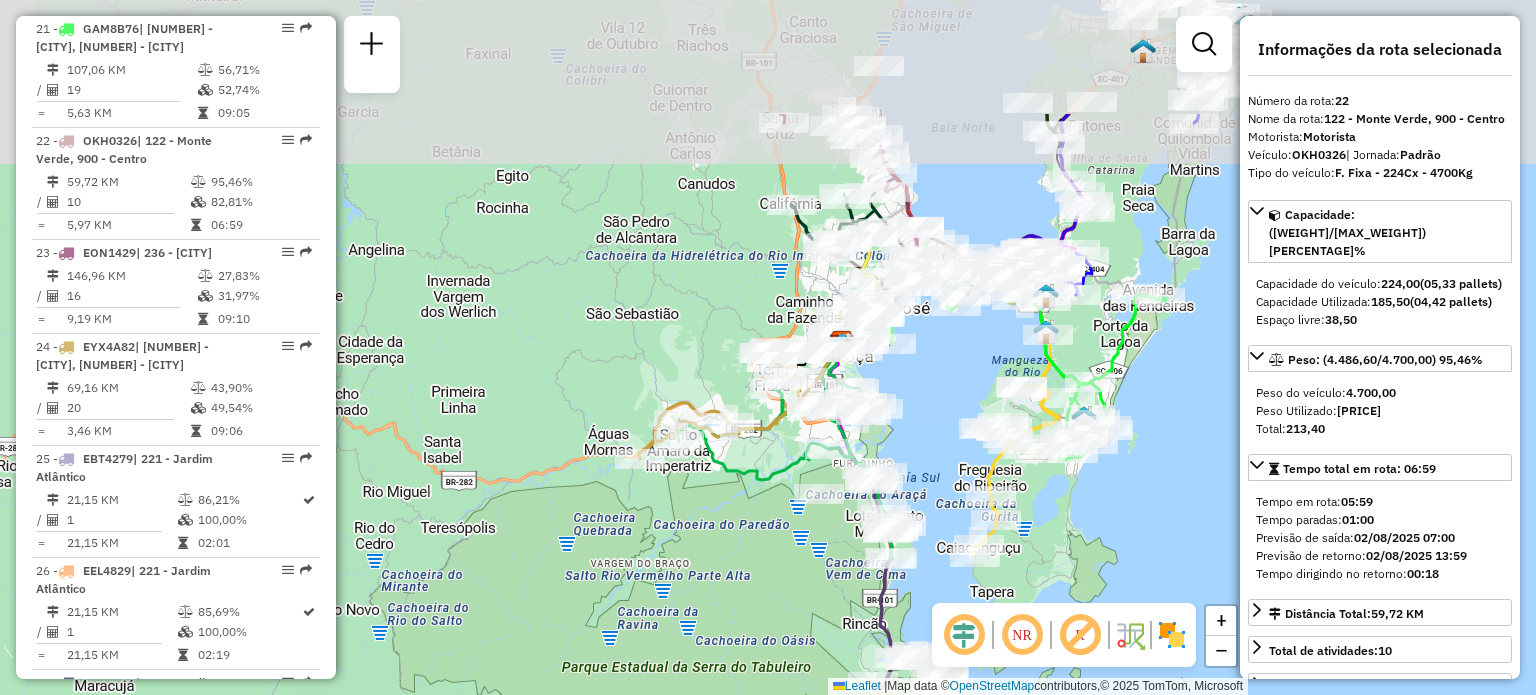 drag, startPoint x: 862, startPoint y: 416, endPoint x: 777, endPoint y: 599, distance: 201.7771 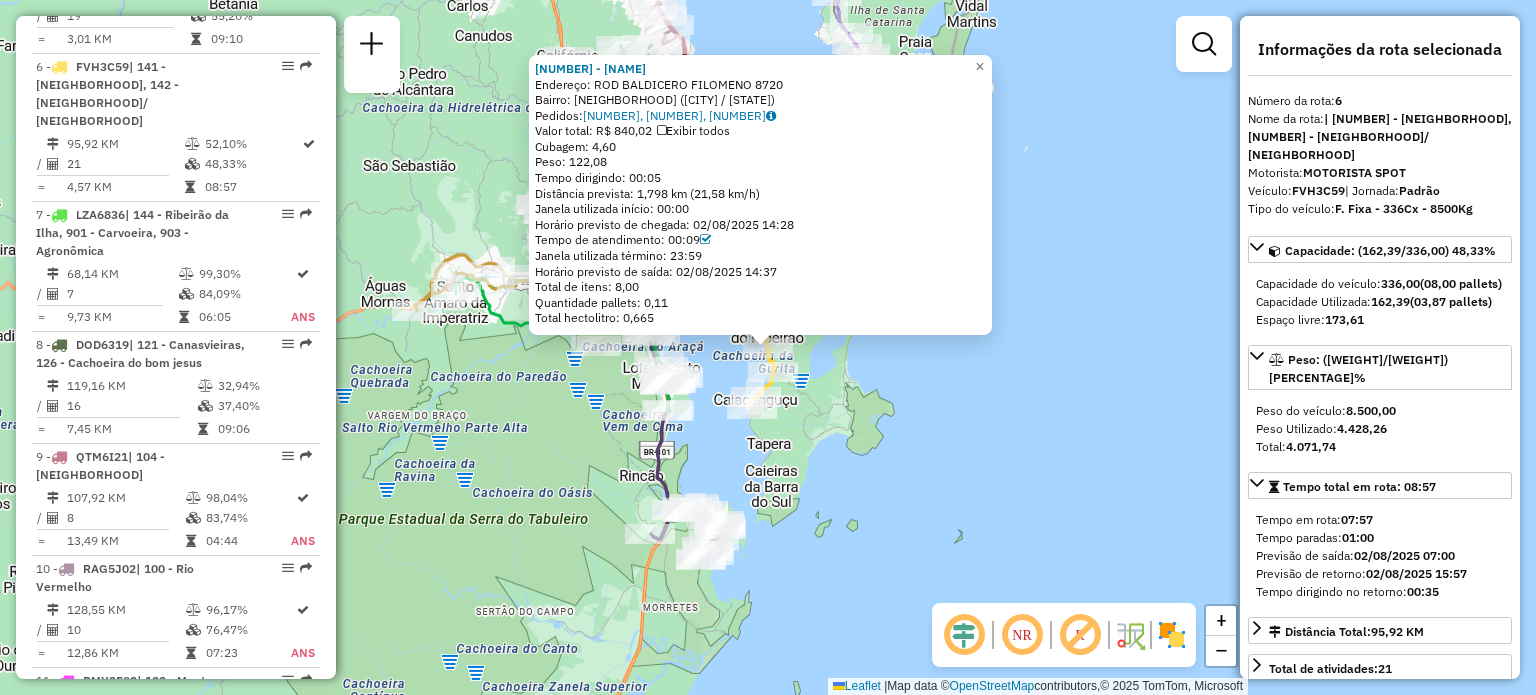 scroll, scrollTop: 1328, scrollLeft: 0, axis: vertical 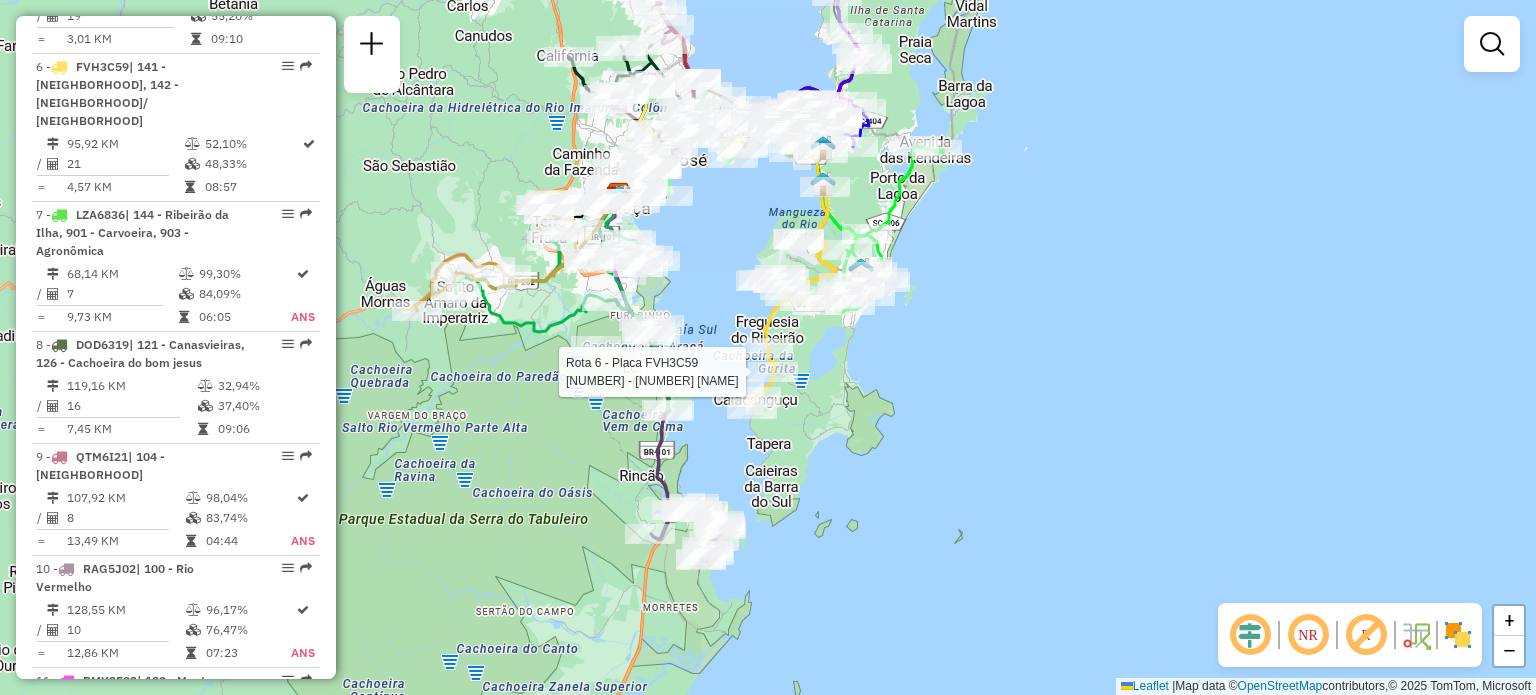 select on "**********" 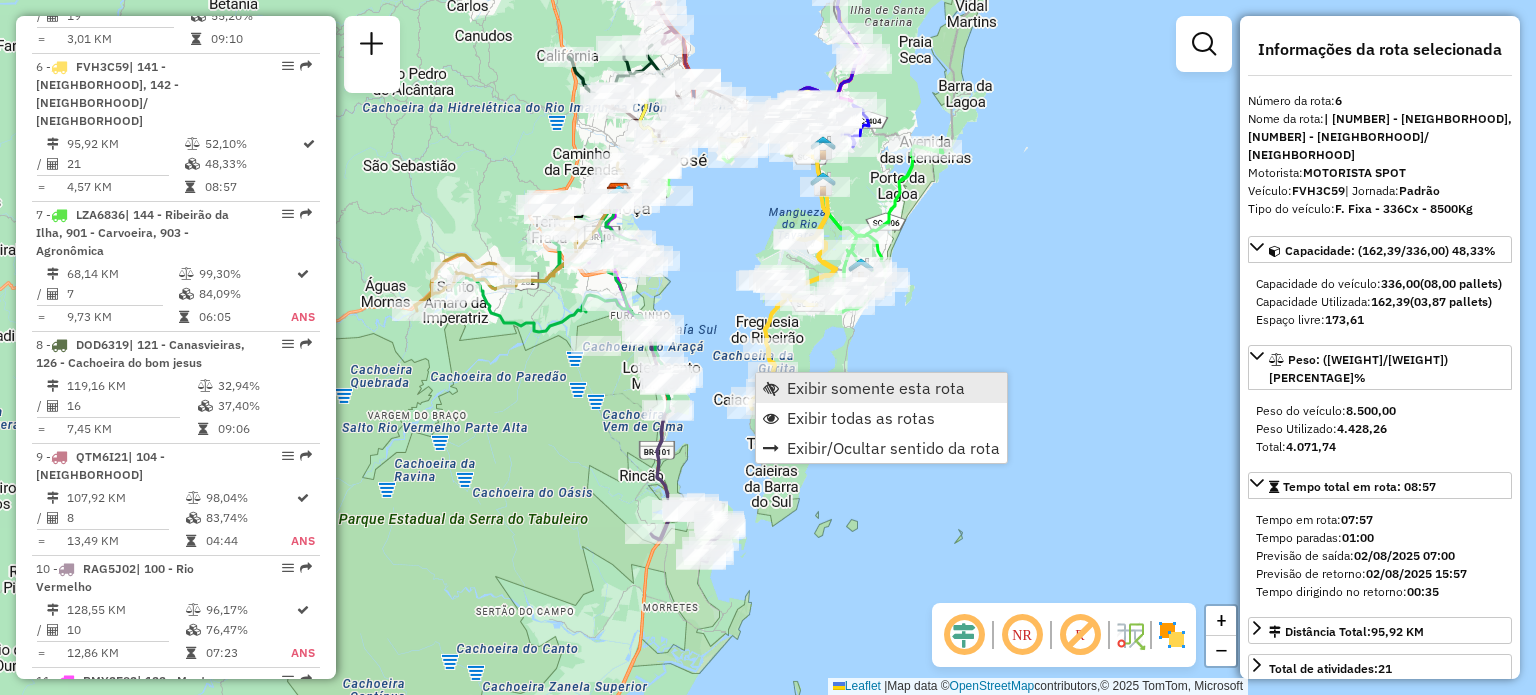 click on "Exibir somente esta rota" at bounding box center (876, 388) 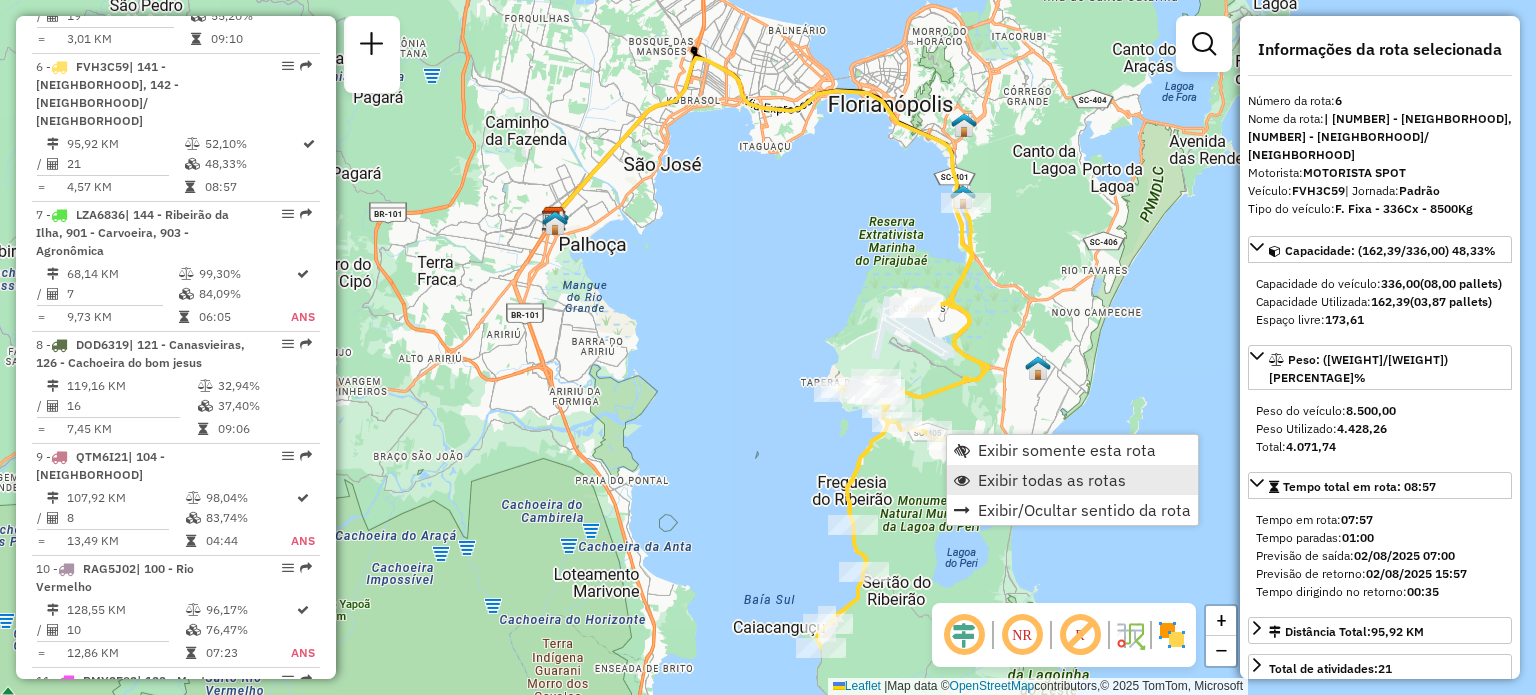 click on "Exibir todas as rotas" at bounding box center [1052, 480] 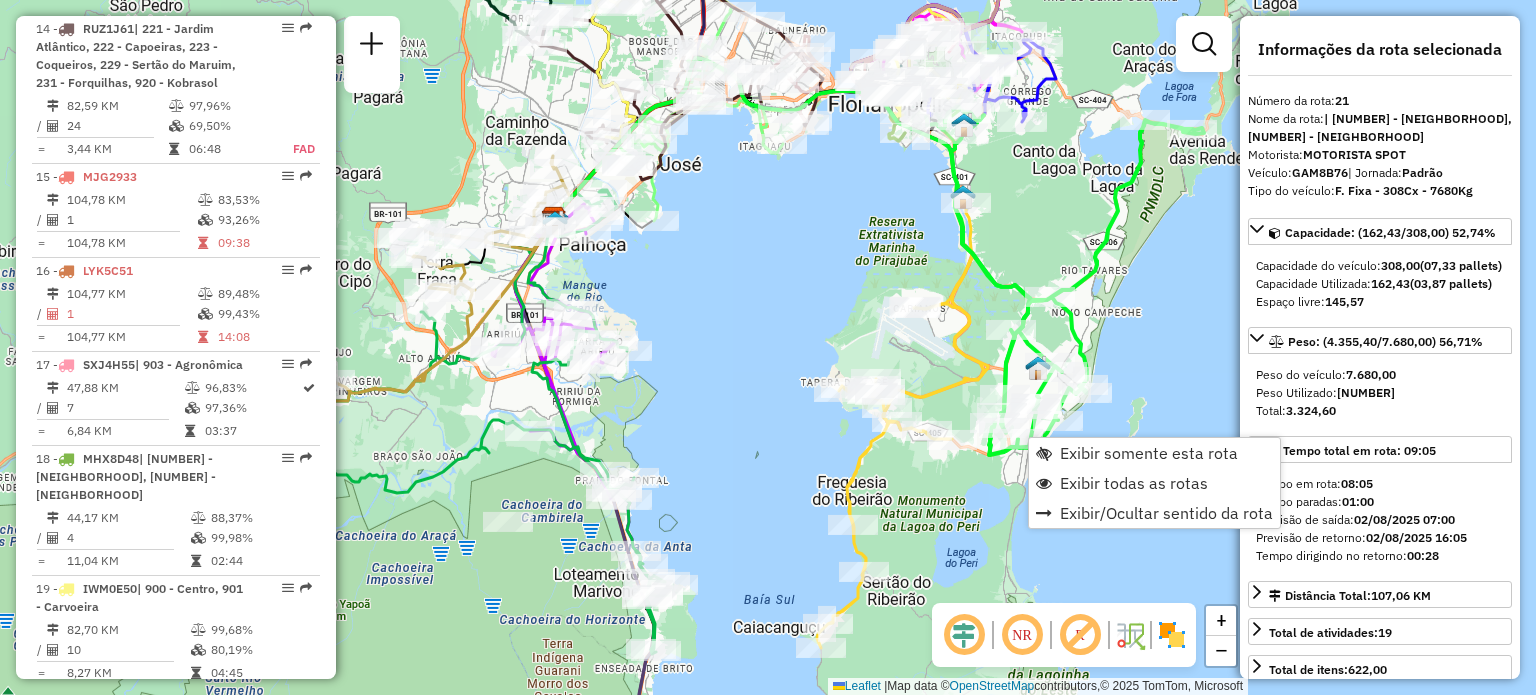 scroll, scrollTop: 3096, scrollLeft: 0, axis: vertical 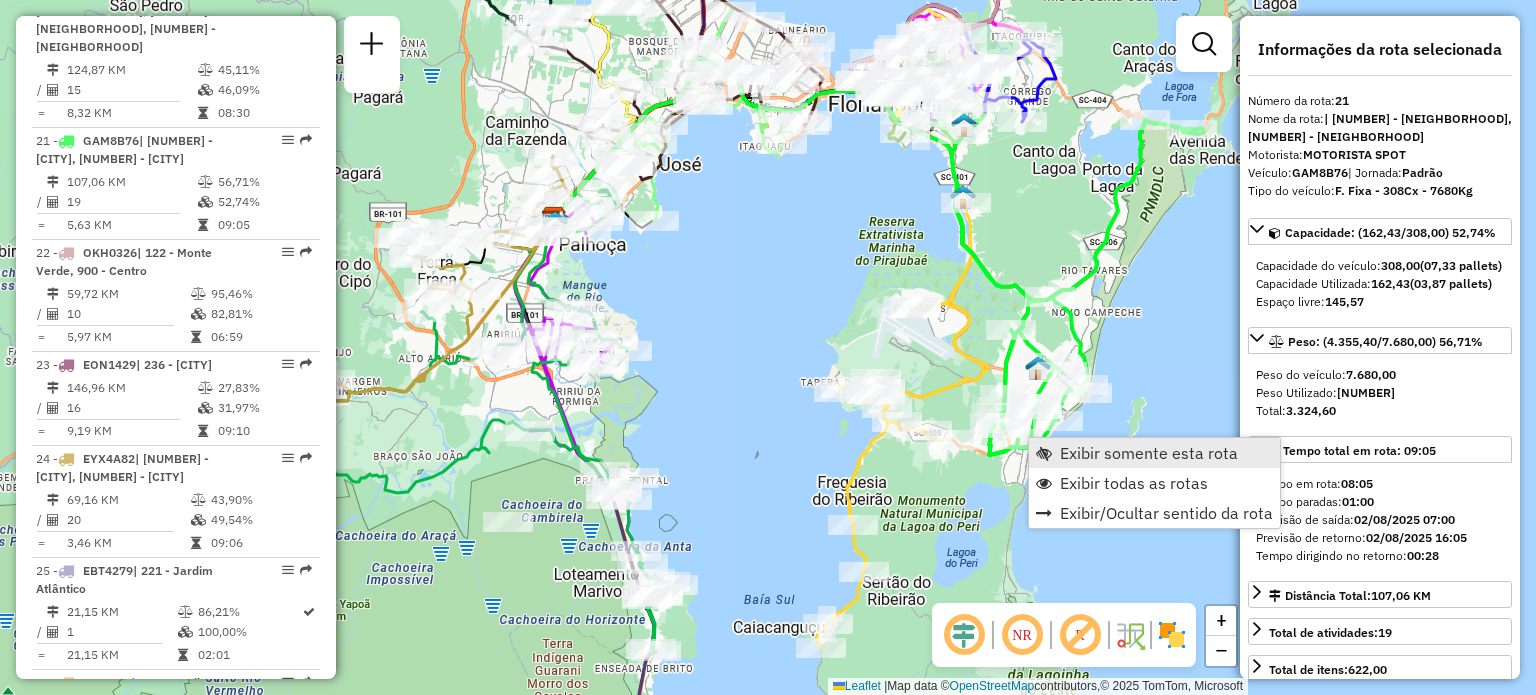 click on "Exibir somente esta rota" at bounding box center [1154, 453] 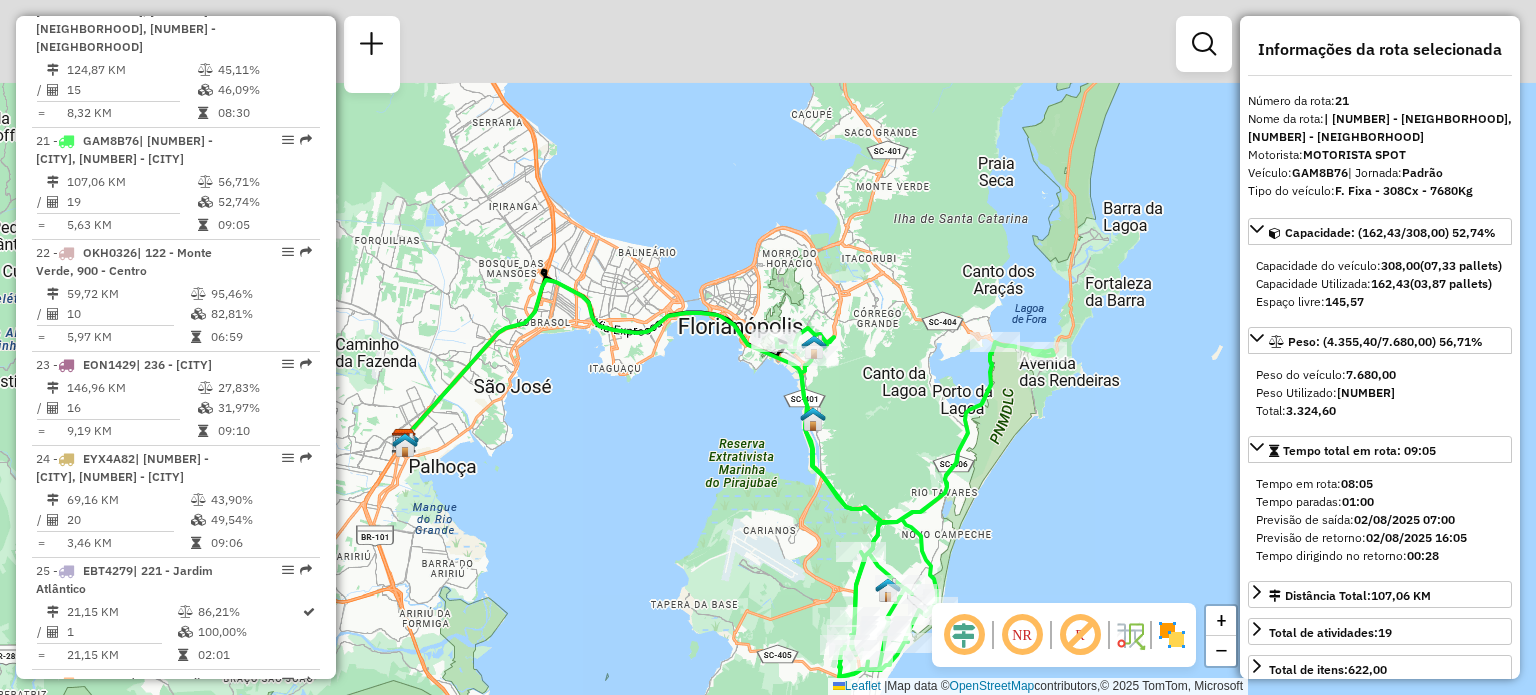 drag, startPoint x: 1172, startPoint y: 271, endPoint x: 1127, endPoint y: 407, distance: 143.25153 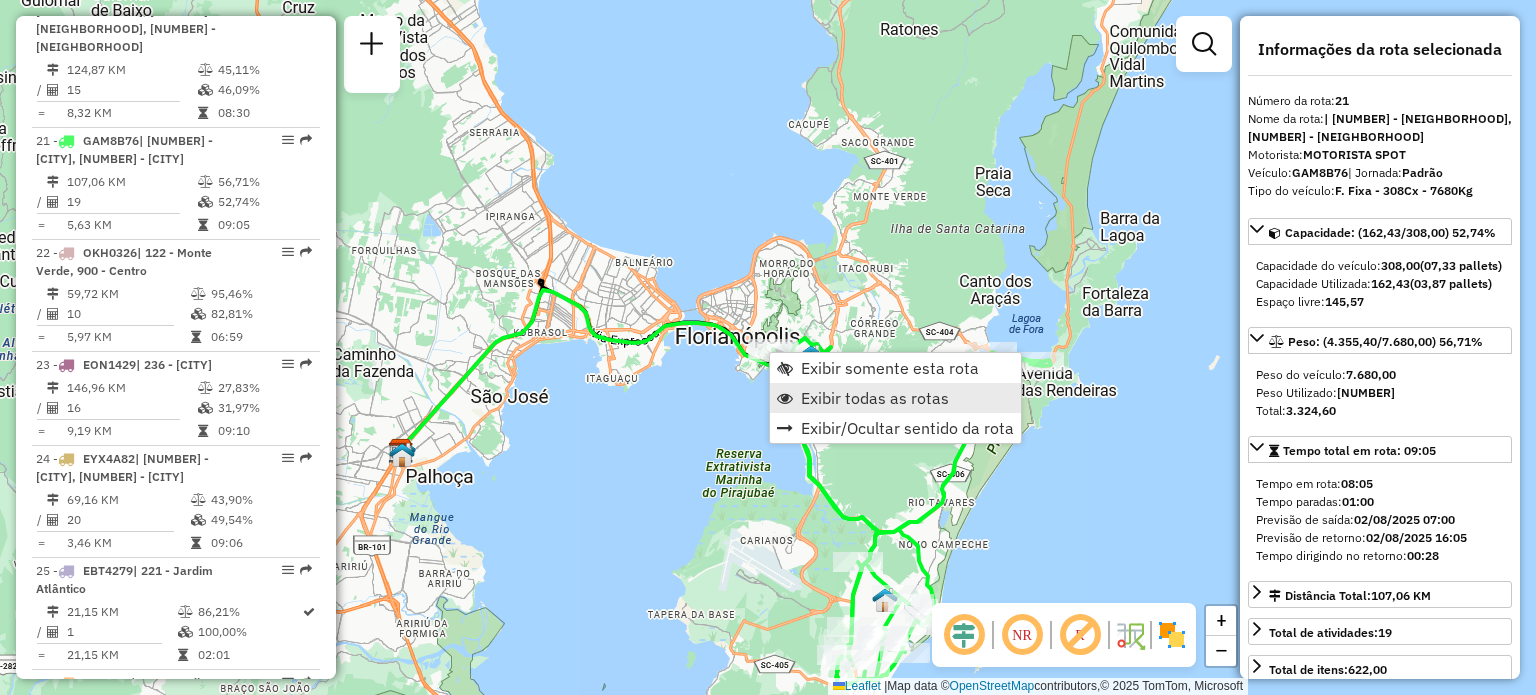 click on "Exibir todas as rotas" at bounding box center (875, 398) 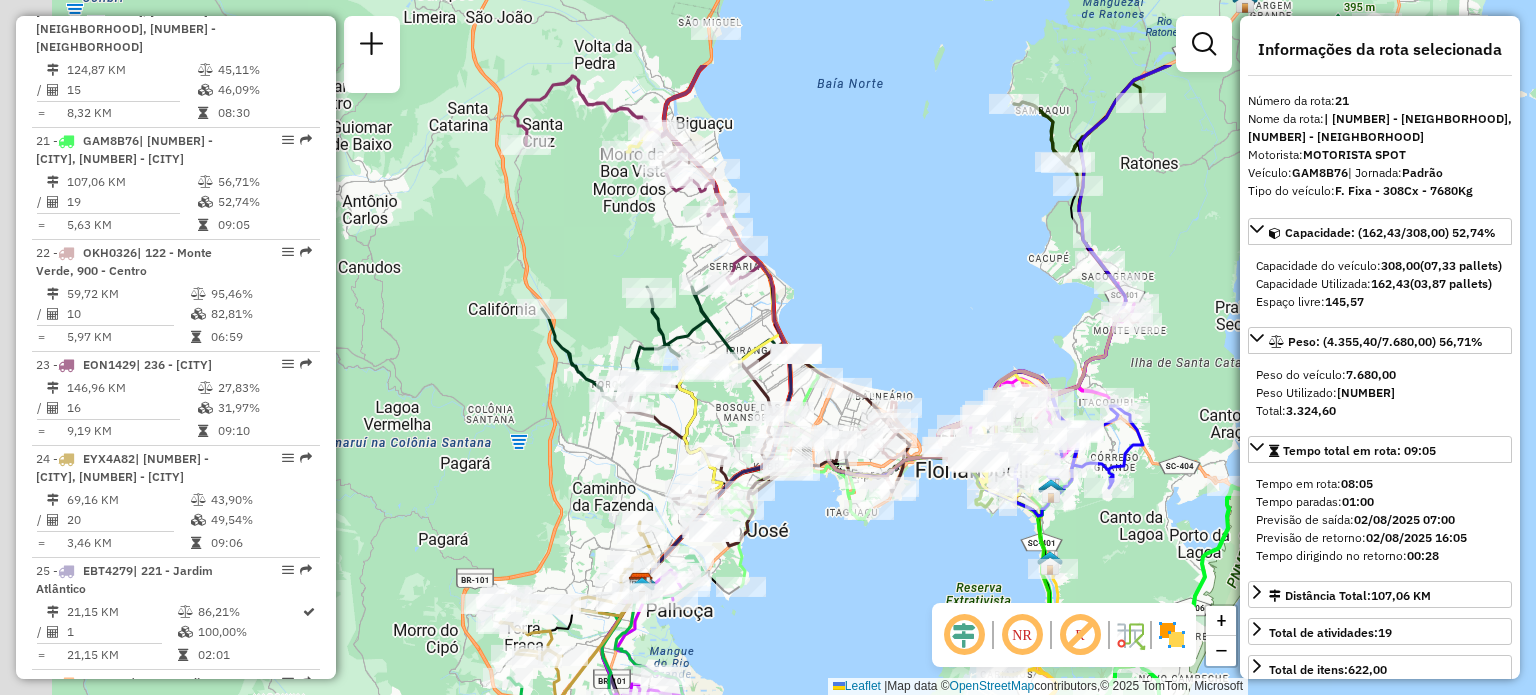 drag, startPoint x: 582, startPoint y: 116, endPoint x: 822, endPoint y: 250, distance: 274.8745 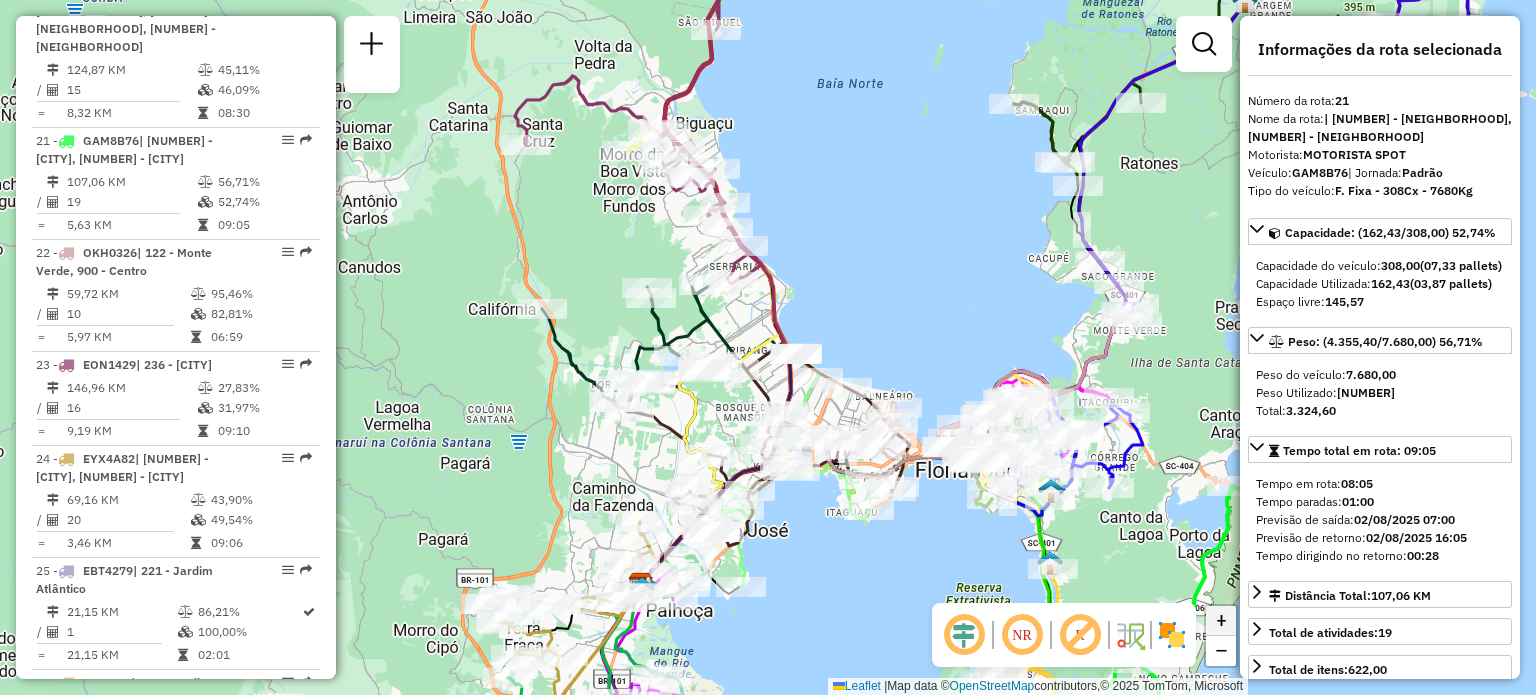 click on "+" 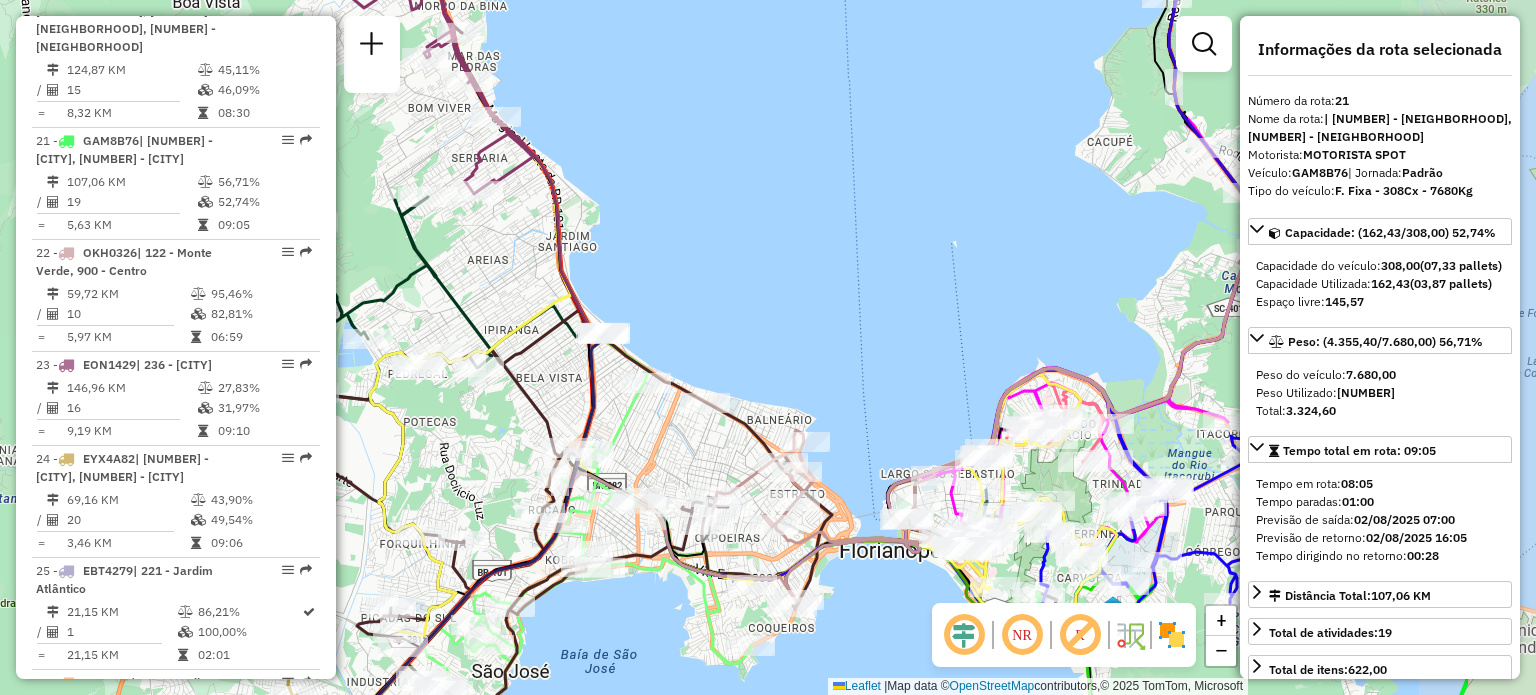drag, startPoint x: 1120, startPoint y: 331, endPoint x: 914, endPoint y: 306, distance: 207.51144 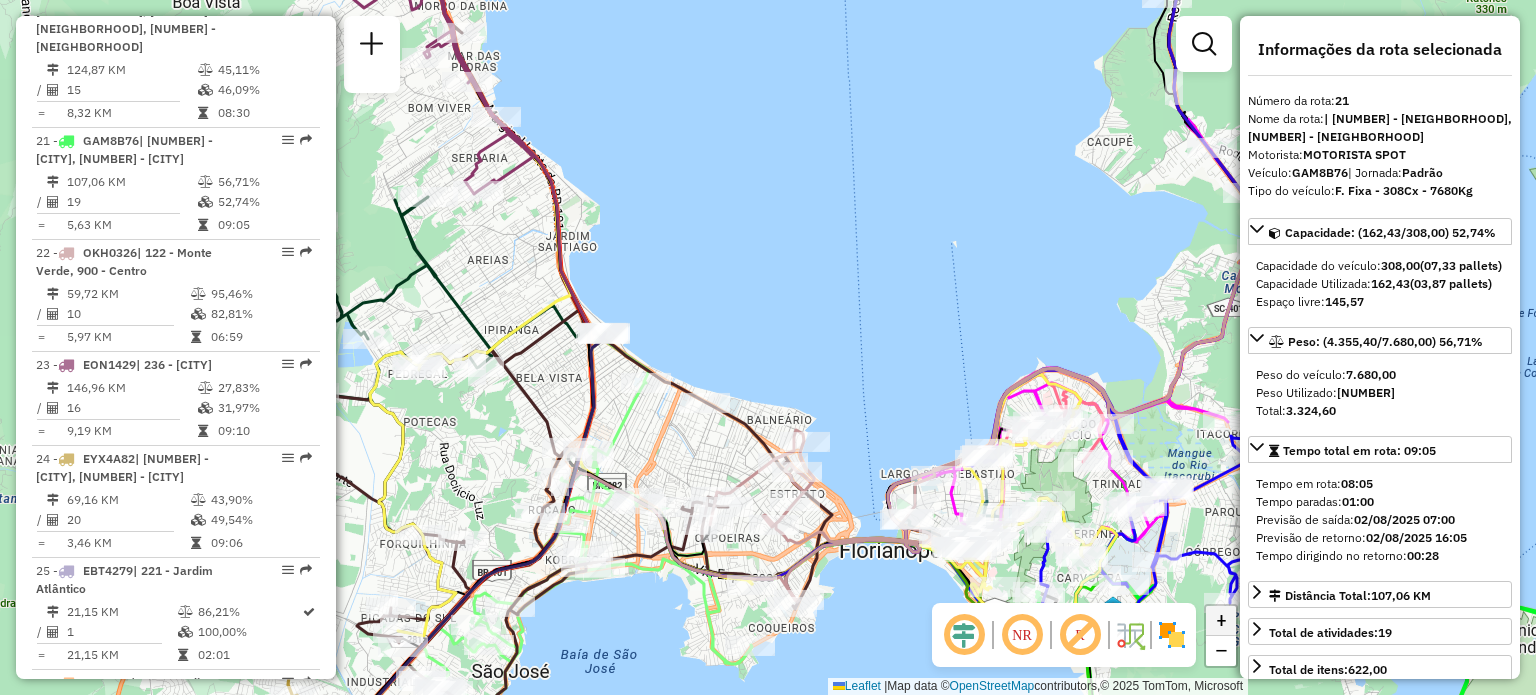 click on "+" 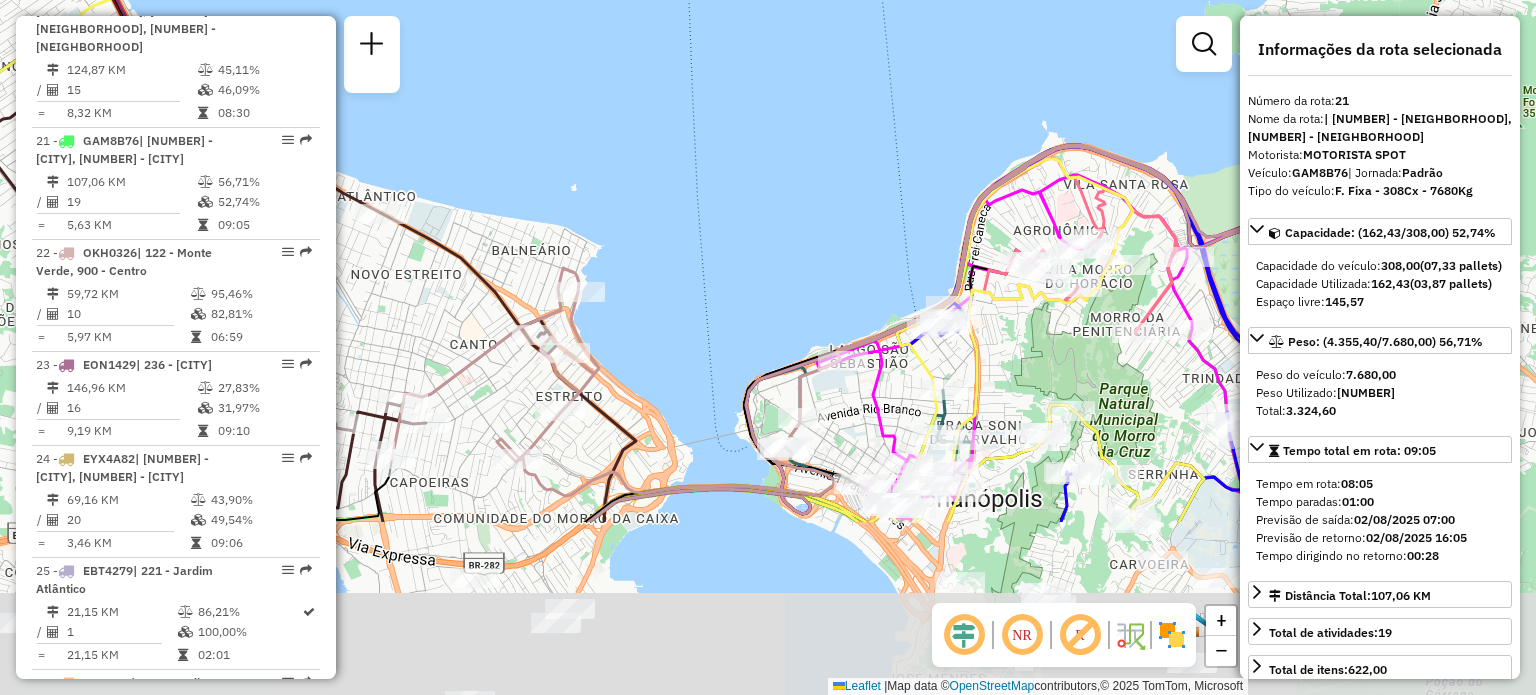 drag, startPoint x: 1056, startPoint y: 383, endPoint x: 795, endPoint y: 140, distance: 356.60904 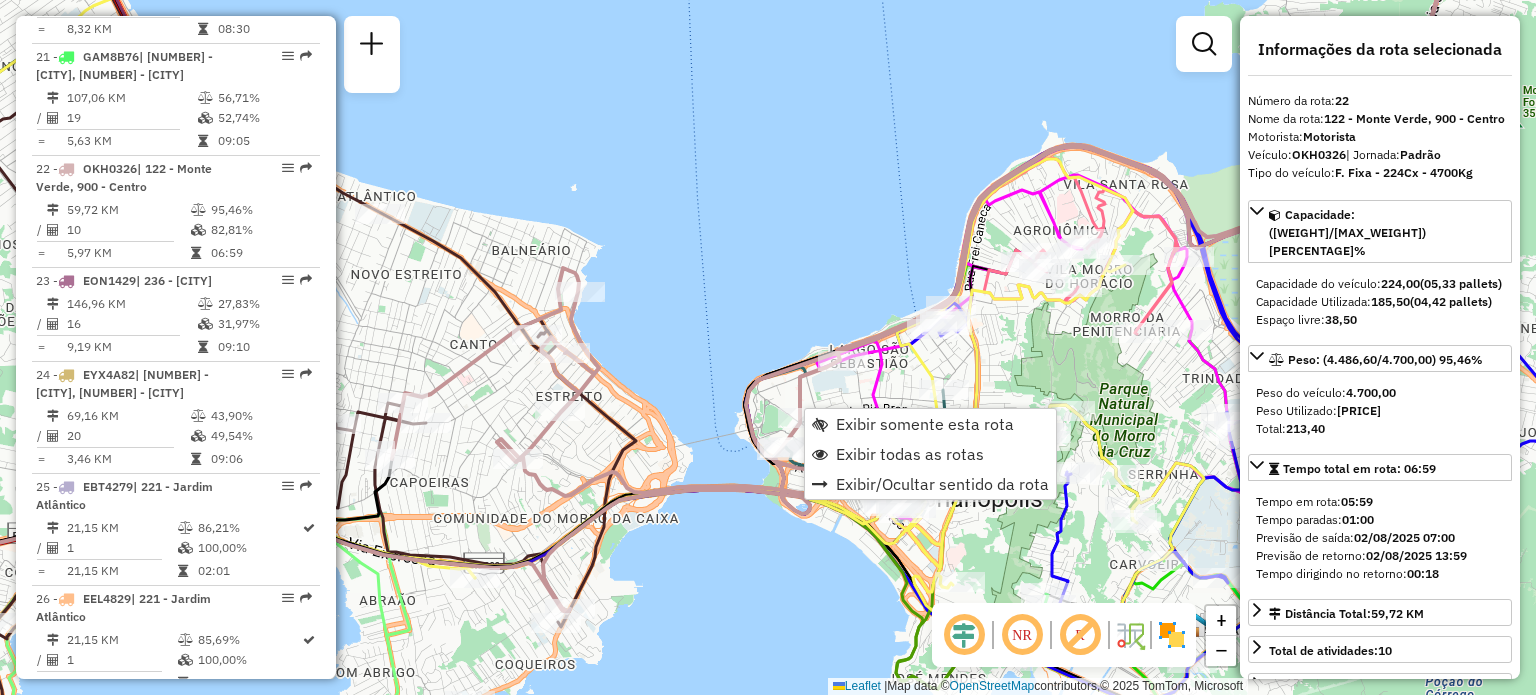 scroll, scrollTop: 3208, scrollLeft: 0, axis: vertical 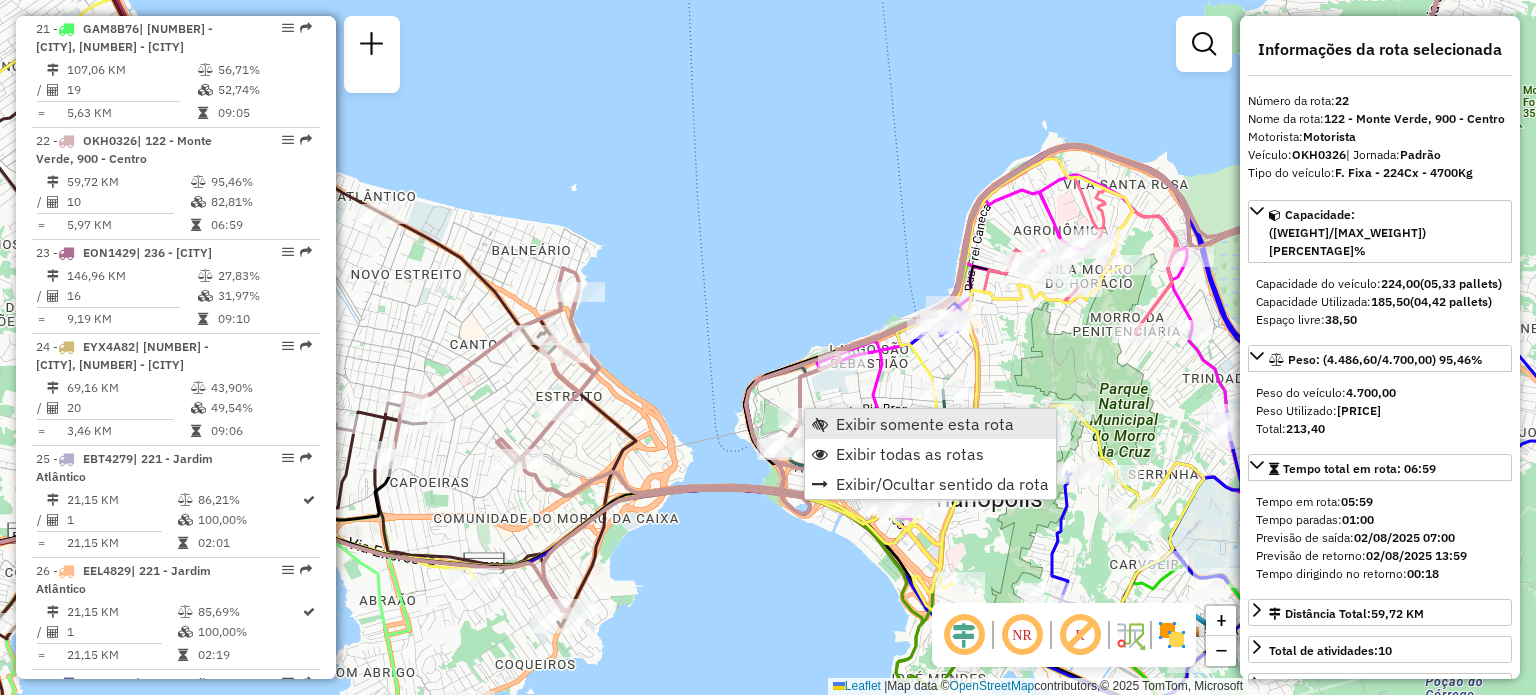 click at bounding box center [820, 424] 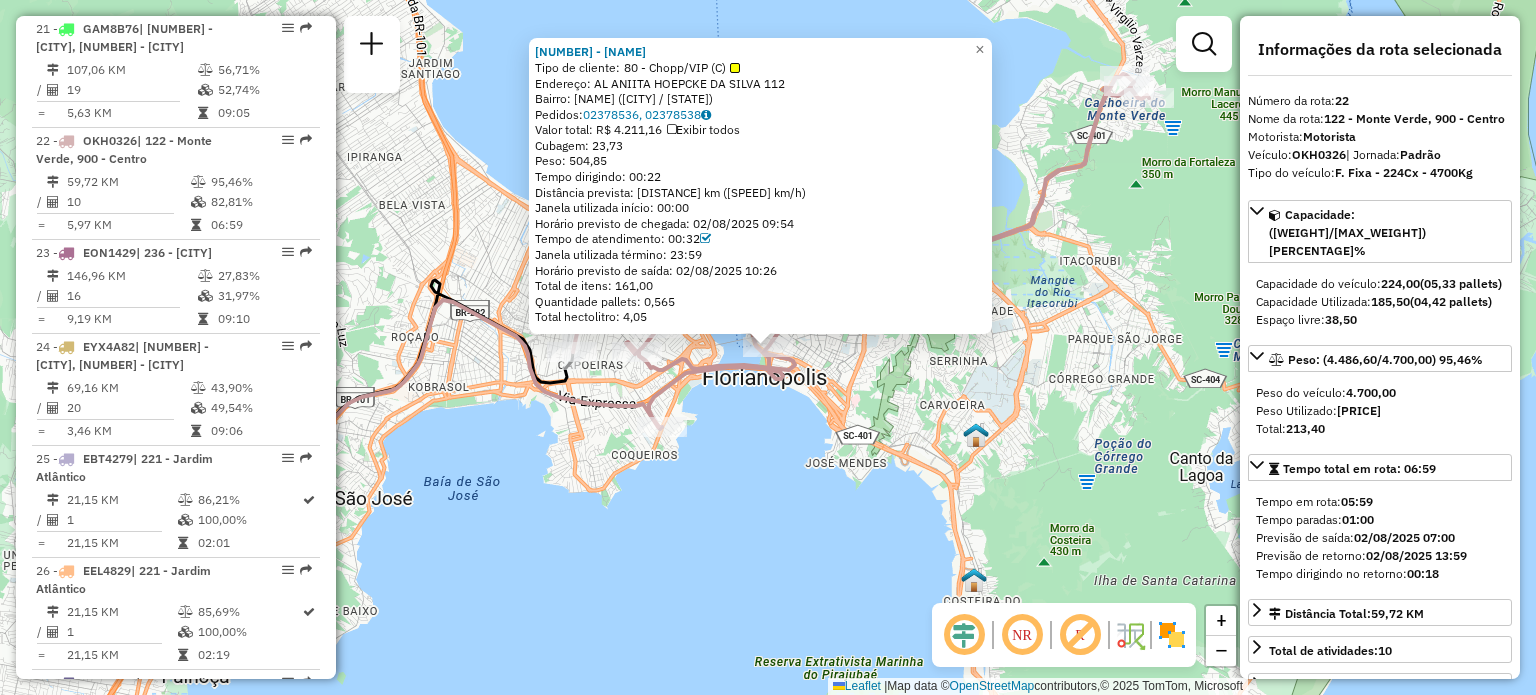 click on "[NUMBER] - [NAME]  Tipo de cliente:   80 - Chopp/VIP (C)   Endereço: AL  ANIITA HOEPCKE DA SILVA       112   Bairro: [NEIGHBORHOOD] ([CITY] / [STATE])   Pedidos:  [NUMBER], [NUMBER]   Valor total: R$ 4.211,16   Exibir todos   Cubagem: 23,73  Peso: 504,85  Tempo dirigindo: 00:22   Distância prevista: 10,303 km (28,10 km/h)   Janela utilizada início: 00:00   Horário previsto de chegada: 02/08/2025 09:54   Tempo de atendimento: 00:32   Janela utilizada término: 23:59   Horário previsto de saída: 02/08/2025 10:26   Total de itens: 161,00   Quantidade pallets: 0,565   Total hectolitro: 4,05  × Janela de atendimento Grade de atendimento Capacidade Transportadoras Veículos Cliente Pedidos  Rotas Selecione os dias de semana para filtrar as janelas de atendimento  Seg   Ter   Qua   Qui   Sex   Sáb   Dom  Informe o período da janela de atendimento: De: Até:  Filtrar exatamente a janela do cliente  Considerar janela de atendimento padrão   Seg   Ter   Qua   Qui   Sex   Sáb   Dom   Peso mínimo:  +" 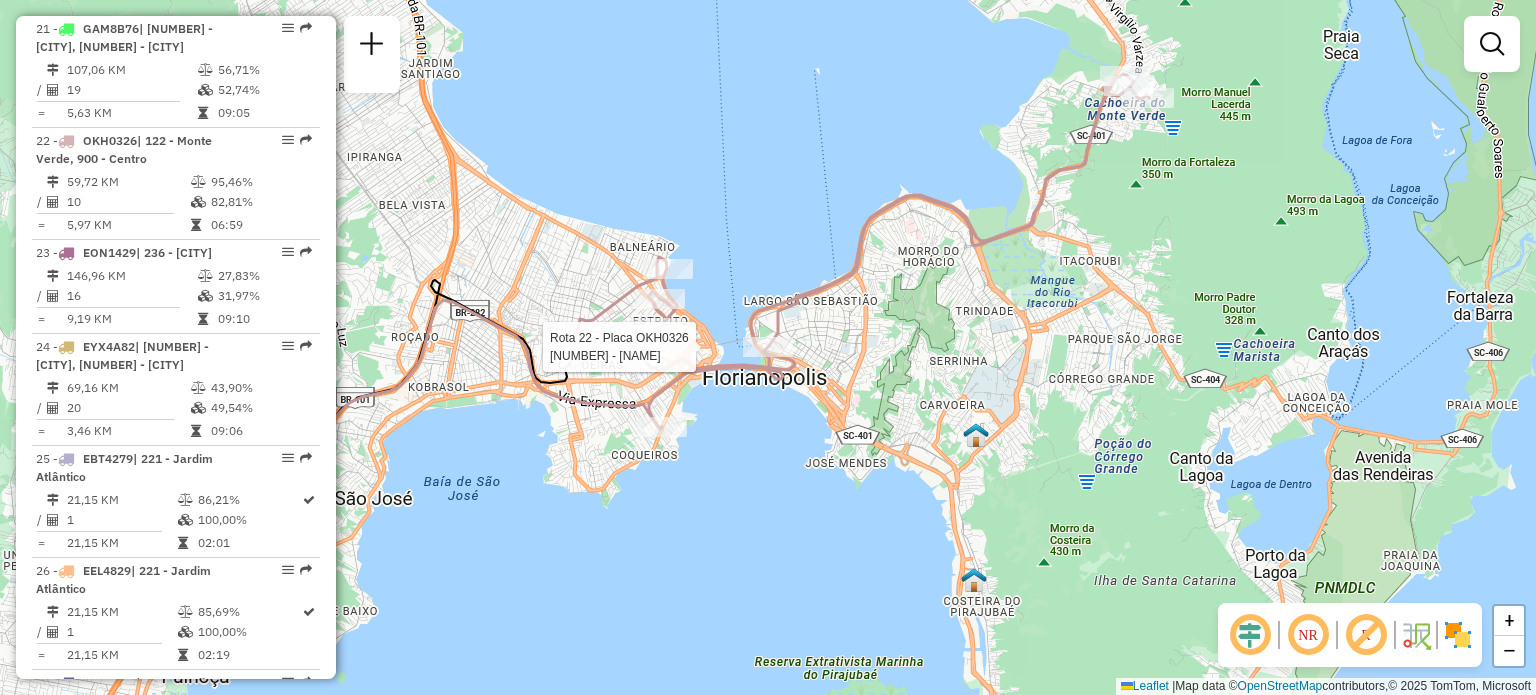select on "**********" 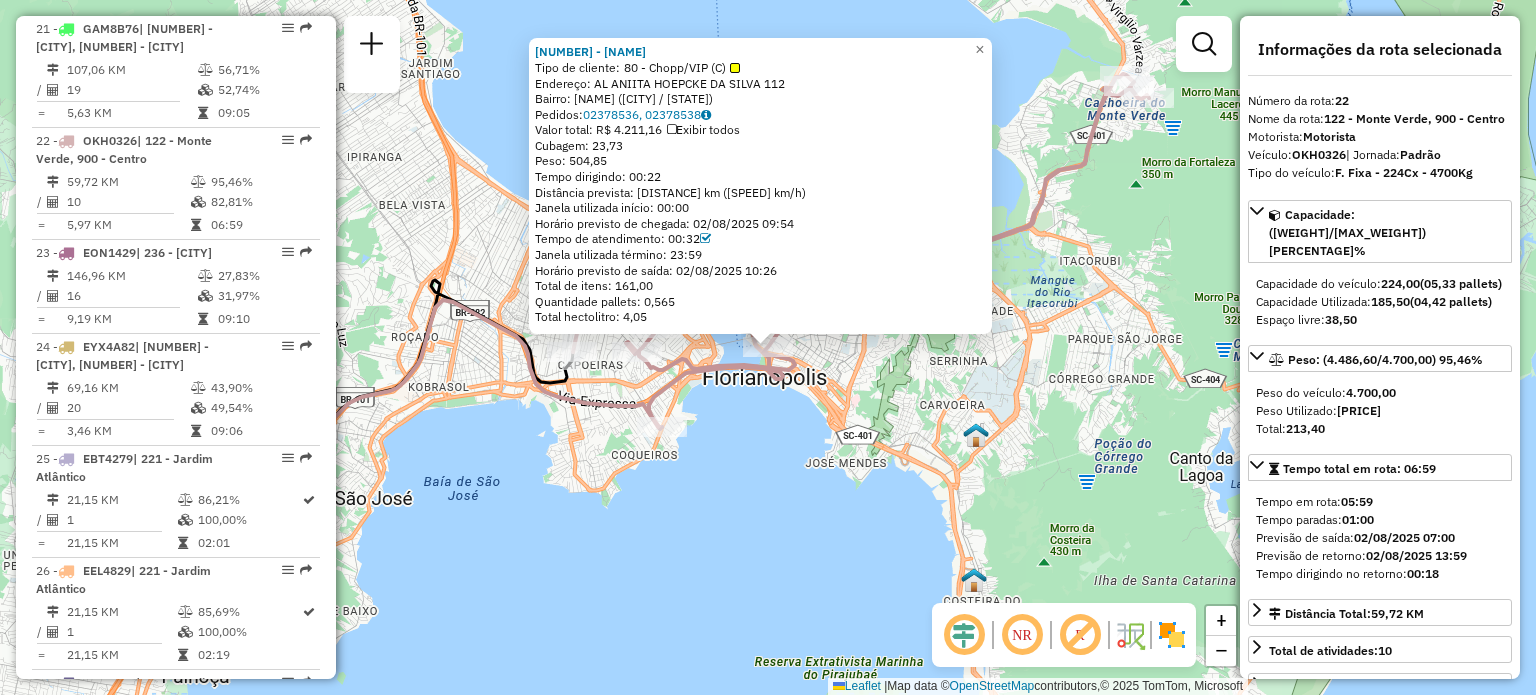 click on "[NUMBER] - [NAME]  Tipo de cliente:   80 - Chopp/VIP (C)   Endereço: AL  ANIITA HOEPCKE DA SILVA       112   Bairro: [NEIGHBORHOOD] ([CITY] / [STATE])   Pedidos:  [NUMBER], [NUMBER]   Valor total: R$ 4.211,16   Exibir todos   Cubagem: 23,73  Peso: 504,85  Tempo dirigindo: 00:22   Distância prevista: 10,303 km (28,10 km/h)   Janela utilizada início: 00:00   Horário previsto de chegada: 02/08/2025 09:54   Tempo de atendimento: 00:32   Janela utilizada término: 23:59   Horário previsto de saída: 02/08/2025 10:26   Total de itens: 161,00   Quantidade pallets: 0,565   Total hectolitro: 4,05  × Janela de atendimento Grade de atendimento Capacidade Transportadoras Veículos Cliente Pedidos  Rotas Selecione os dias de semana para filtrar as janelas de atendimento  Seg   Ter   Qua   Qui   Sex   Sáb   Dom  Informe o período da janela de atendimento: De: Até:  Filtrar exatamente a janela do cliente  Considerar janela de atendimento padrão   Seg   Ter   Qua   Qui   Sex   Sáb   Dom   Peso mínimo:  +" 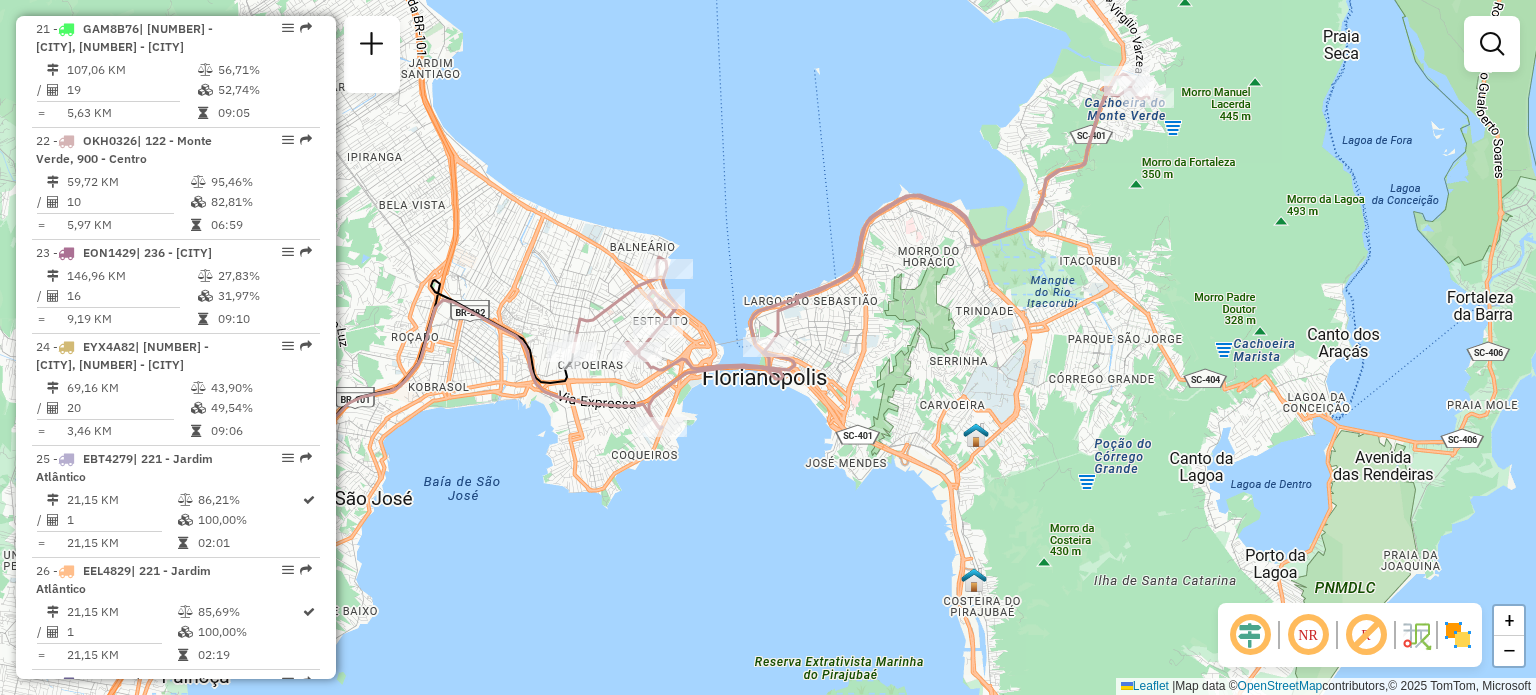 select on "**********" 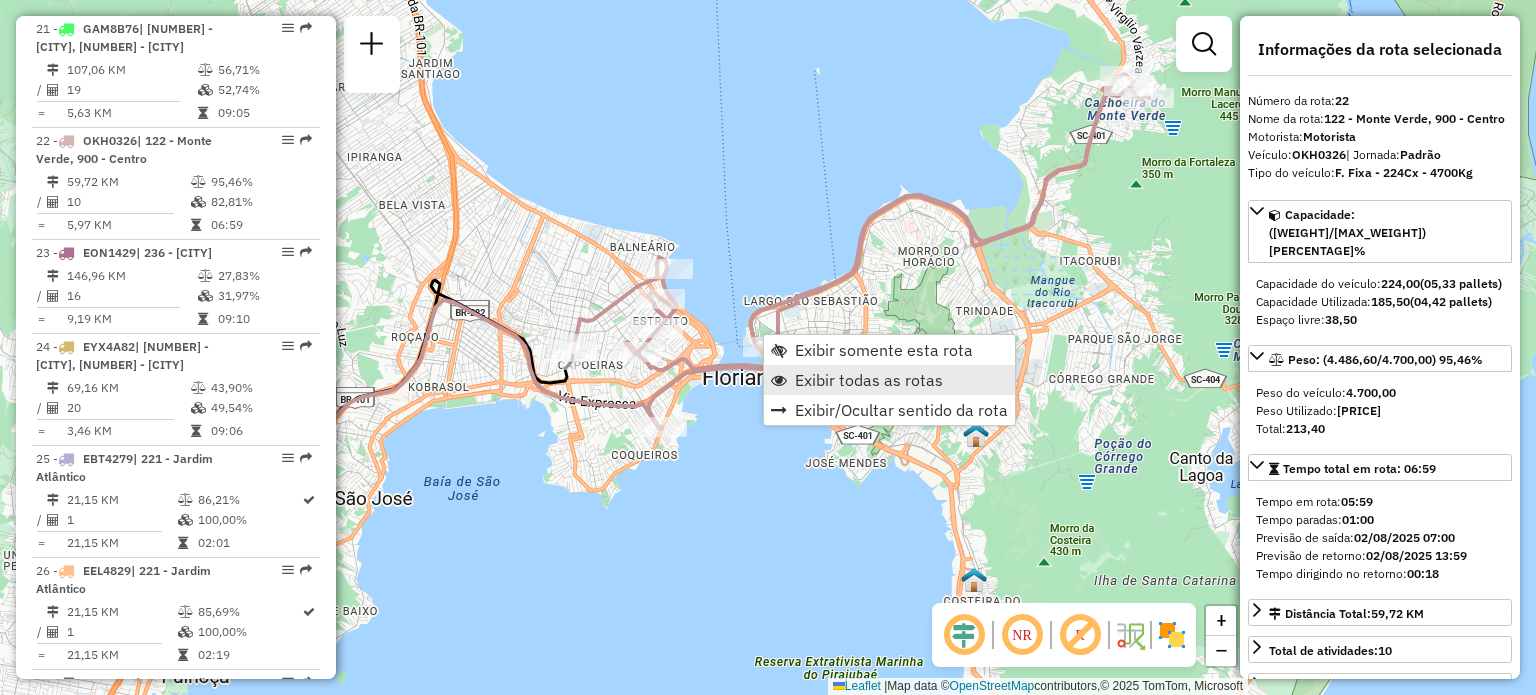 click at bounding box center [779, 380] 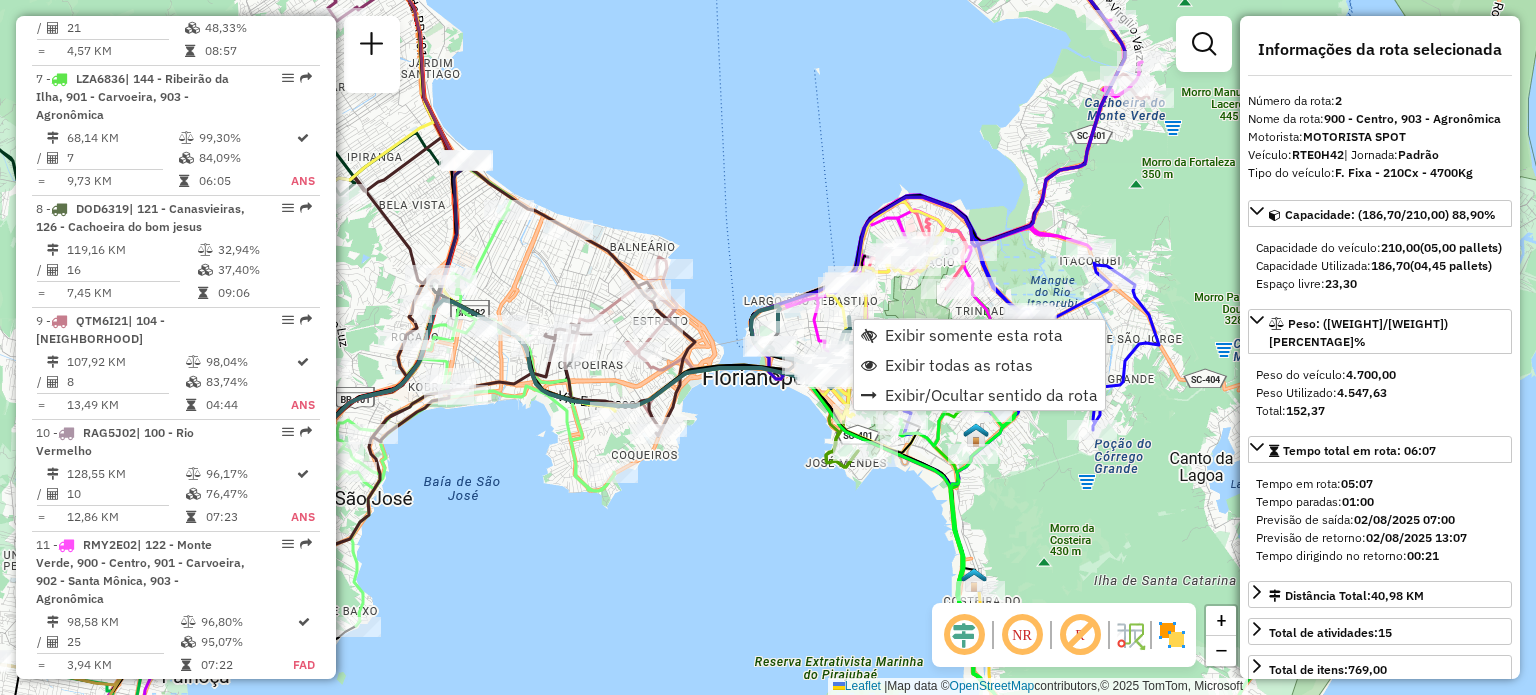 scroll, scrollTop: 882, scrollLeft: 0, axis: vertical 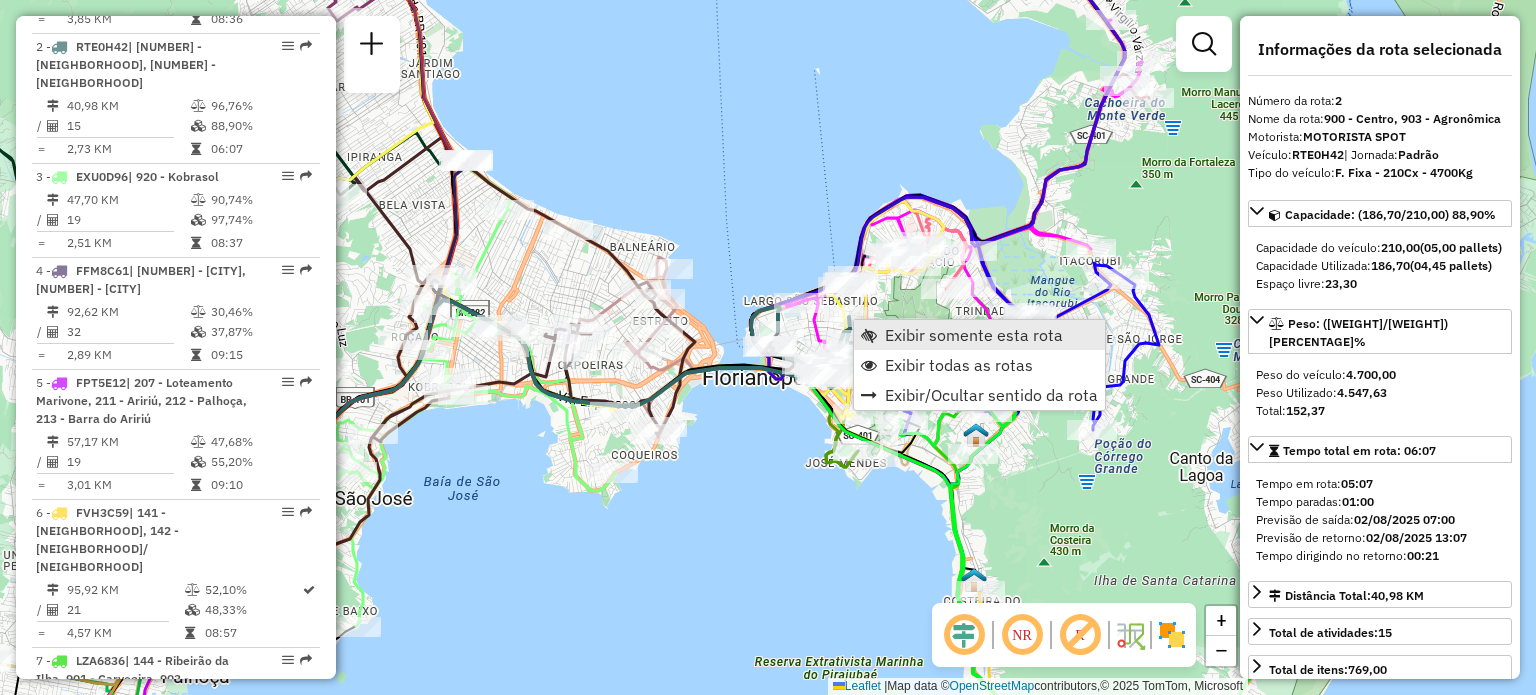 click on "Exibir somente esta rota" at bounding box center [974, 335] 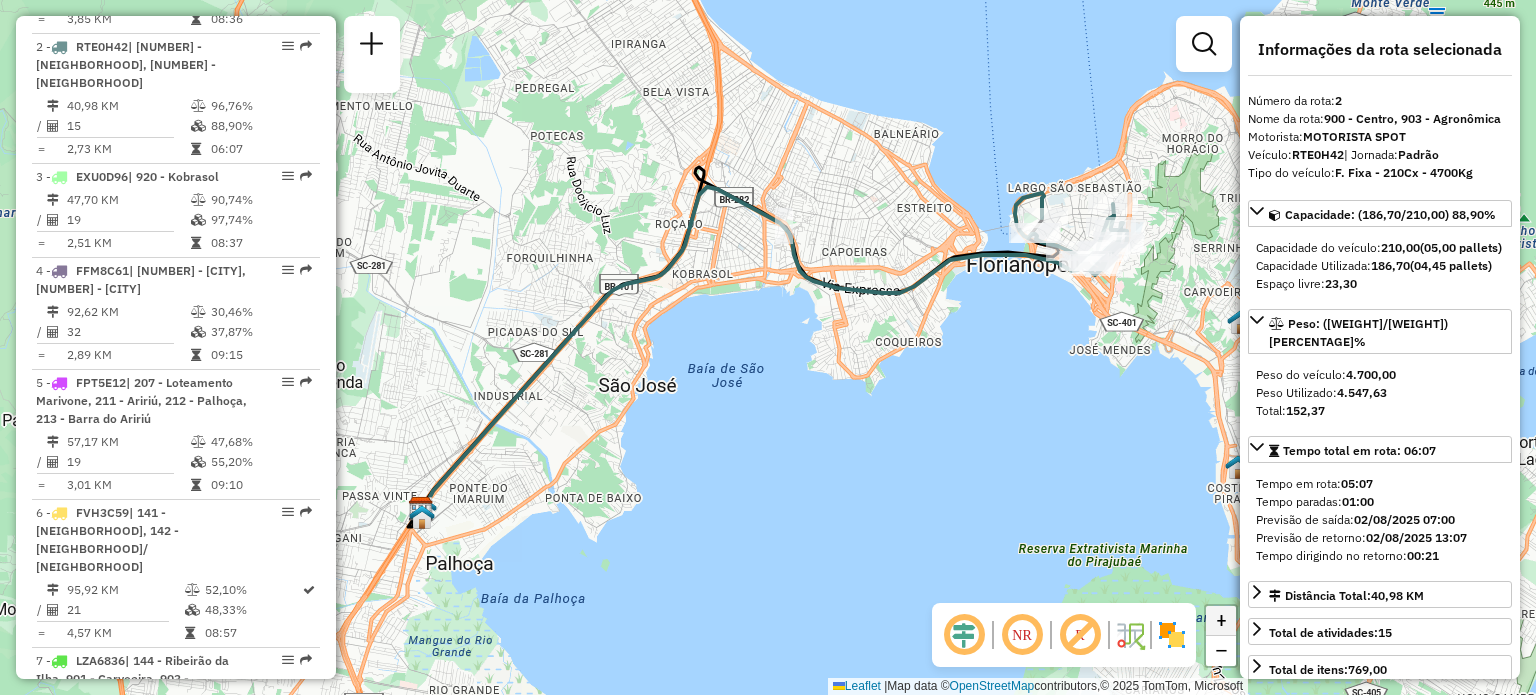 click on "+" 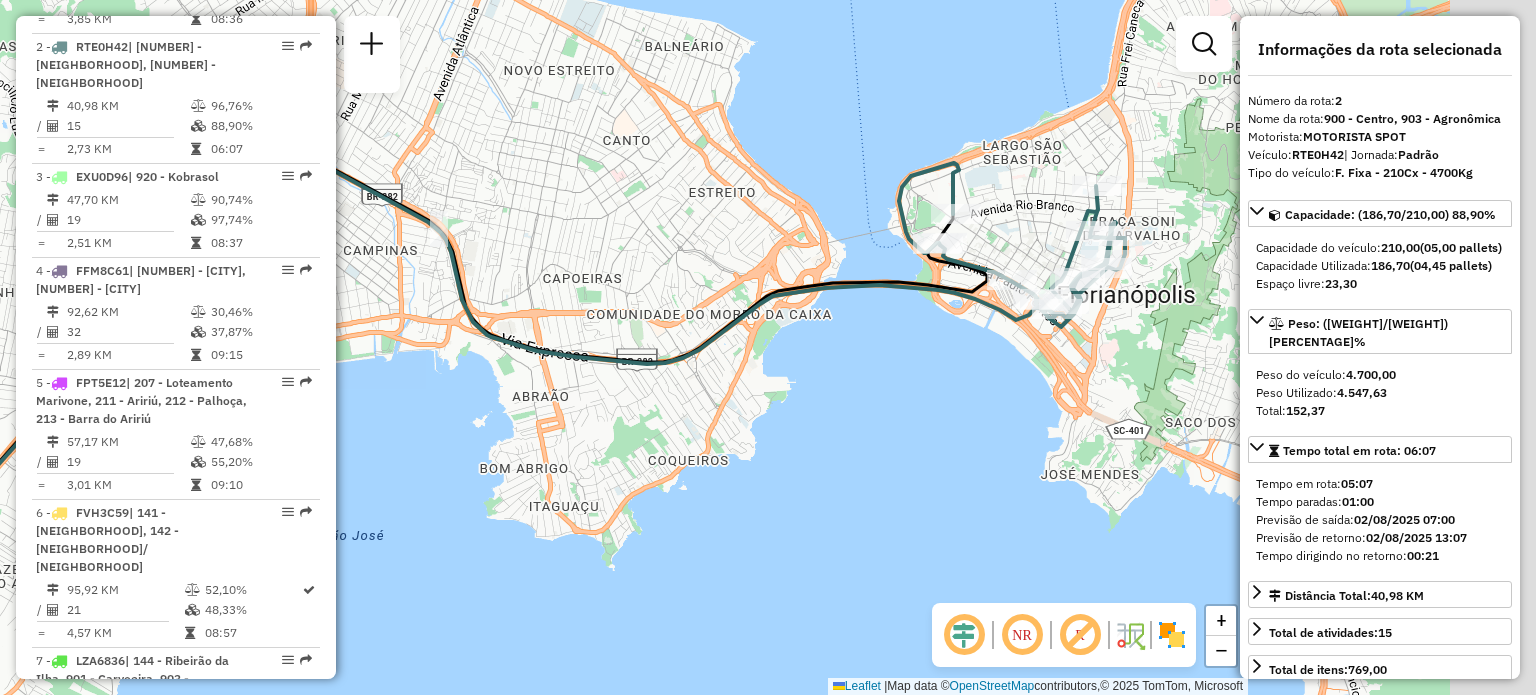 drag, startPoint x: 1070, startPoint y: 353, endPoint x: 708, endPoint y: 478, distance: 382.97388 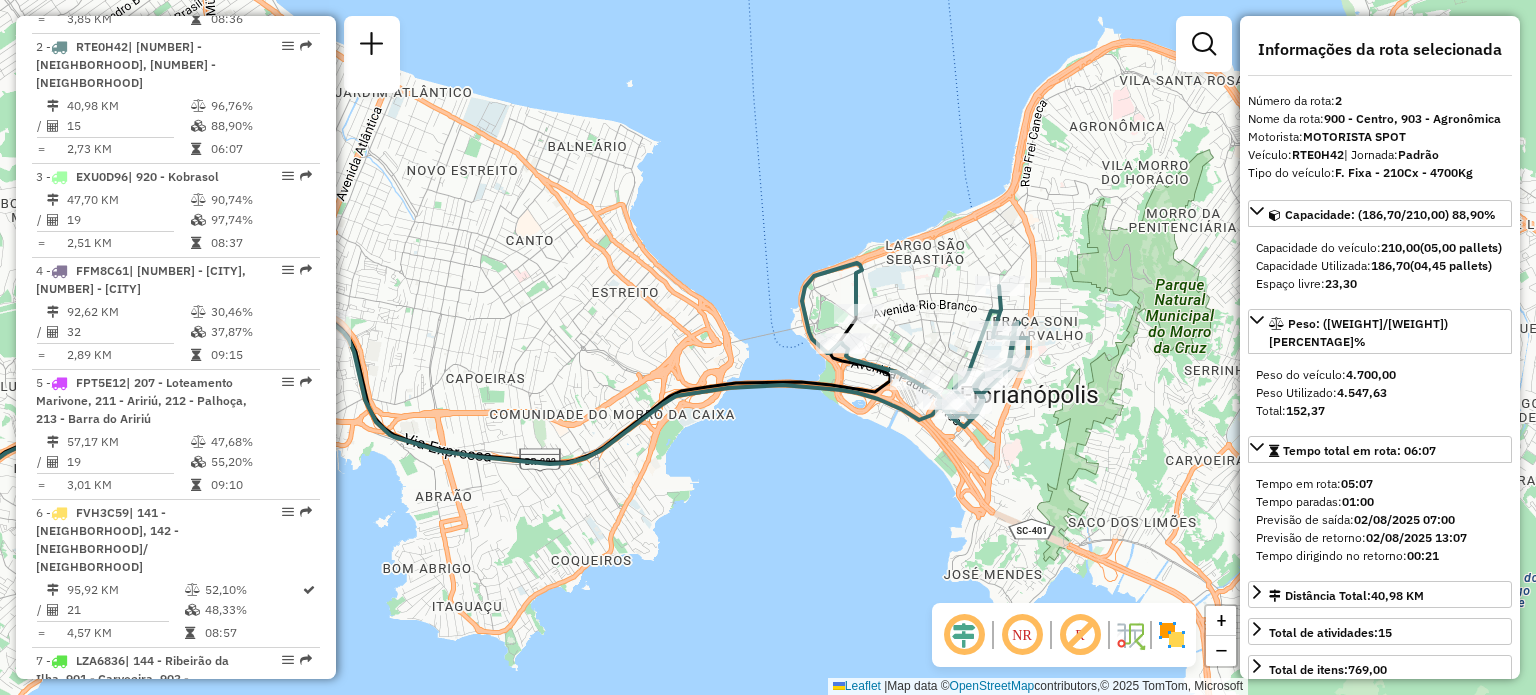 drag, startPoint x: 1012, startPoint y: 172, endPoint x: 915, endPoint y: 272, distance: 139.3162 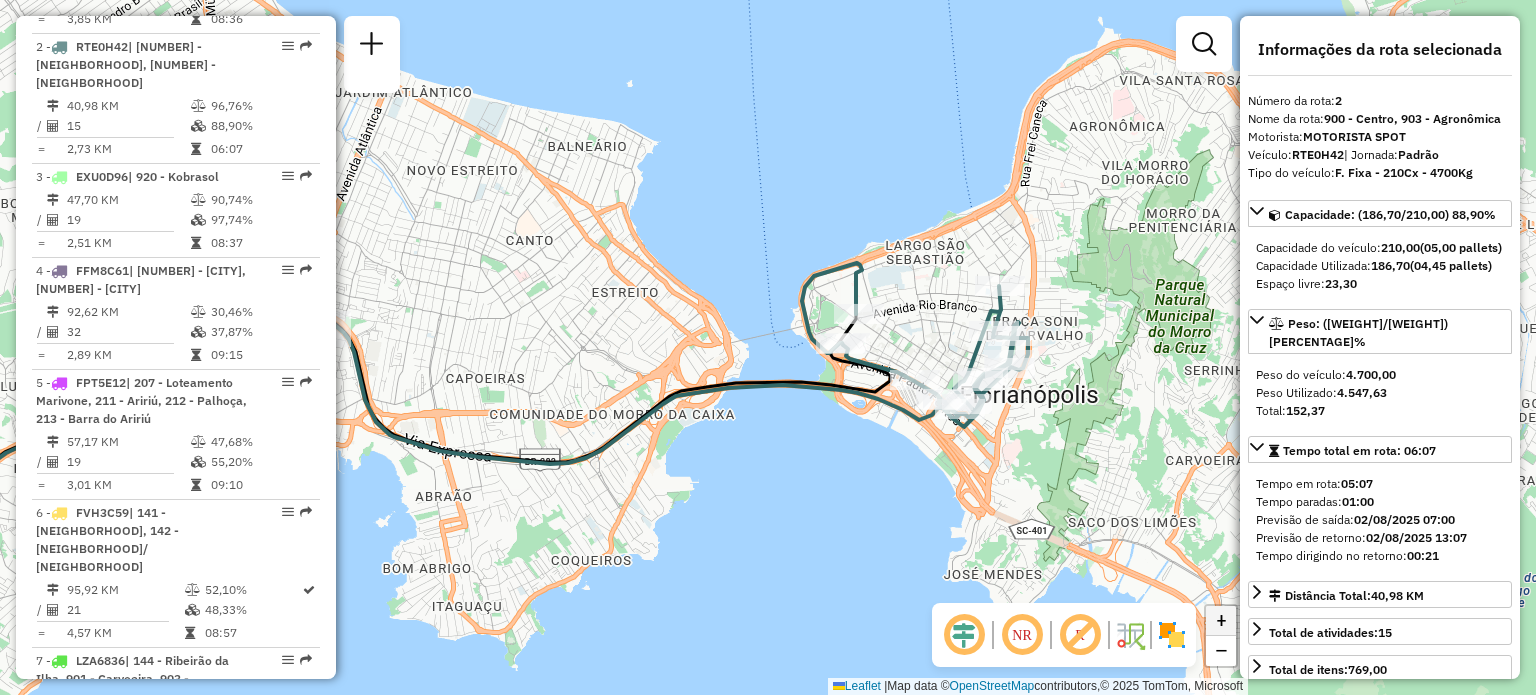 click on "+" 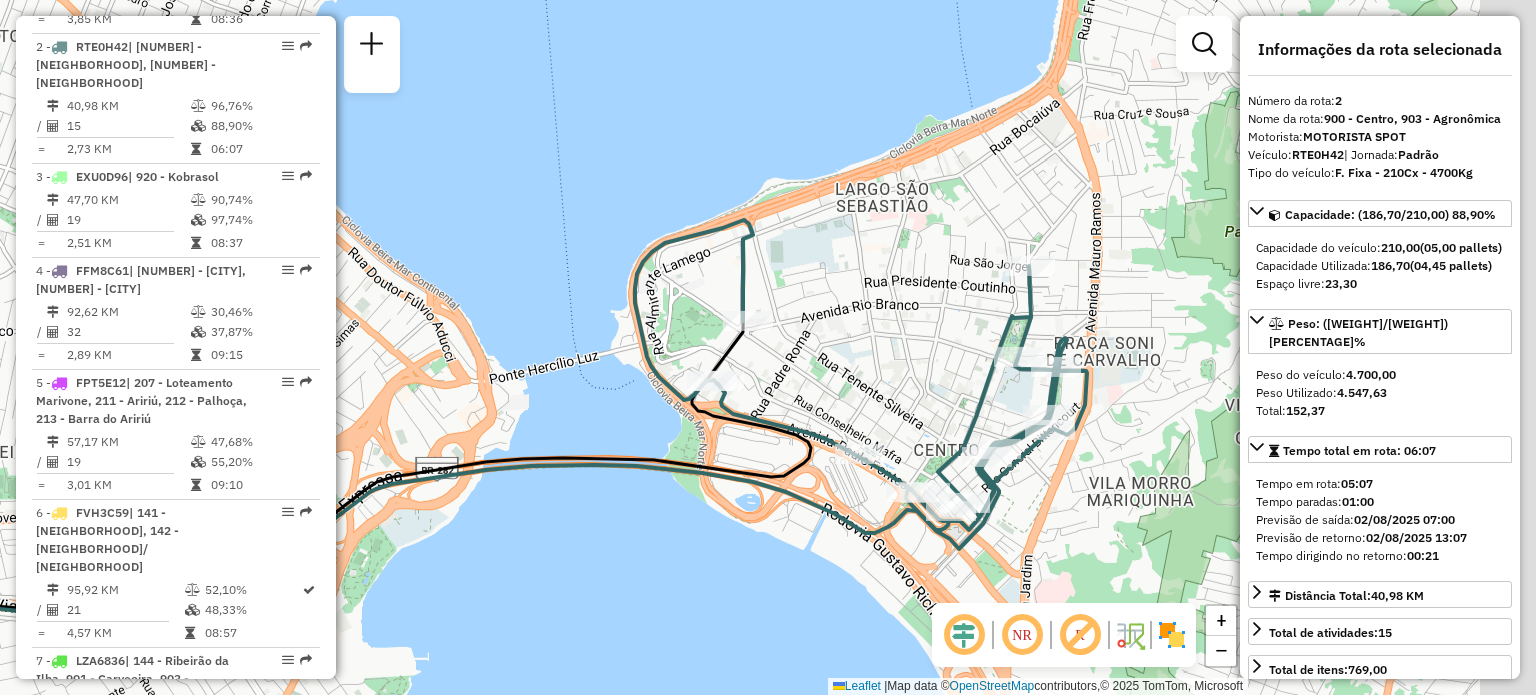 drag, startPoint x: 1129, startPoint y: 385, endPoint x: 927, endPoint y: 427, distance: 206.32014 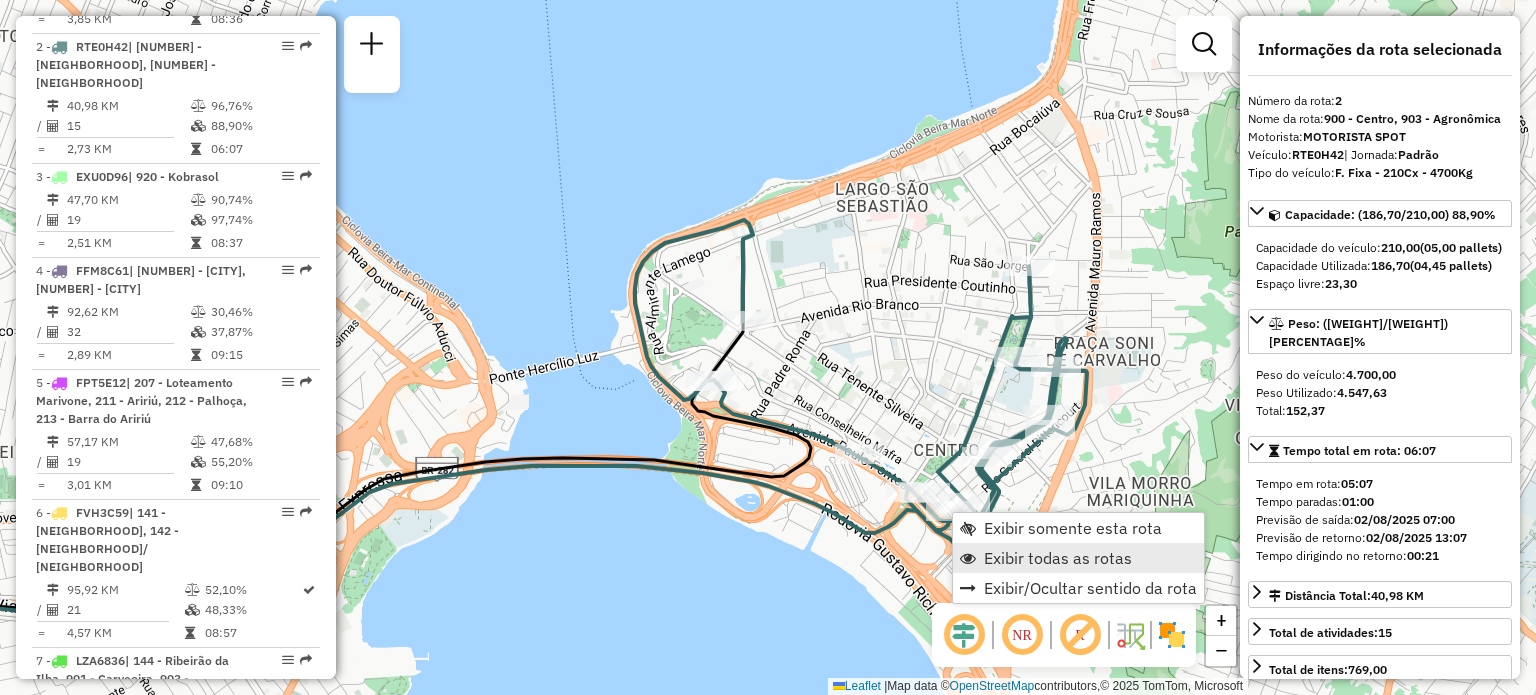click on "Exibir todas as rotas" at bounding box center (1058, 558) 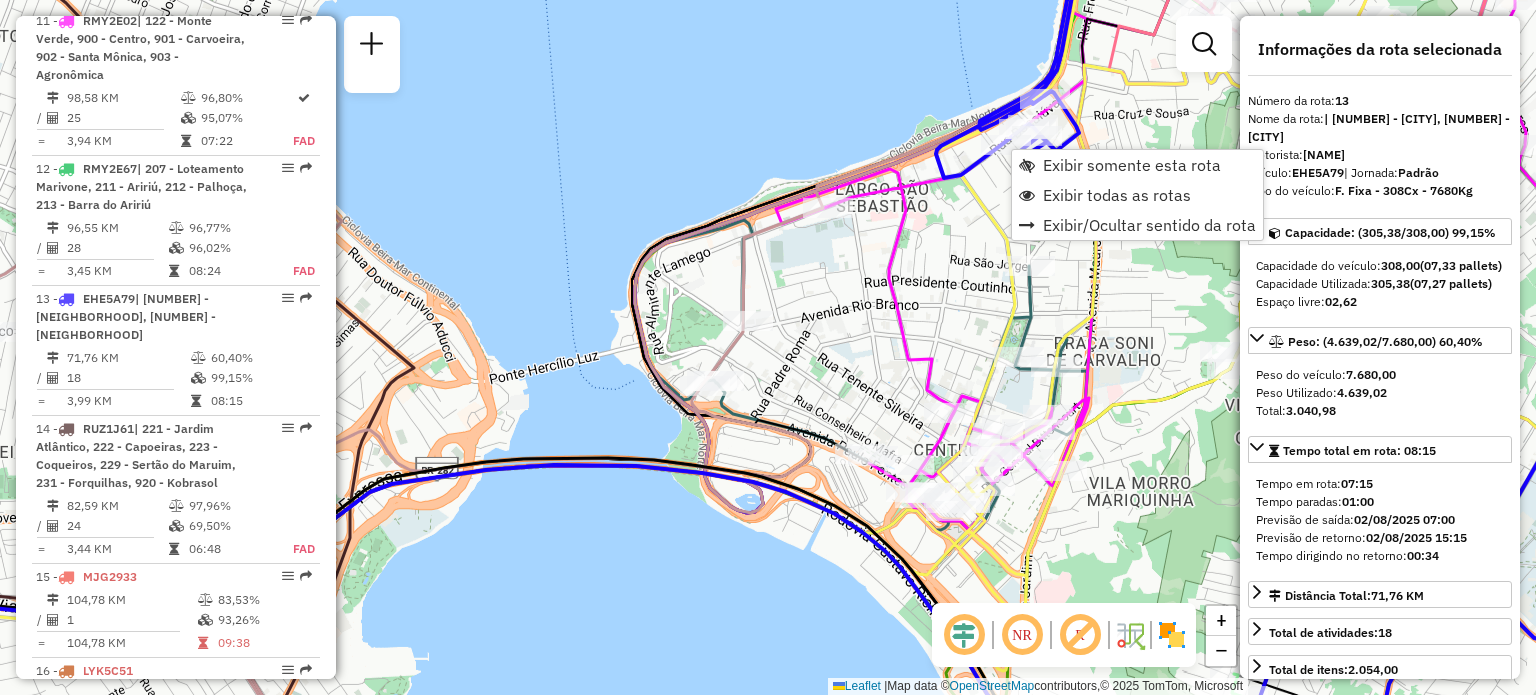 scroll, scrollTop: 2184, scrollLeft: 0, axis: vertical 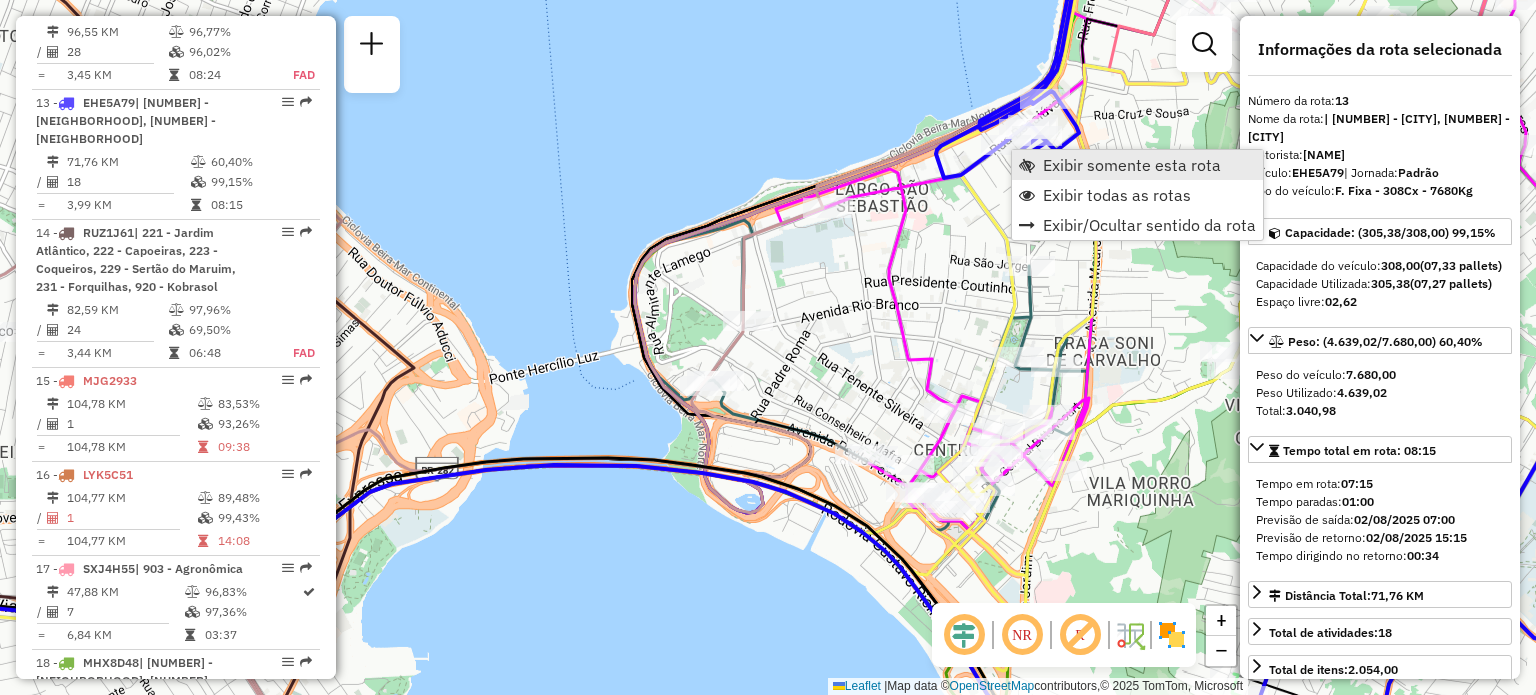 click on "Exibir somente esta rota" at bounding box center (1132, 165) 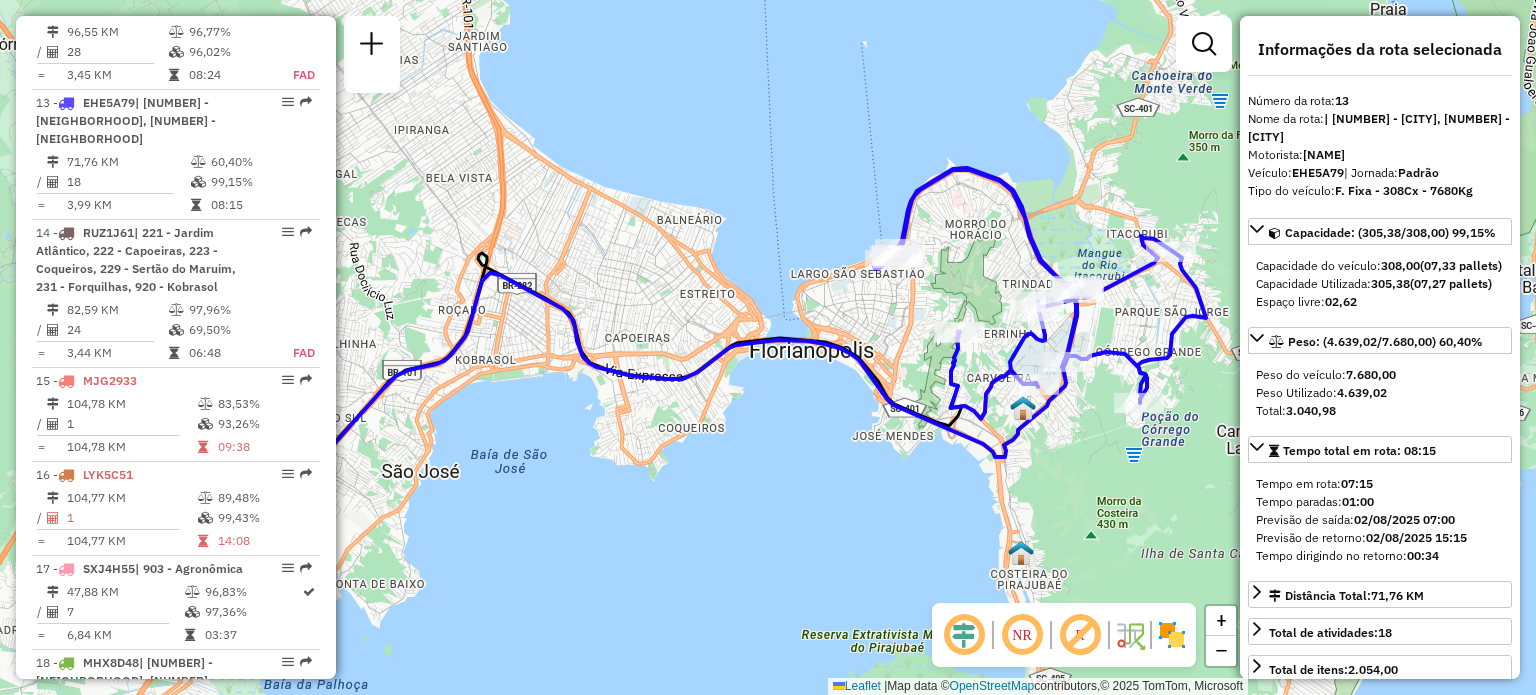 drag, startPoint x: 1068, startPoint y: 174, endPoint x: 995, endPoint y: 211, distance: 81.84131 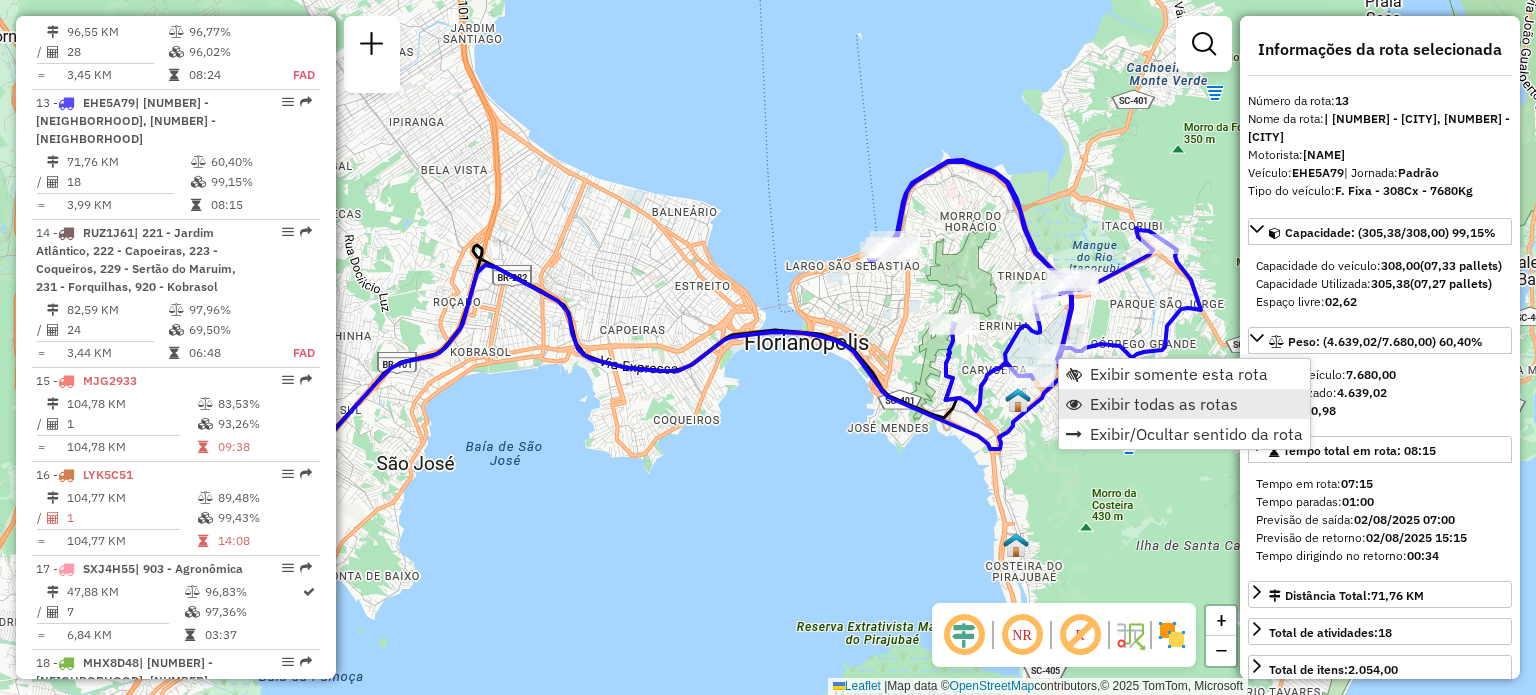 click on "Exibir todas as rotas" at bounding box center (1164, 404) 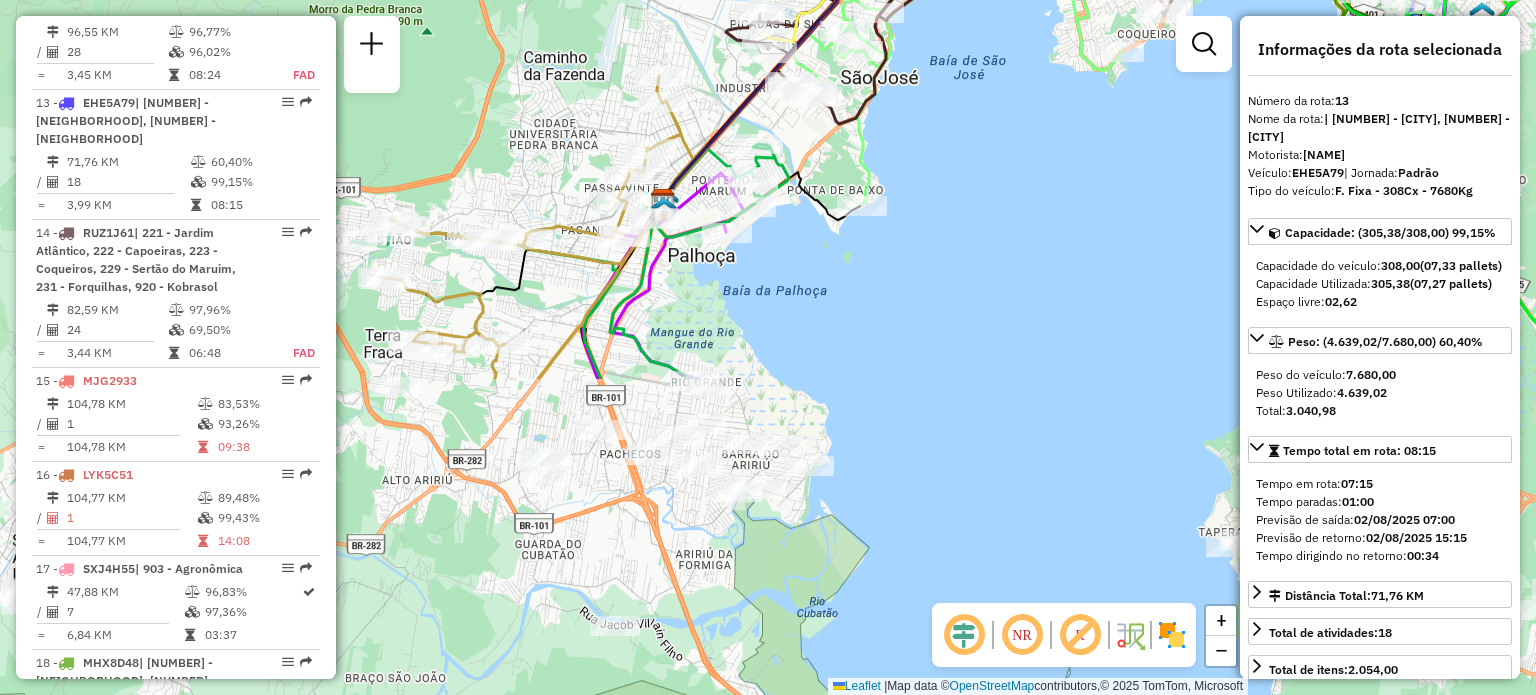 drag, startPoint x: 471, startPoint y: 541, endPoint x: 946, endPoint y: 145, distance: 618.41815 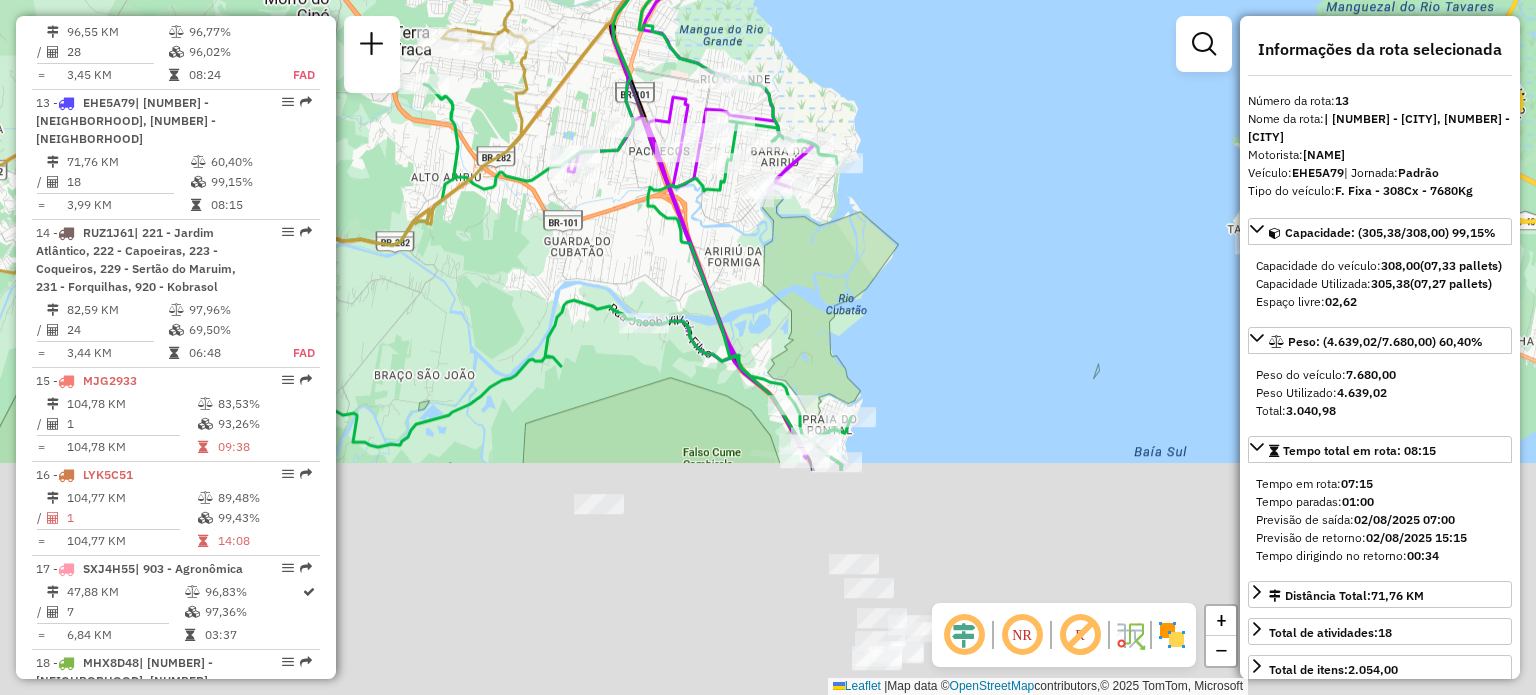 drag, startPoint x: 656, startPoint y: 584, endPoint x: 674, endPoint y: 263, distance: 321.50427 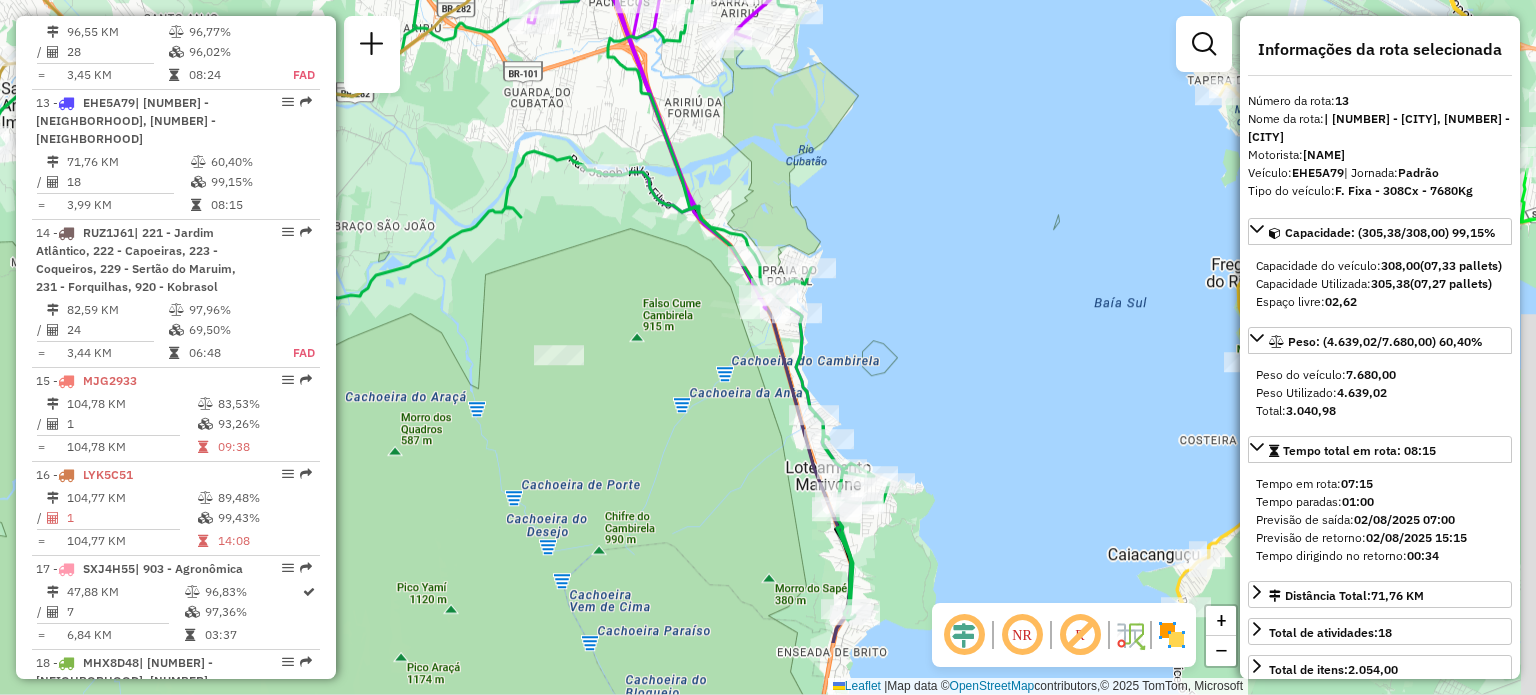 drag, startPoint x: 742, startPoint y: 577, endPoint x: 636, endPoint y: 215, distance: 377.20023 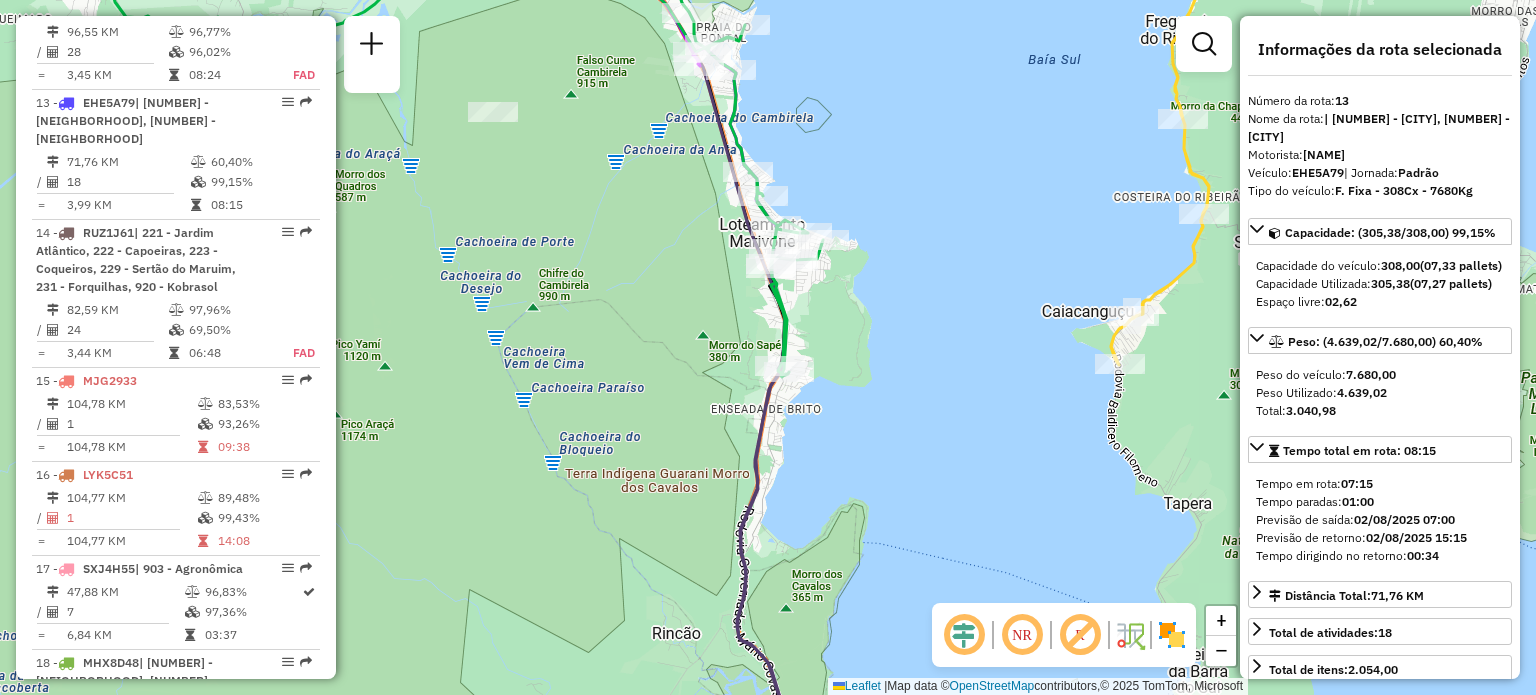 drag, startPoint x: 681, startPoint y: 551, endPoint x: 660, endPoint y: 154, distance: 397.55502 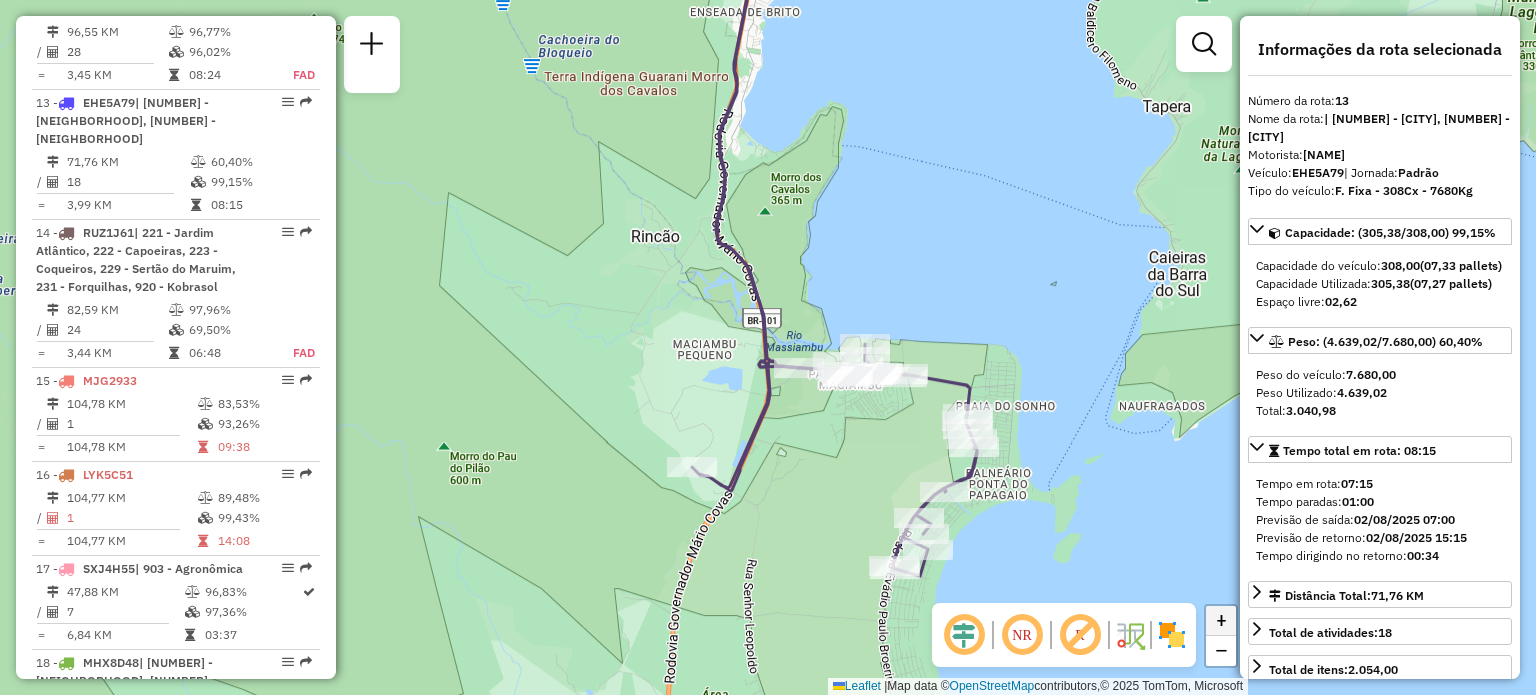 click on "+" 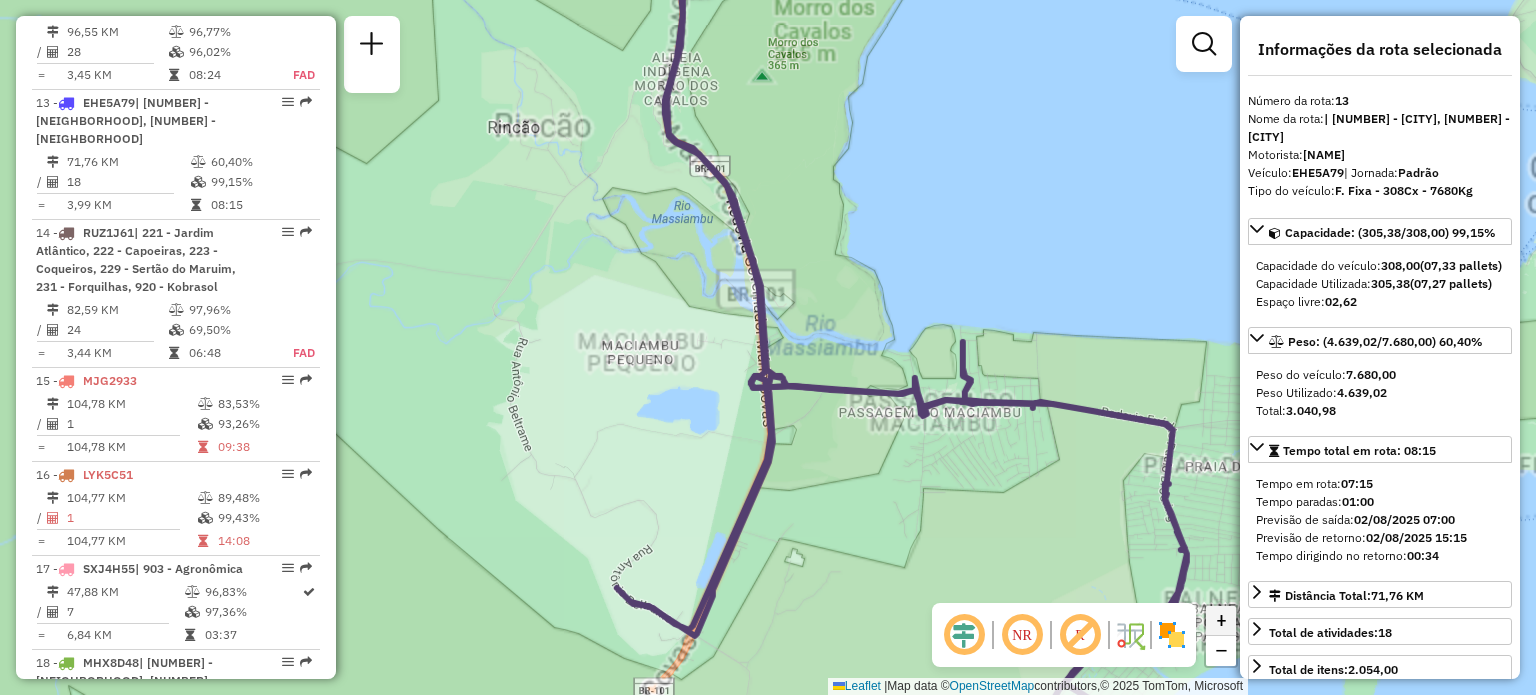 click on "+" 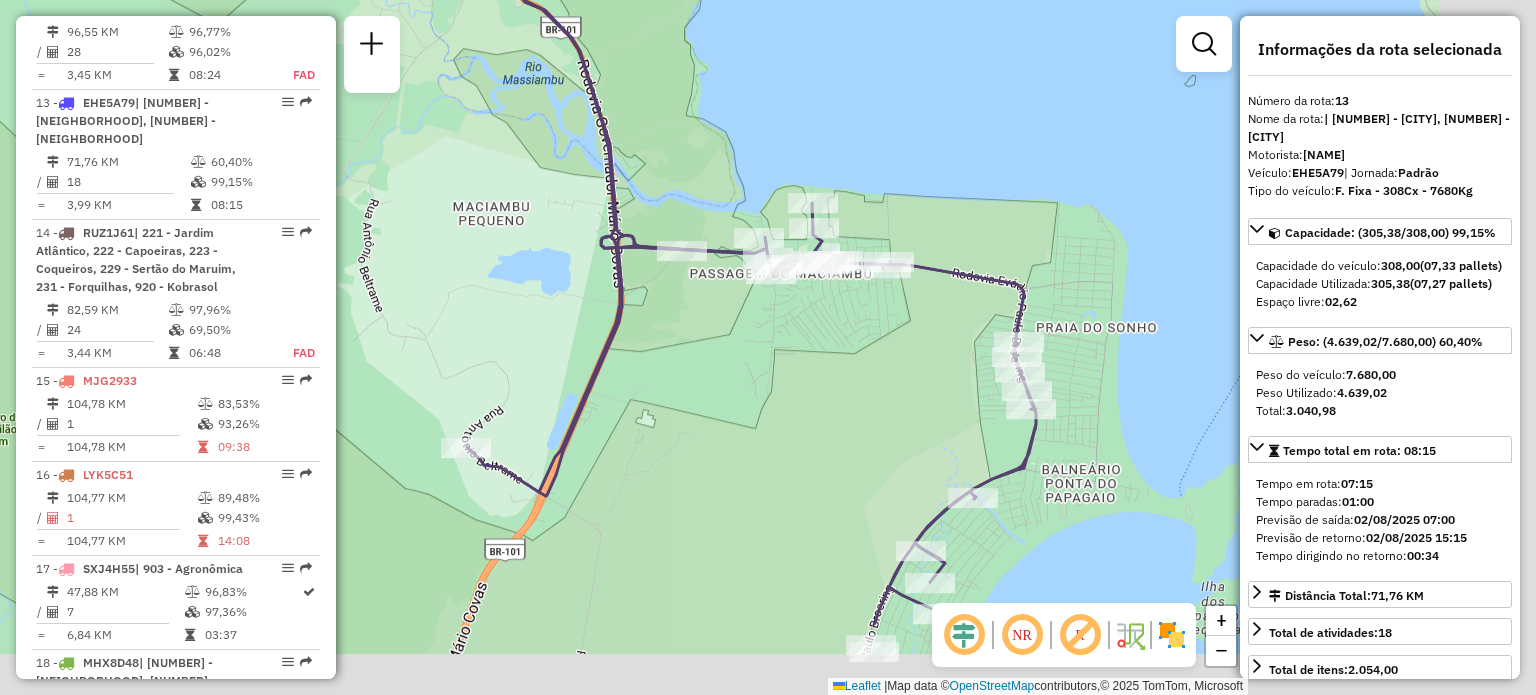 drag, startPoint x: 959, startPoint y: 496, endPoint x: 787, endPoint y: 351, distance: 224.96445 